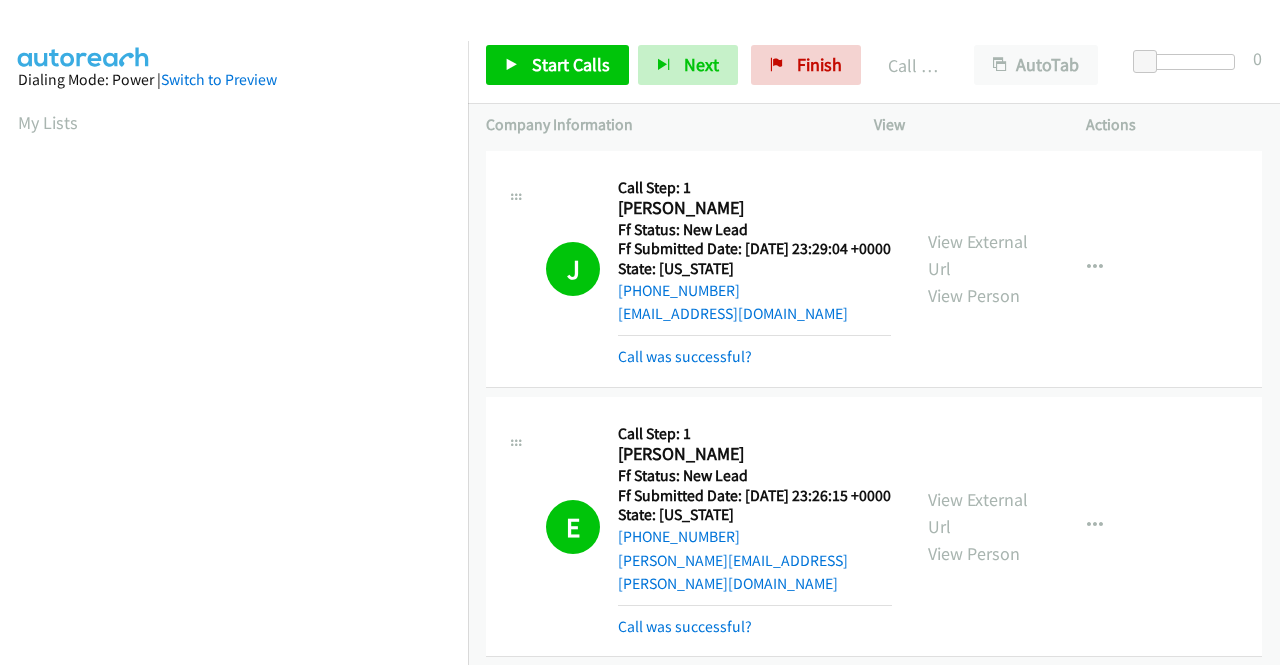 scroll, scrollTop: 0, scrollLeft: 0, axis: both 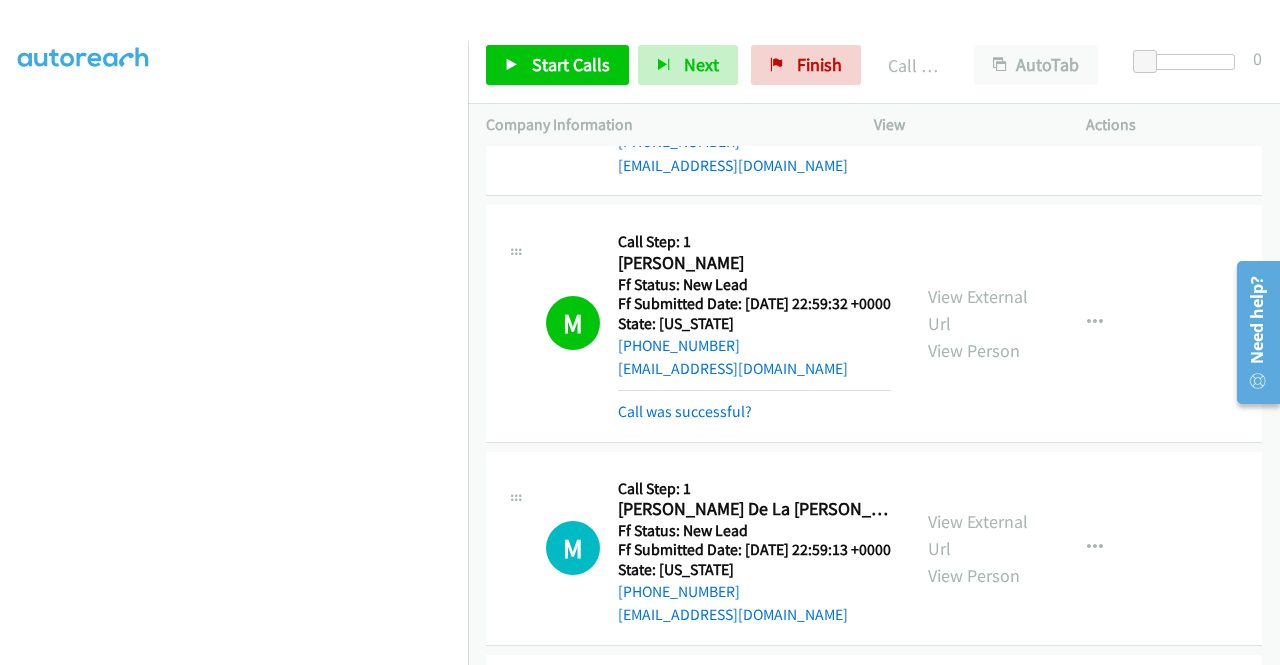 click on "View External Url" at bounding box center [978, 85] 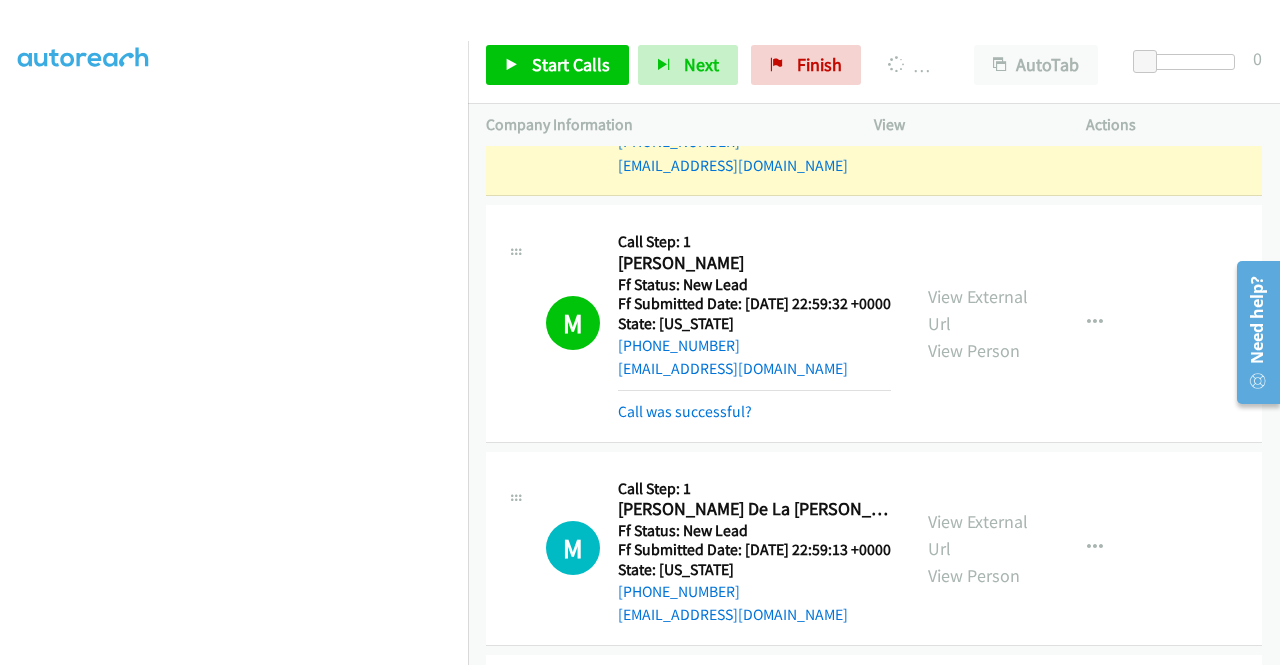 click on "K
Callback Scheduled
Call Step: 1
[PERSON_NAME]
America/[GEOGRAPHIC_DATA]
Ff Status: New Lead
Ff Submitted Date: [DATE] 23:03:09 +0000
State: [US_STATE]
[PHONE_NUMBER]
[EMAIL_ADDRESS][DOMAIN_NAME]
Call was successful?
View External Url
View Person
View External Url
Email
Schedule/Manage Callback
Skip Call
Add to do not call list" at bounding box center (874, 99) 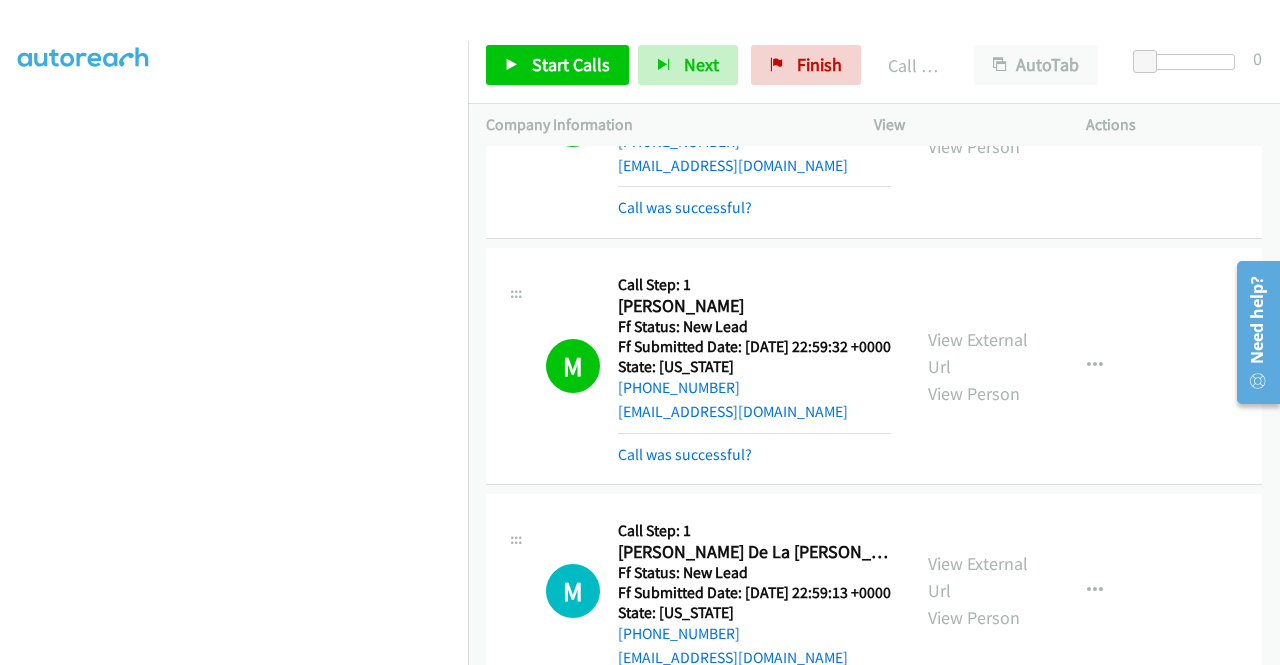 click on "M
Callback Scheduled
Call Step: 1
[PERSON_NAME]
America/New_York
Ff Status: New Lead
Ff Submitted Date: [DATE] 22:59:32 +0000
State: [US_STATE]
[PHONE_NUMBER]
[EMAIL_ADDRESS][DOMAIN_NAME]
Call was successful?
View External Url
View Person
View External Url
Email
Schedule/Manage Callback
Skip Call
Add to do not call list" at bounding box center [874, 367] 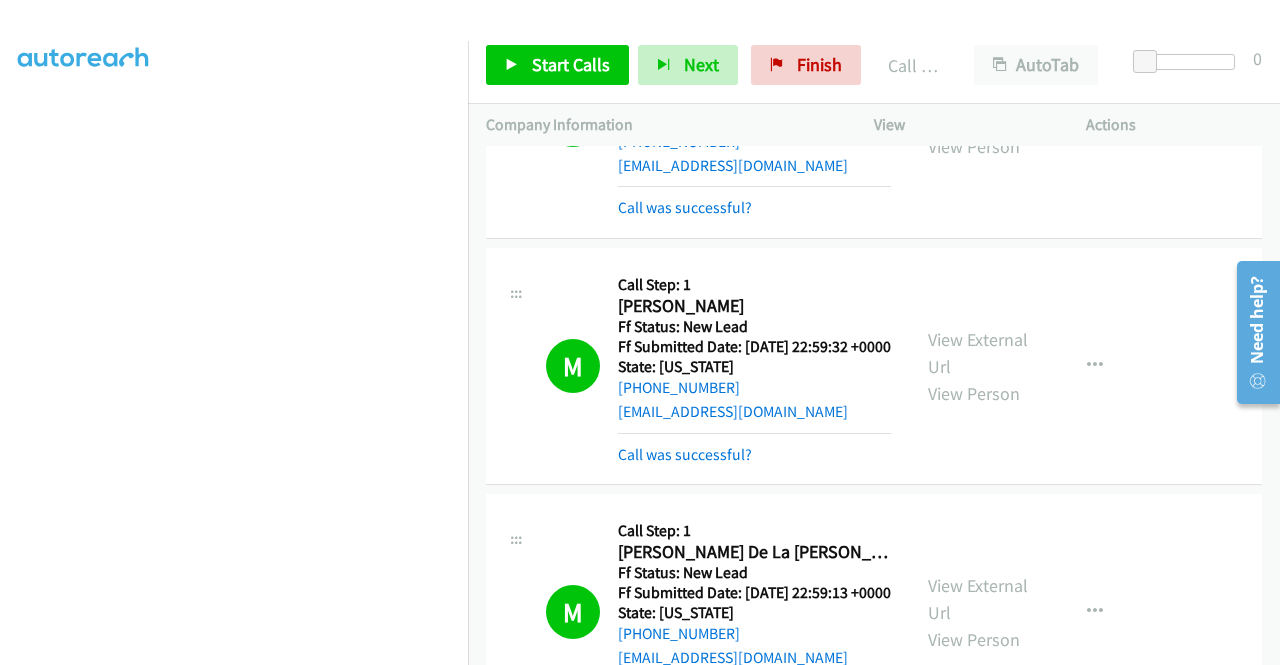 scroll, scrollTop: 456, scrollLeft: 0, axis: vertical 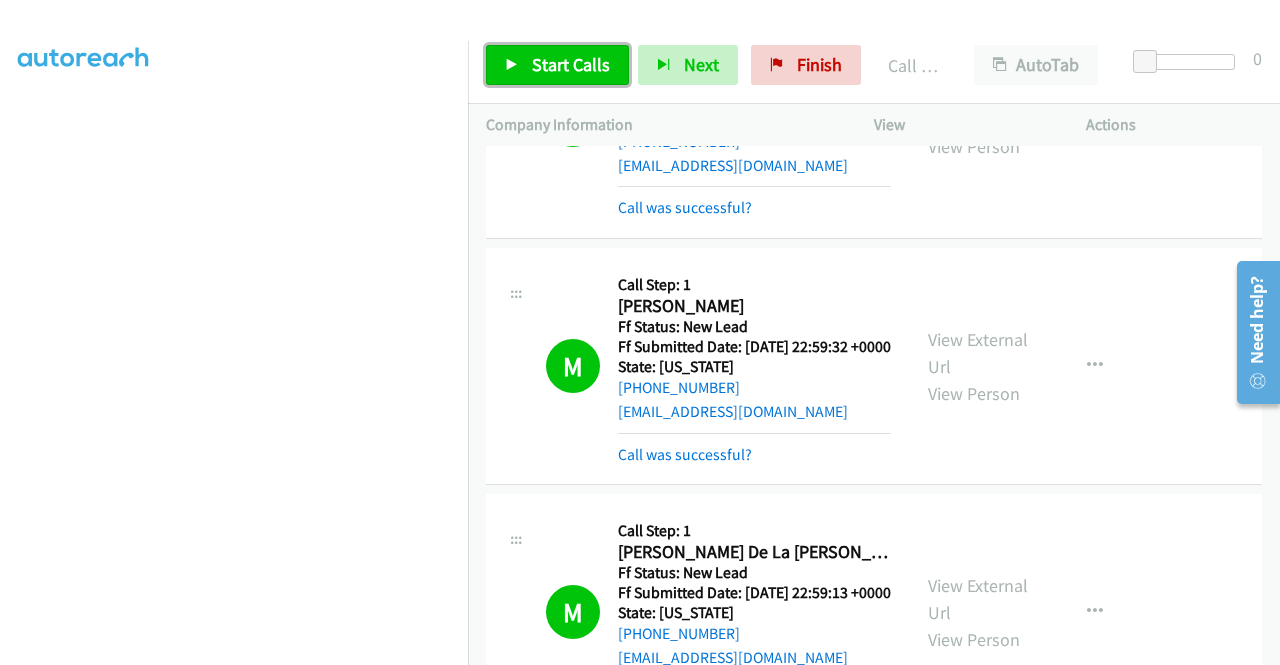 click on "Start Calls" at bounding box center [571, 64] 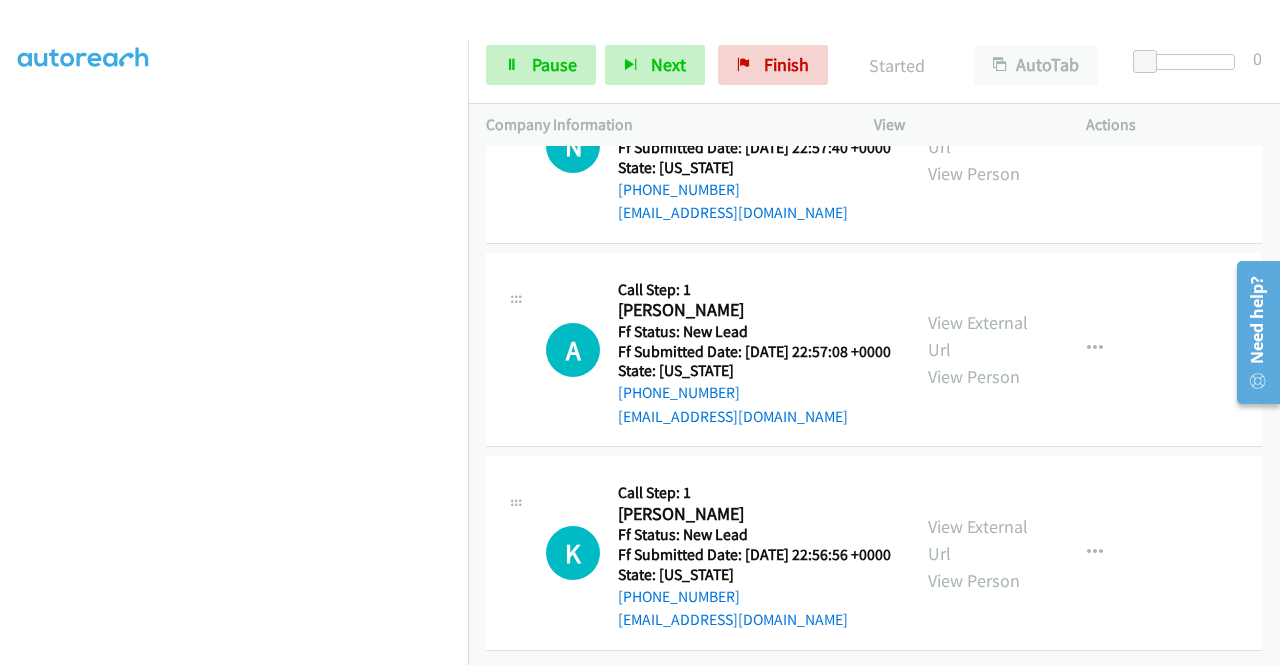 scroll, scrollTop: 7514, scrollLeft: 0, axis: vertical 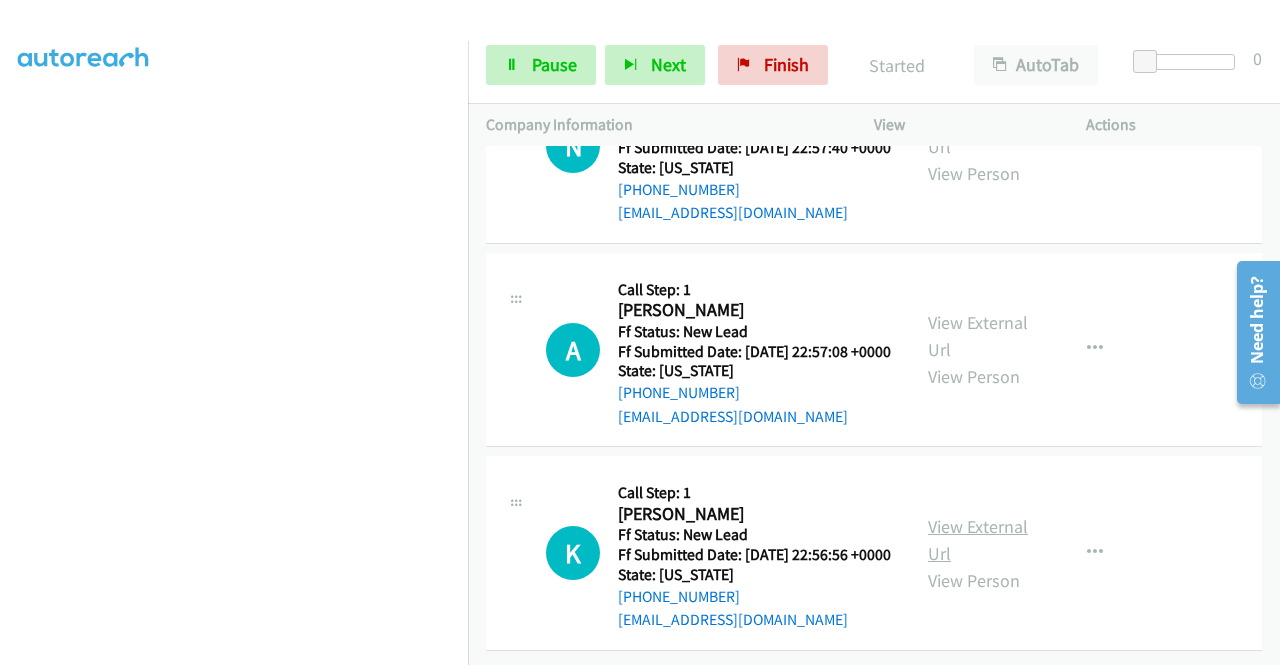 click on "View External Url" at bounding box center [978, 540] 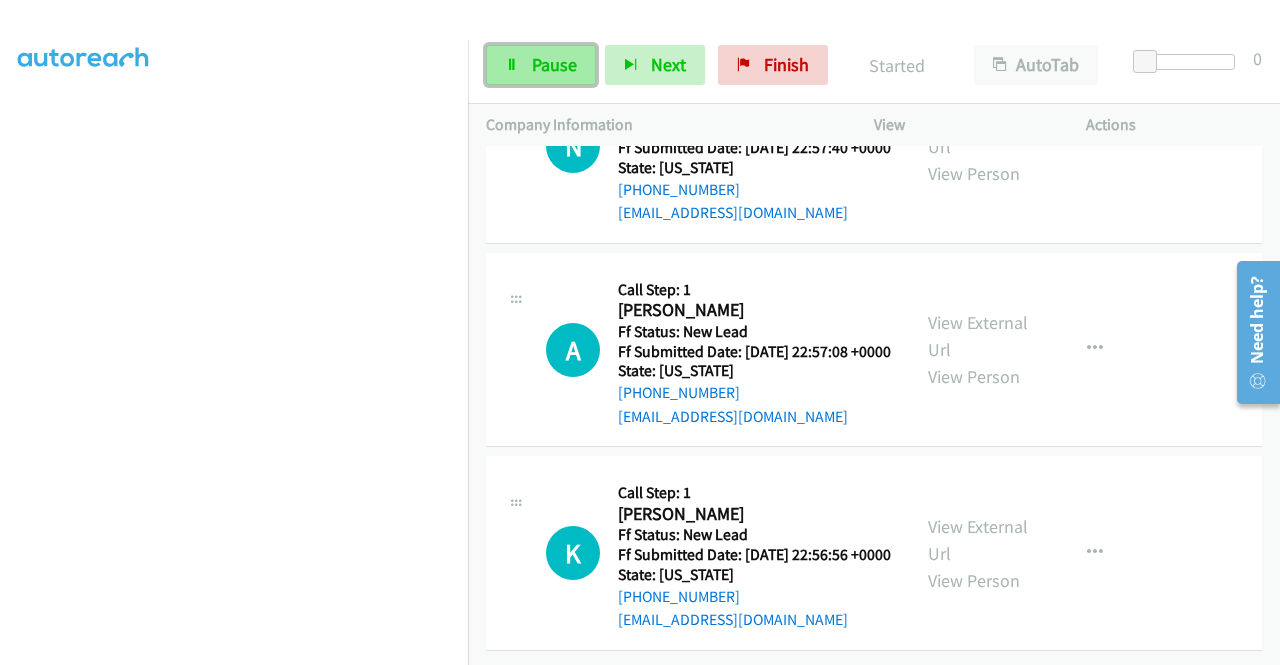 click on "Pause" at bounding box center (554, 64) 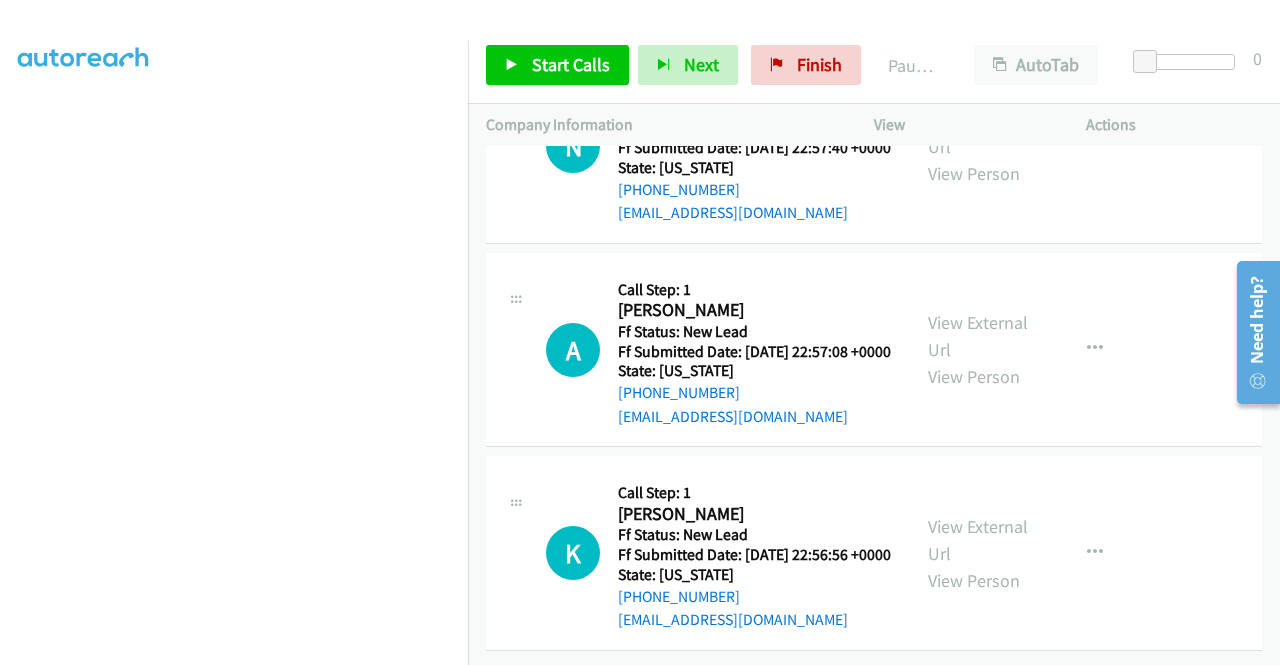 scroll, scrollTop: 400, scrollLeft: 0, axis: vertical 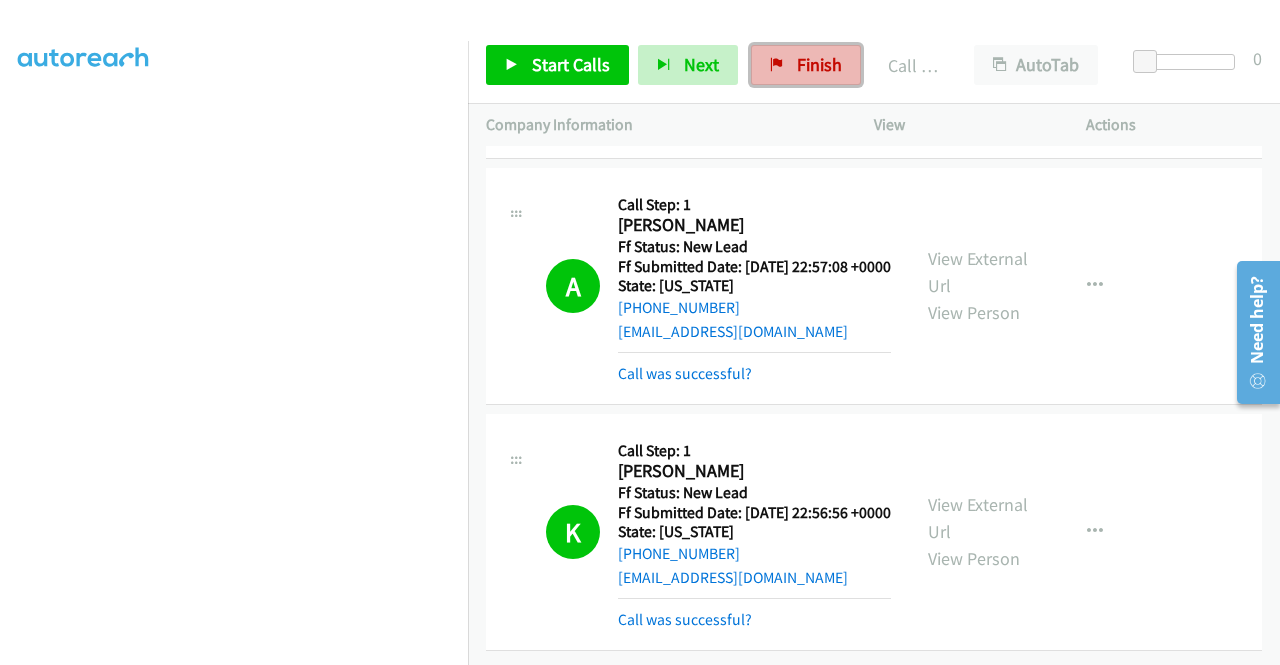 click on "Finish" at bounding box center (819, 64) 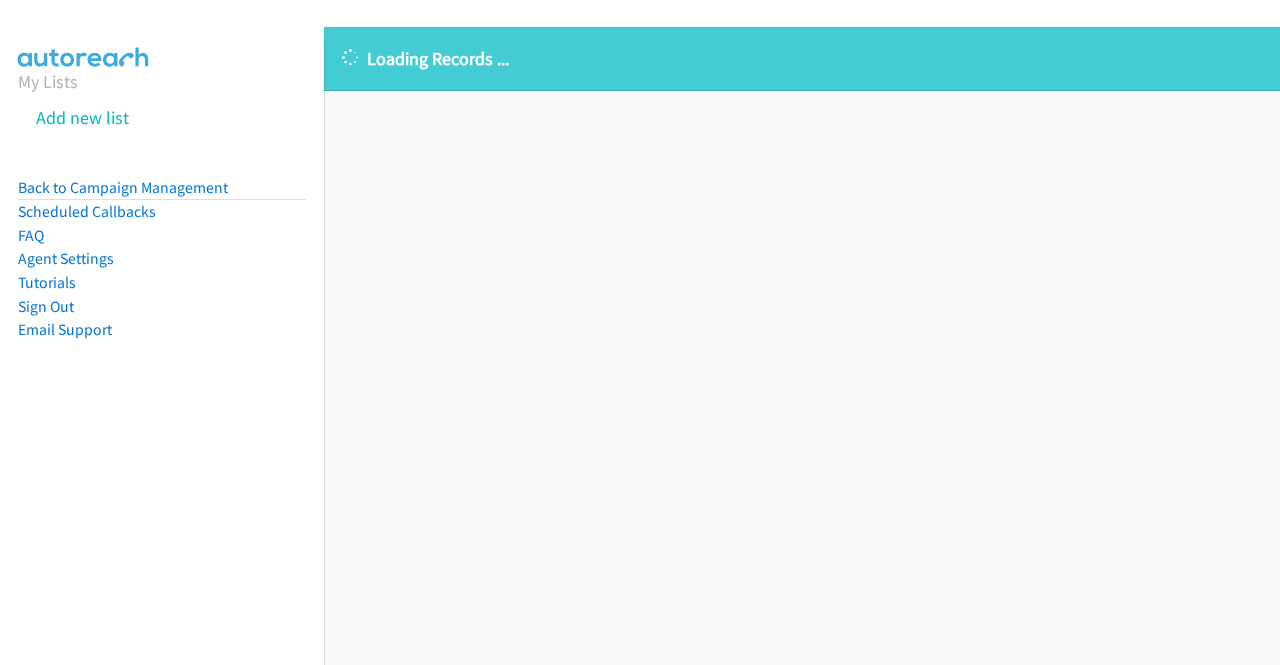scroll, scrollTop: 0, scrollLeft: 0, axis: both 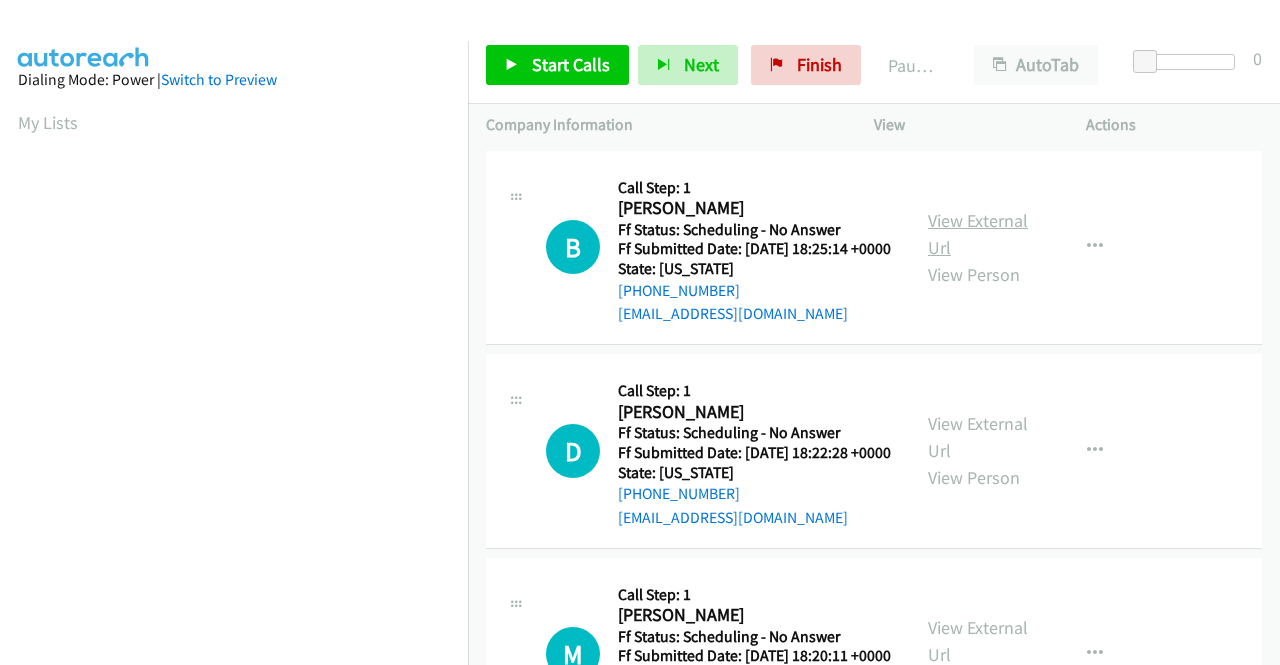 click on "View External Url" at bounding box center [978, 234] 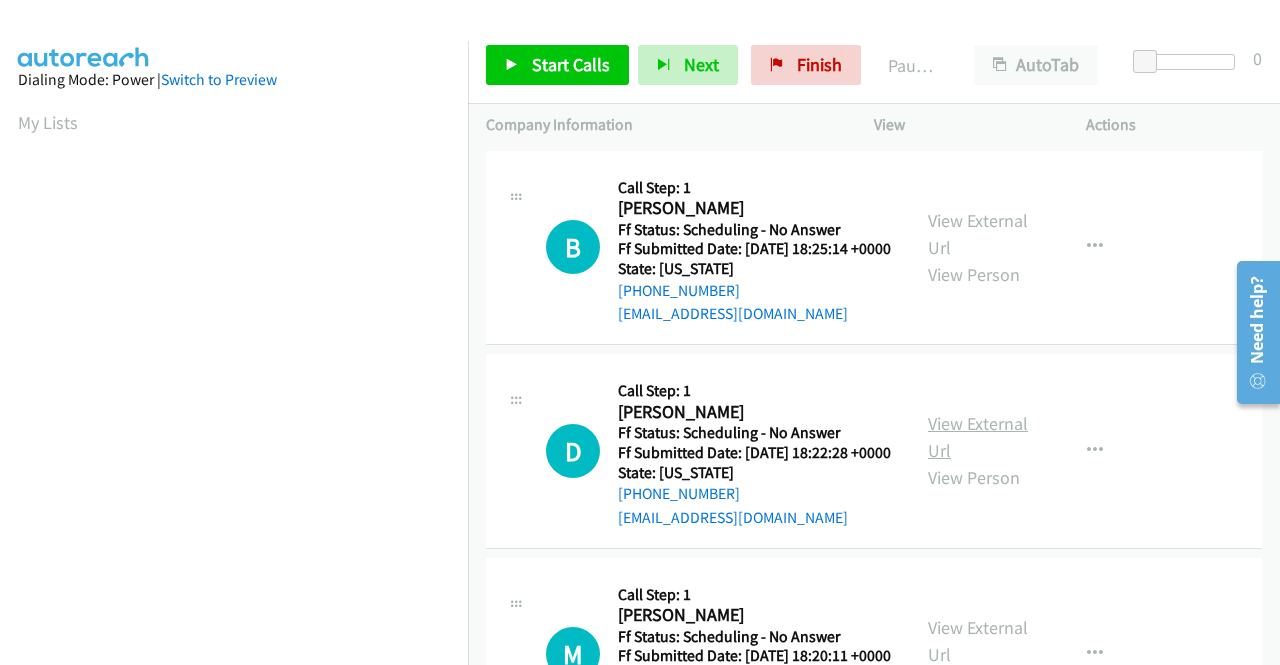 click on "View External Url" at bounding box center [978, 437] 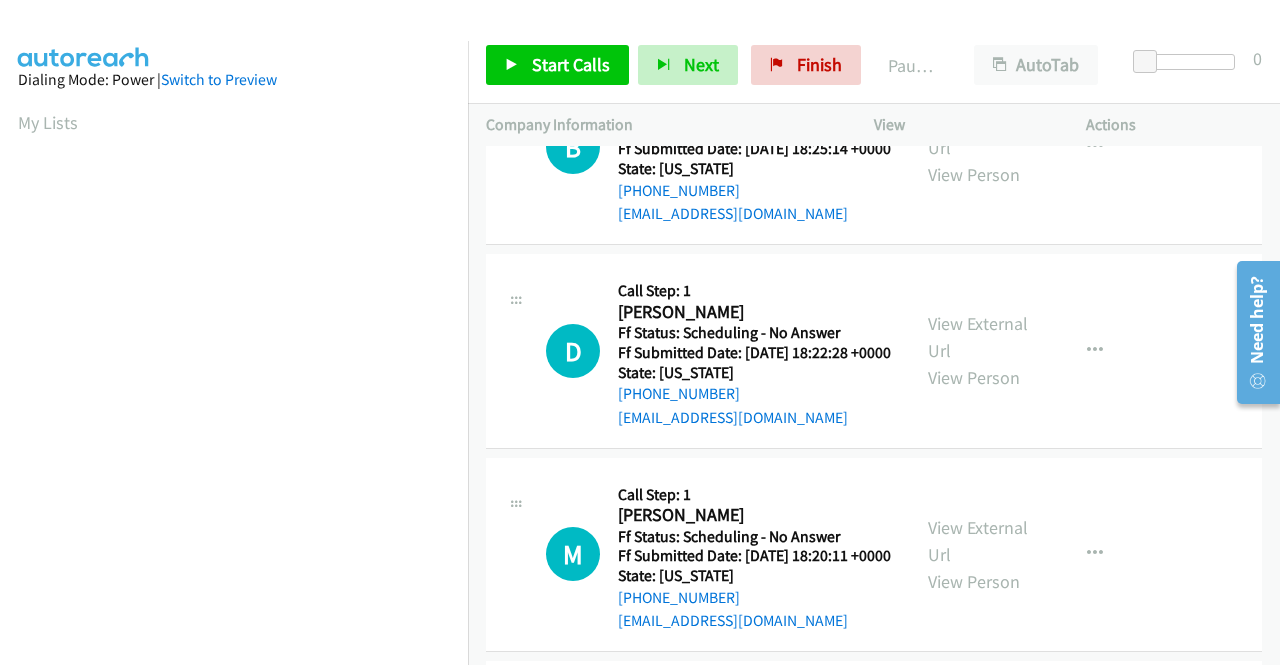 scroll, scrollTop: 200, scrollLeft: 0, axis: vertical 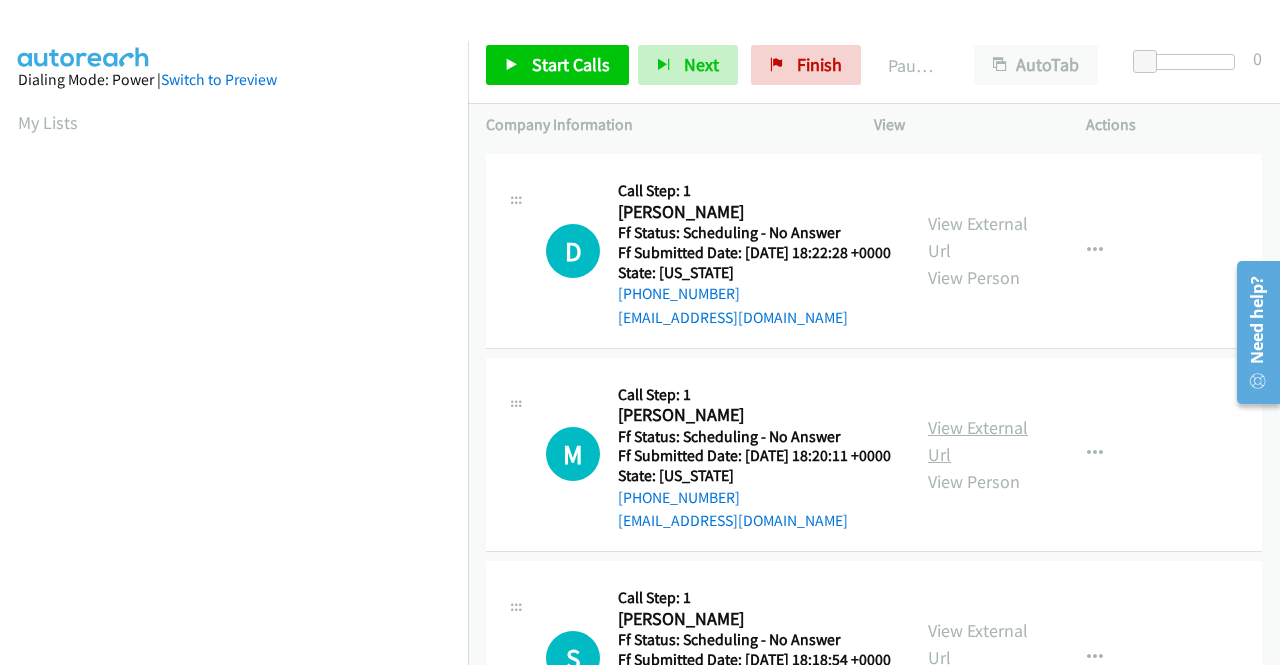 click on "View External Url" at bounding box center [978, 441] 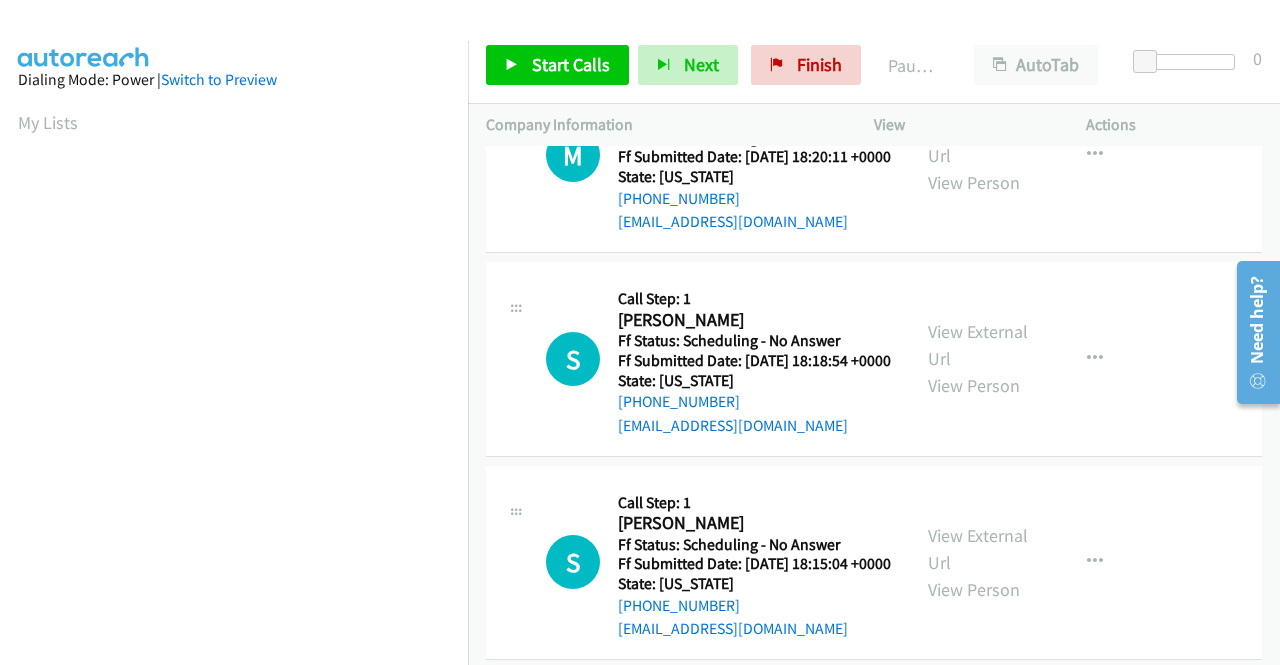 scroll, scrollTop: 500, scrollLeft: 0, axis: vertical 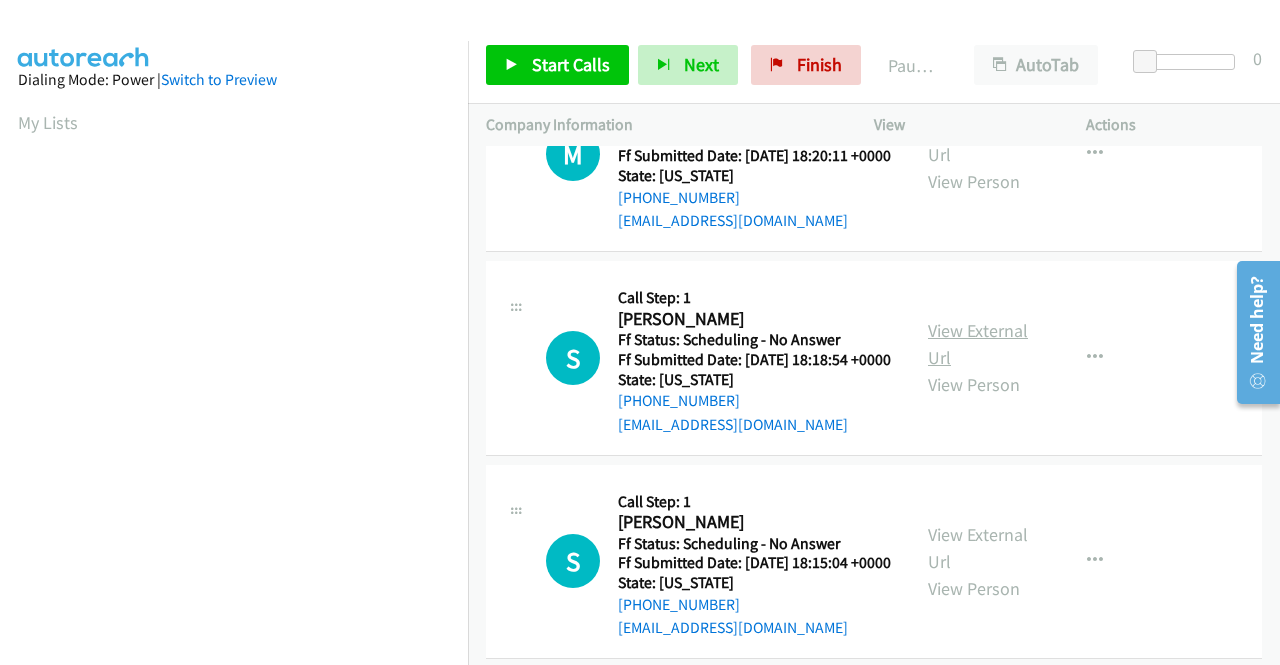 click on "View External Url" at bounding box center (978, 344) 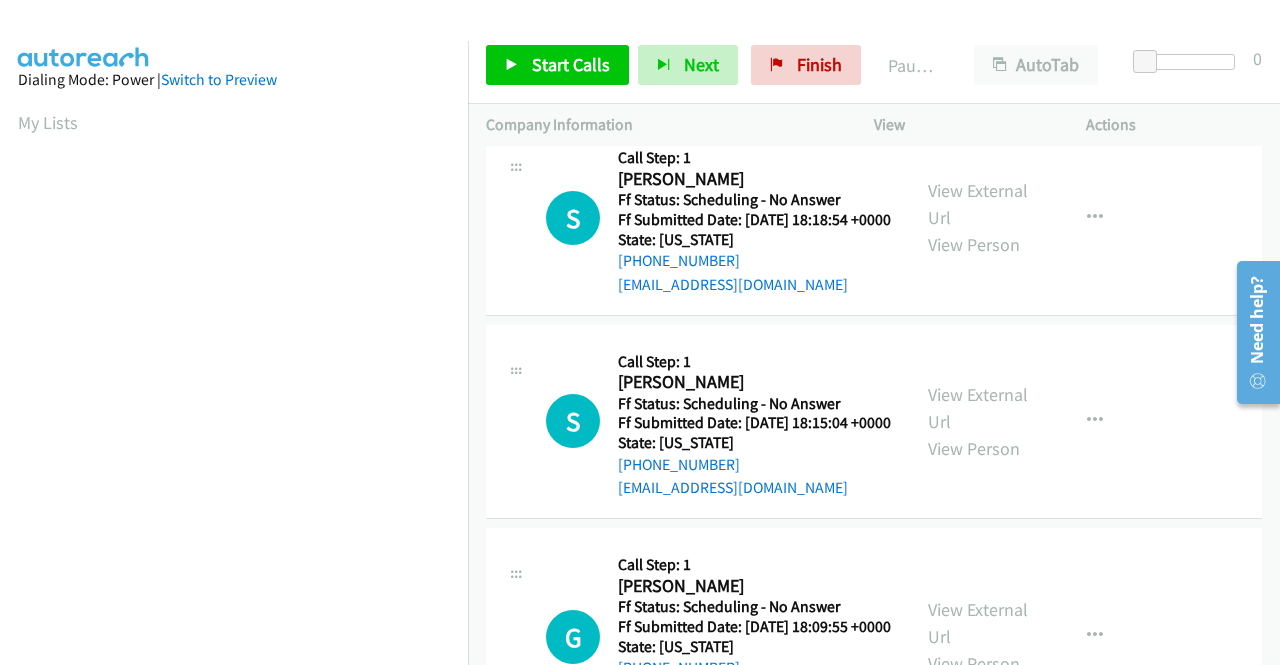 scroll, scrollTop: 700, scrollLeft: 0, axis: vertical 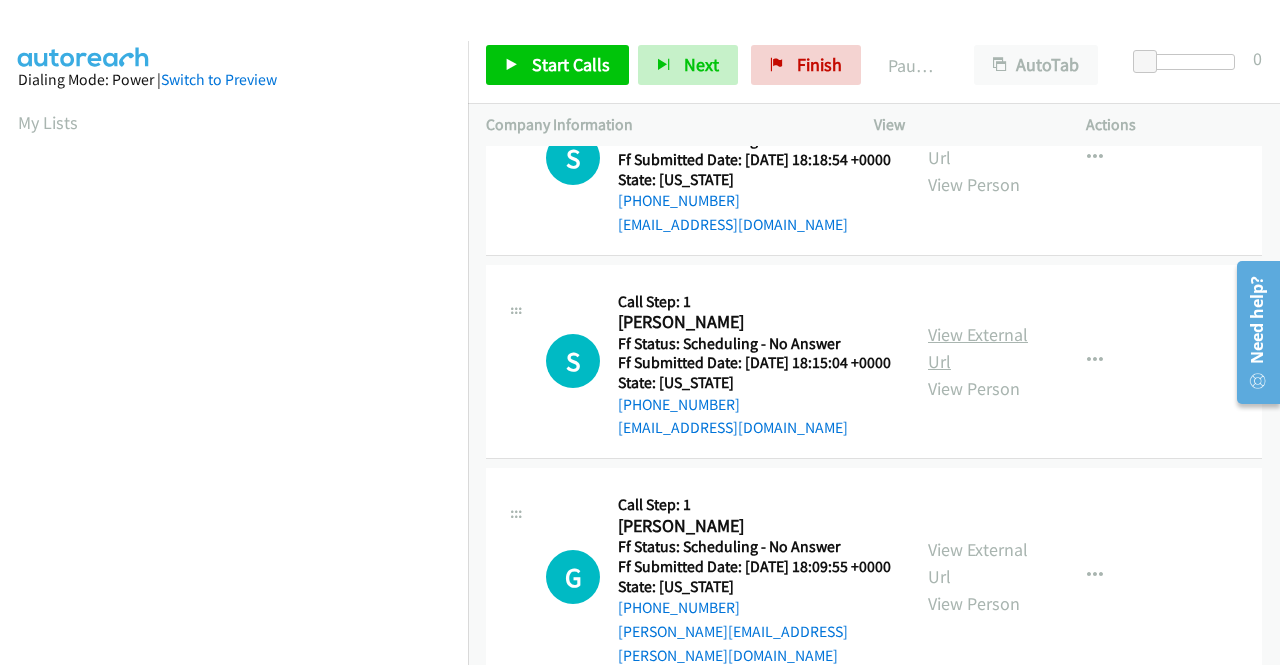 click on "View External Url" at bounding box center (978, 348) 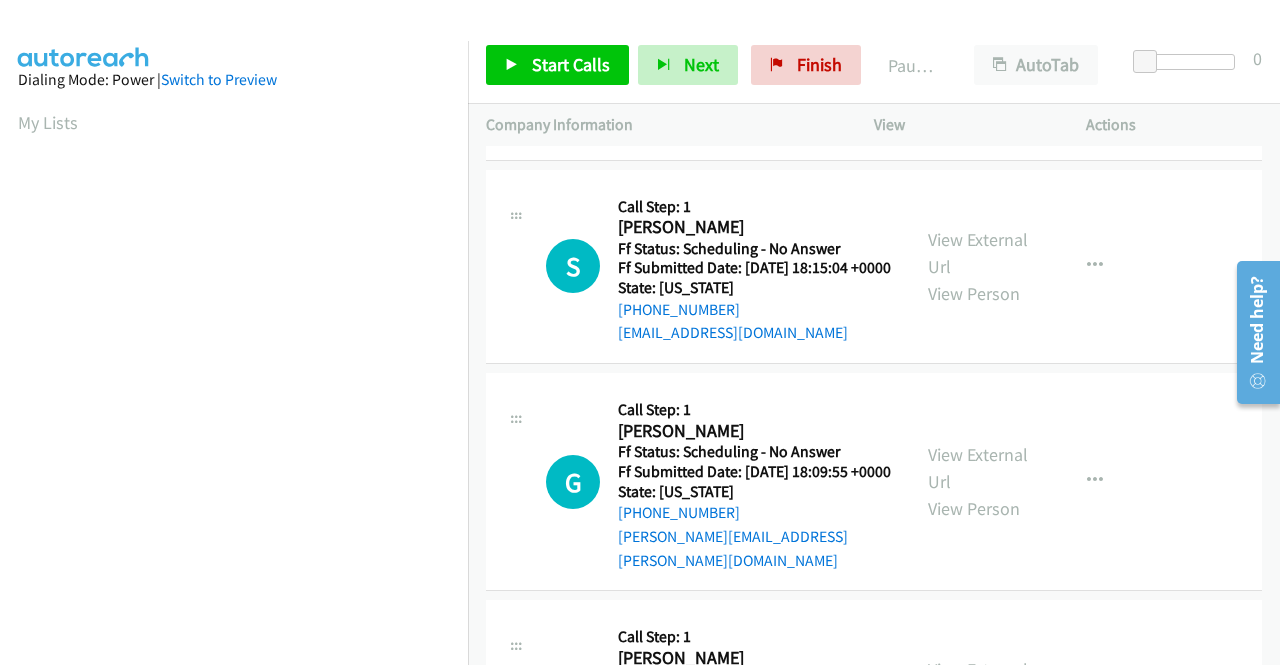 scroll, scrollTop: 900, scrollLeft: 0, axis: vertical 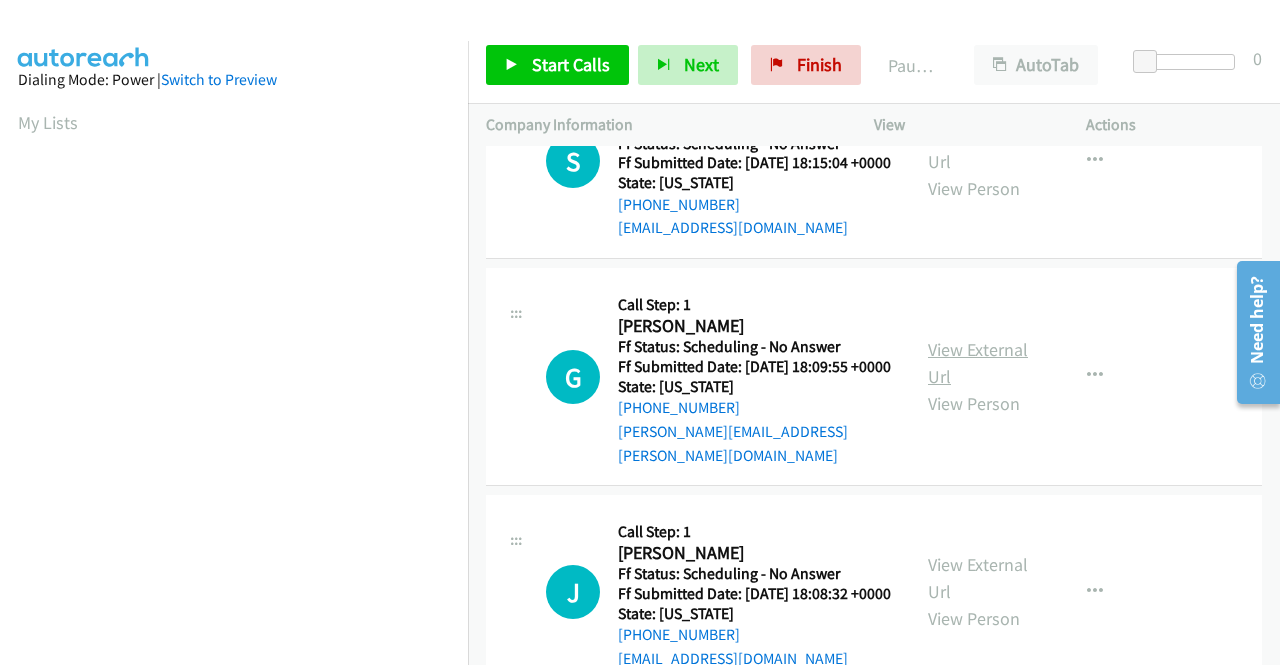 click on "View External Url" at bounding box center [978, 363] 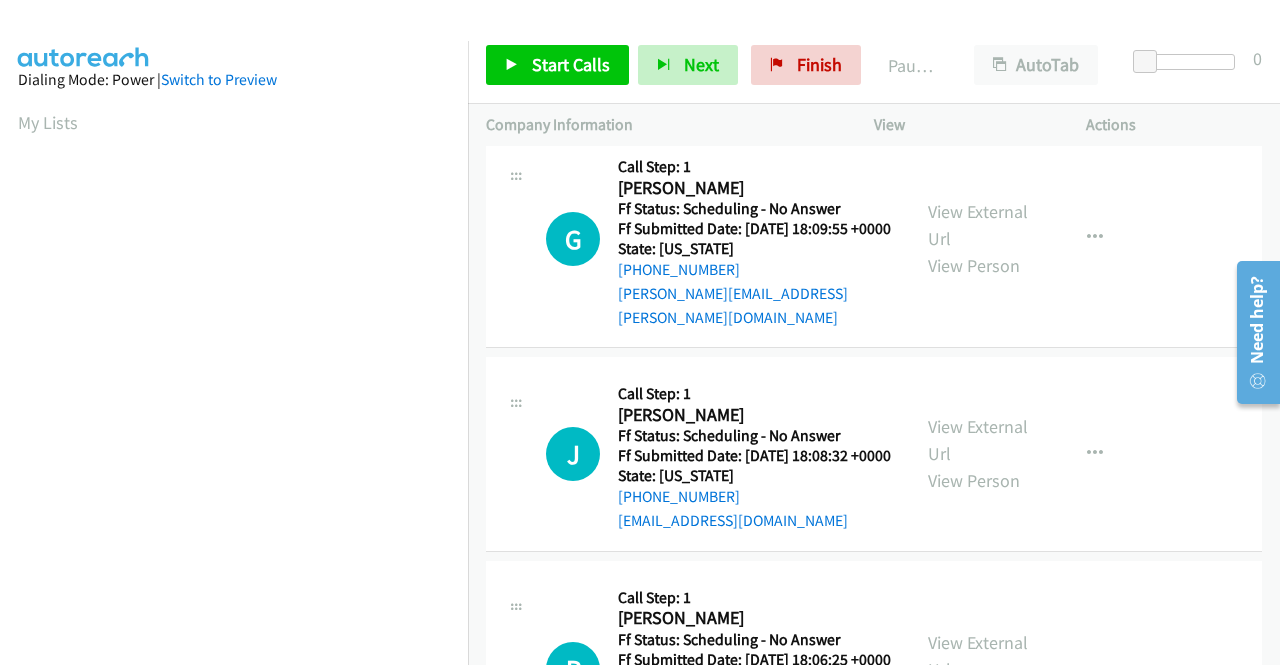 scroll, scrollTop: 1100, scrollLeft: 0, axis: vertical 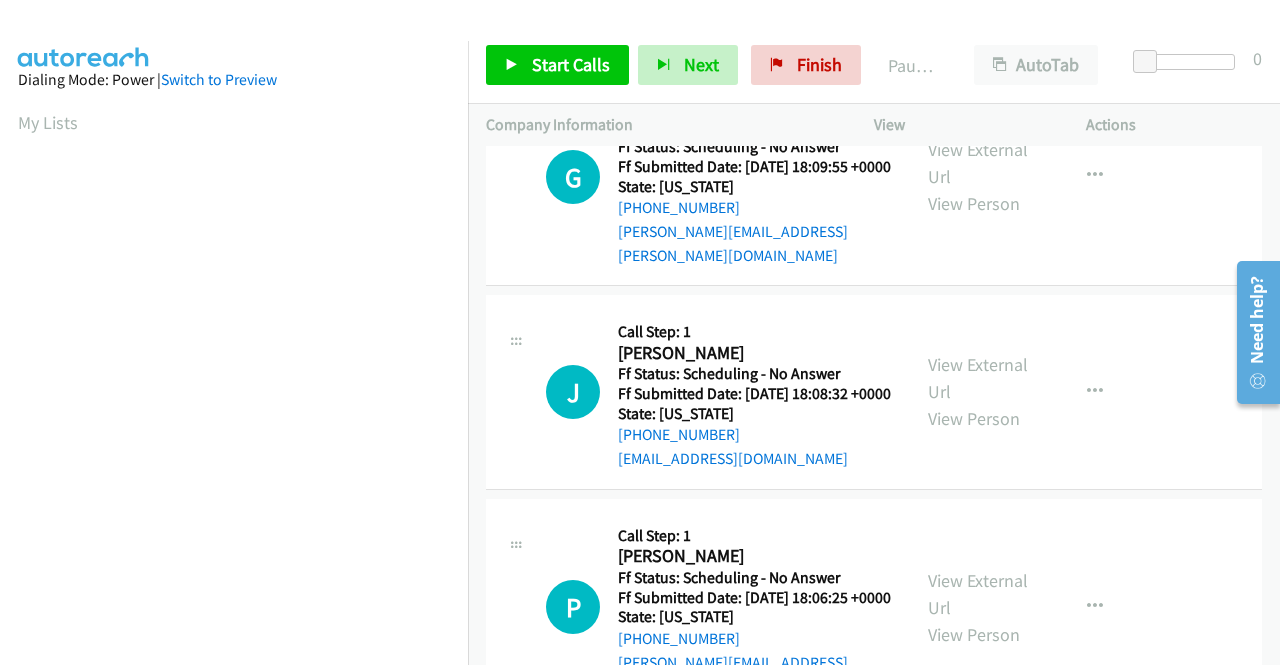 click on "J
Callback Scheduled
Call Step: 1
Jeanette Gibbons
America/Los_Angeles
Ff Status: Scheduling - No Answer
Ff Submitted Date: 2025-07-13 18:08:32 +0000
State: California
+1 916-541-1235
gibbonsj660@gmail.com
Call was successful?
View External Url
View Person
View External Url
Email
Schedule/Manage Callback
Skip Call
Add to do not call list" at bounding box center (874, 393) 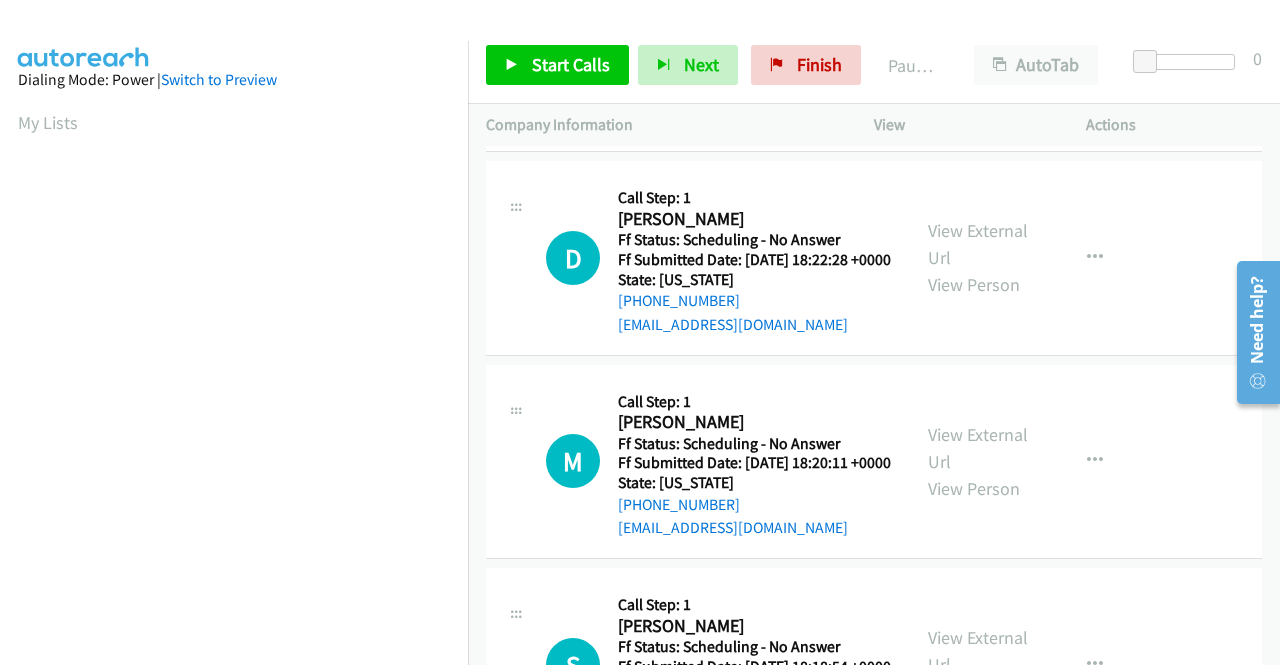 scroll, scrollTop: 0, scrollLeft: 0, axis: both 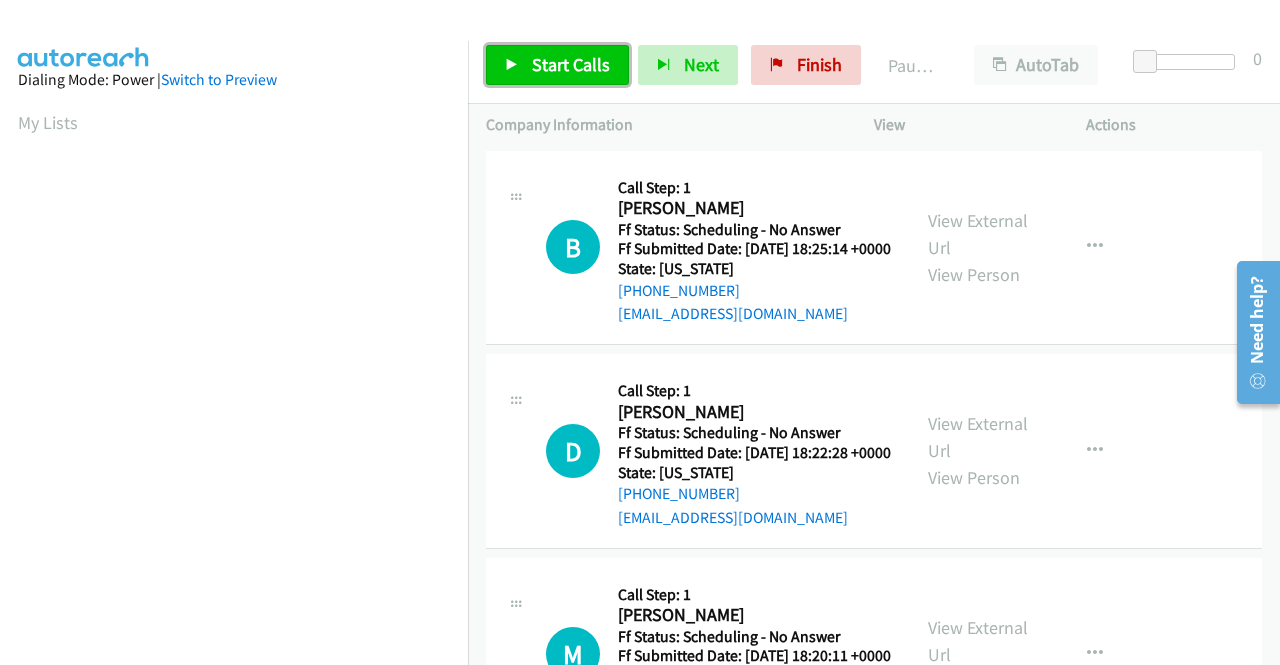 click on "Start Calls" at bounding box center [571, 64] 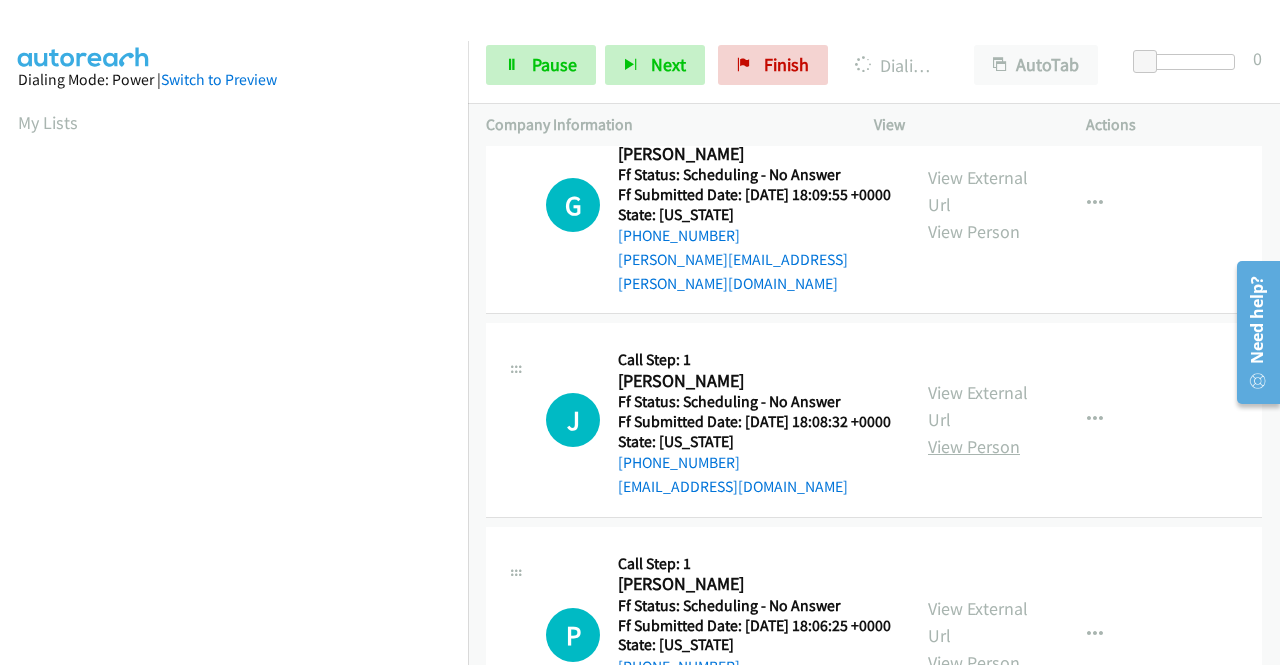 scroll, scrollTop: 1200, scrollLeft: 0, axis: vertical 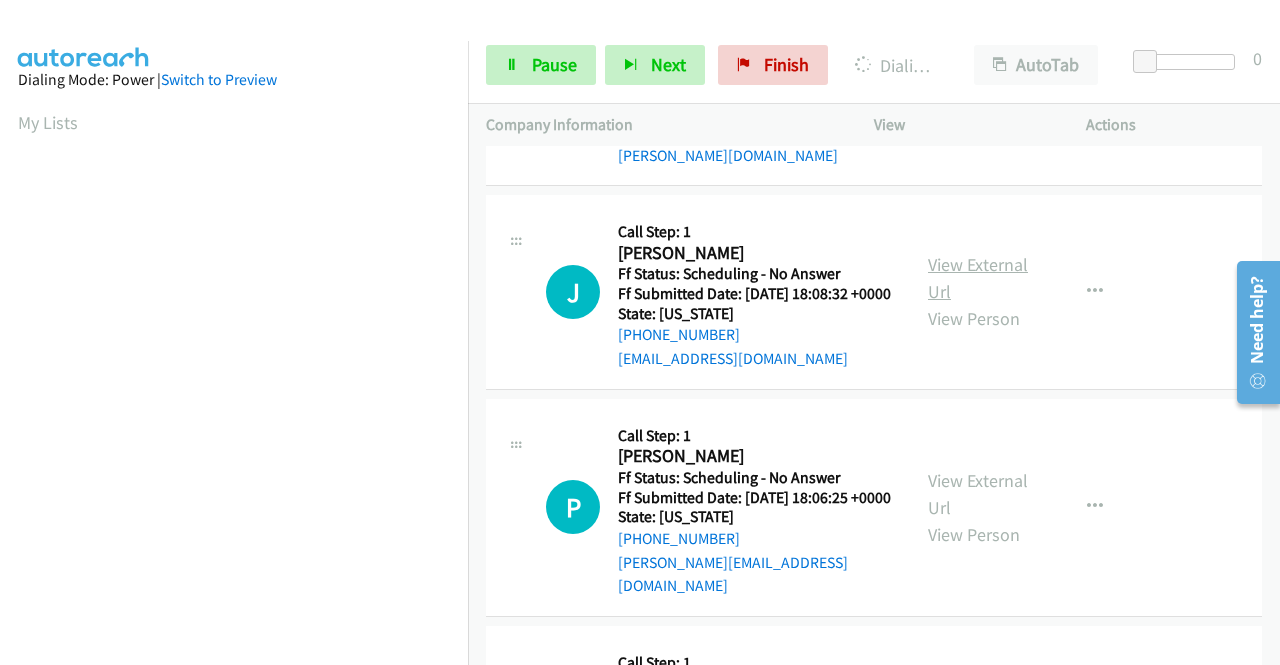 click on "View External Url" at bounding box center [978, 278] 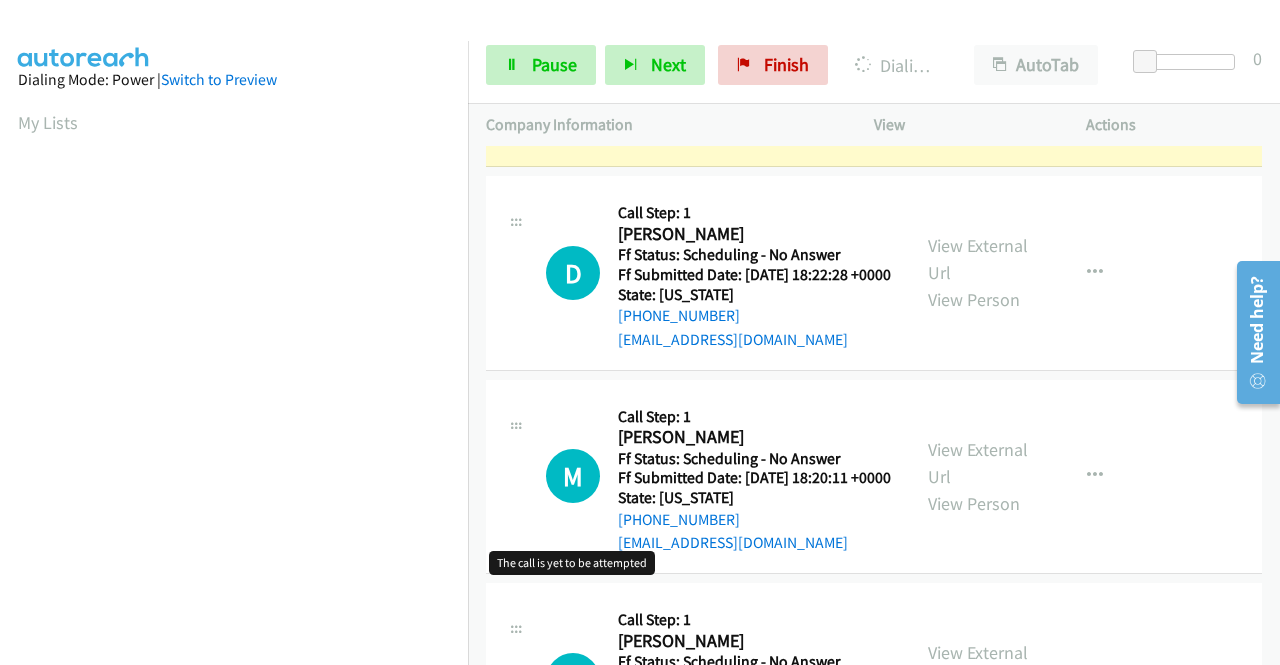 scroll, scrollTop: 0, scrollLeft: 0, axis: both 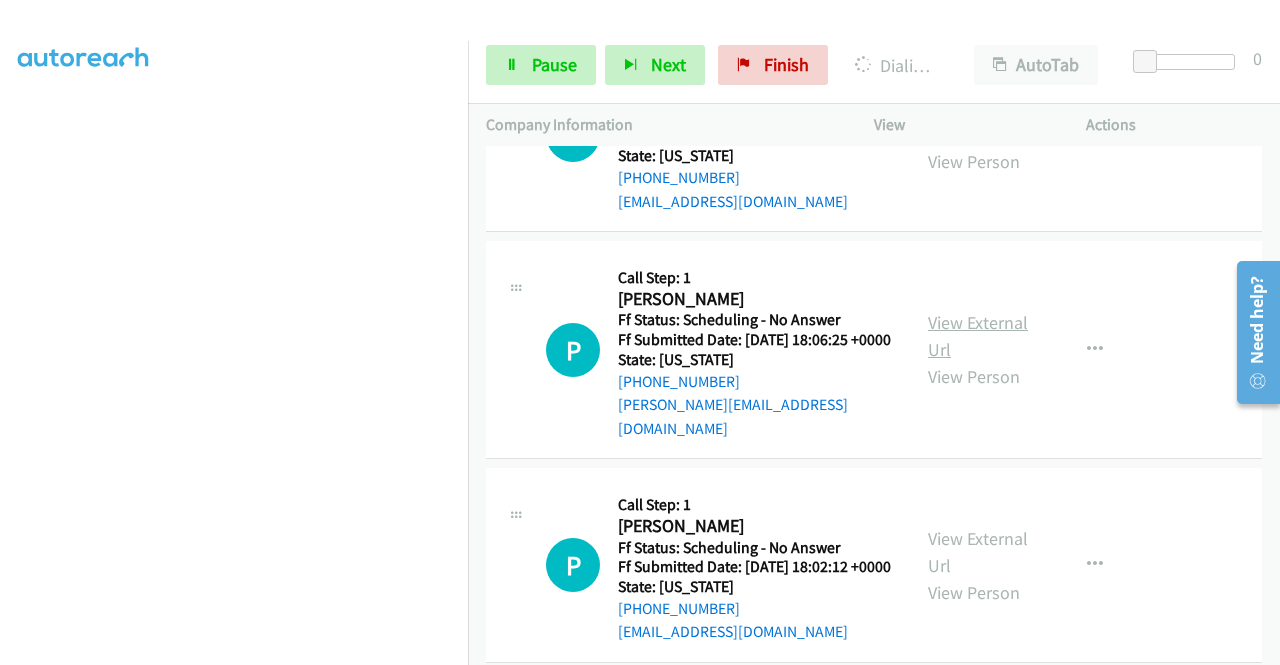 click on "View External Url" at bounding box center (978, 336) 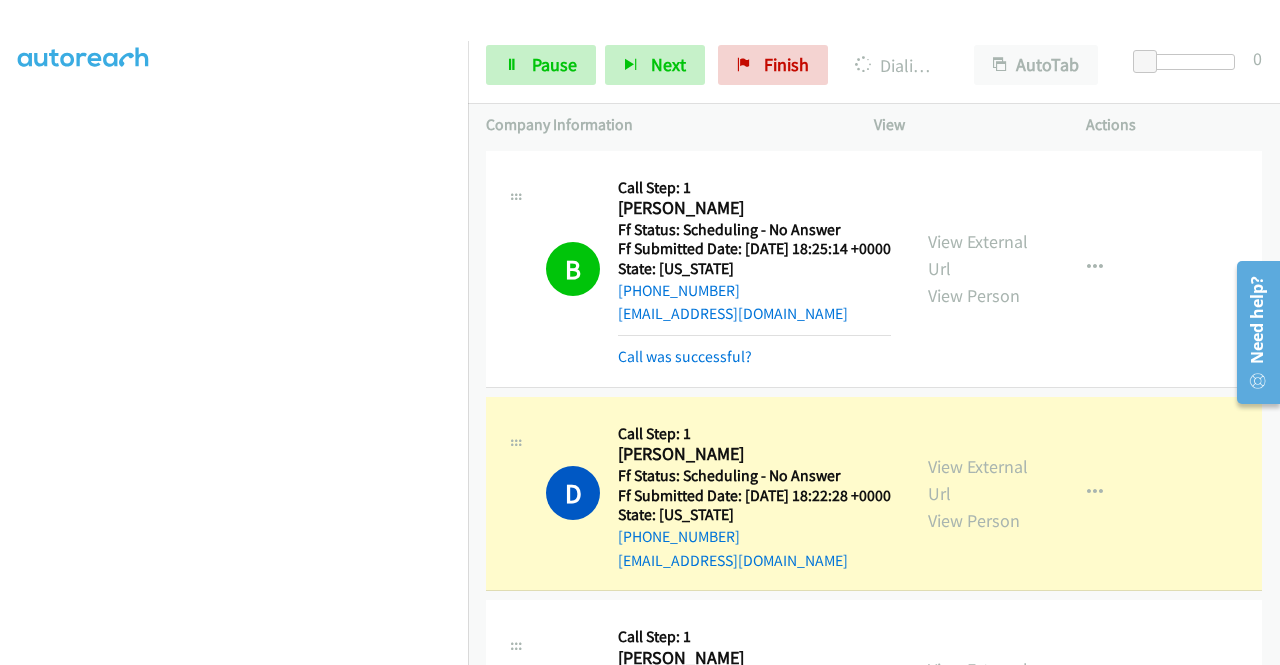 scroll, scrollTop: 200, scrollLeft: 0, axis: vertical 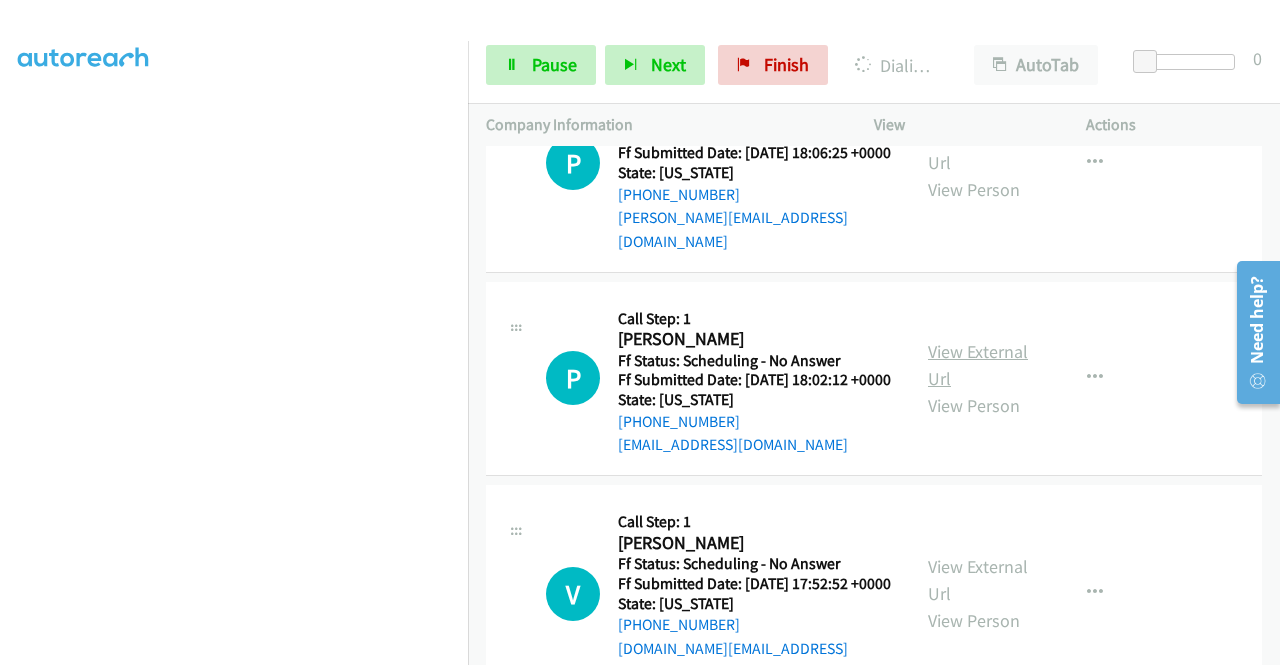click on "View External Url" at bounding box center (978, 365) 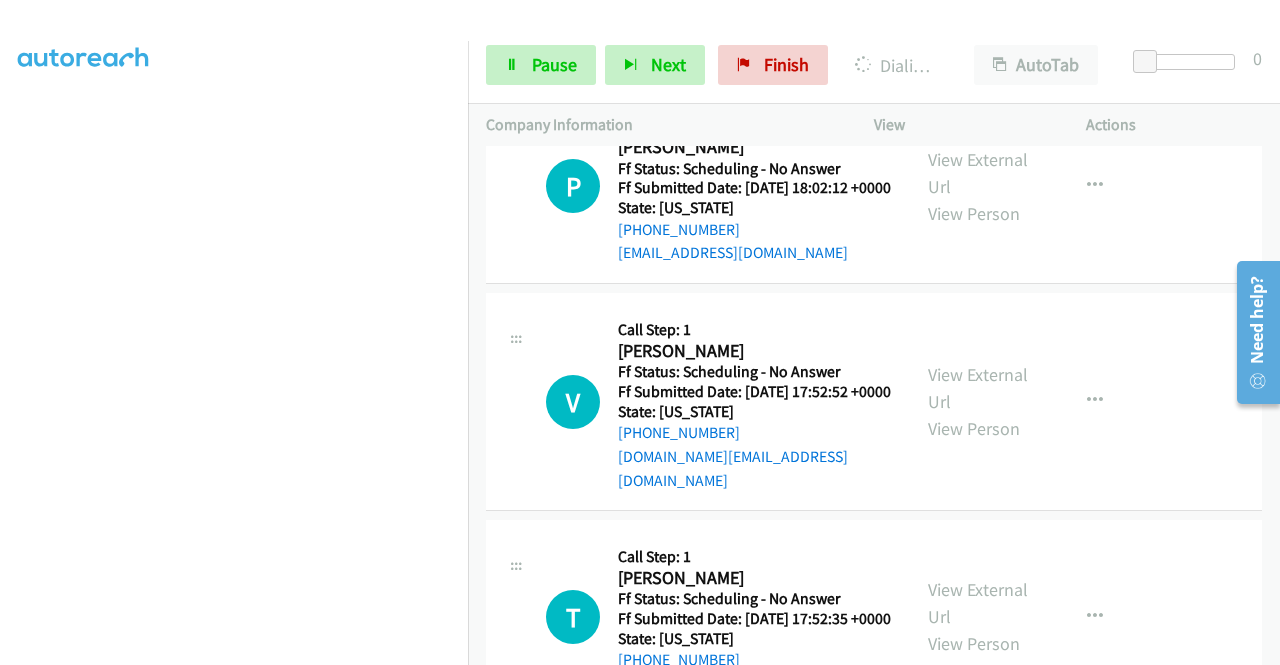 scroll, scrollTop: 2000, scrollLeft: 0, axis: vertical 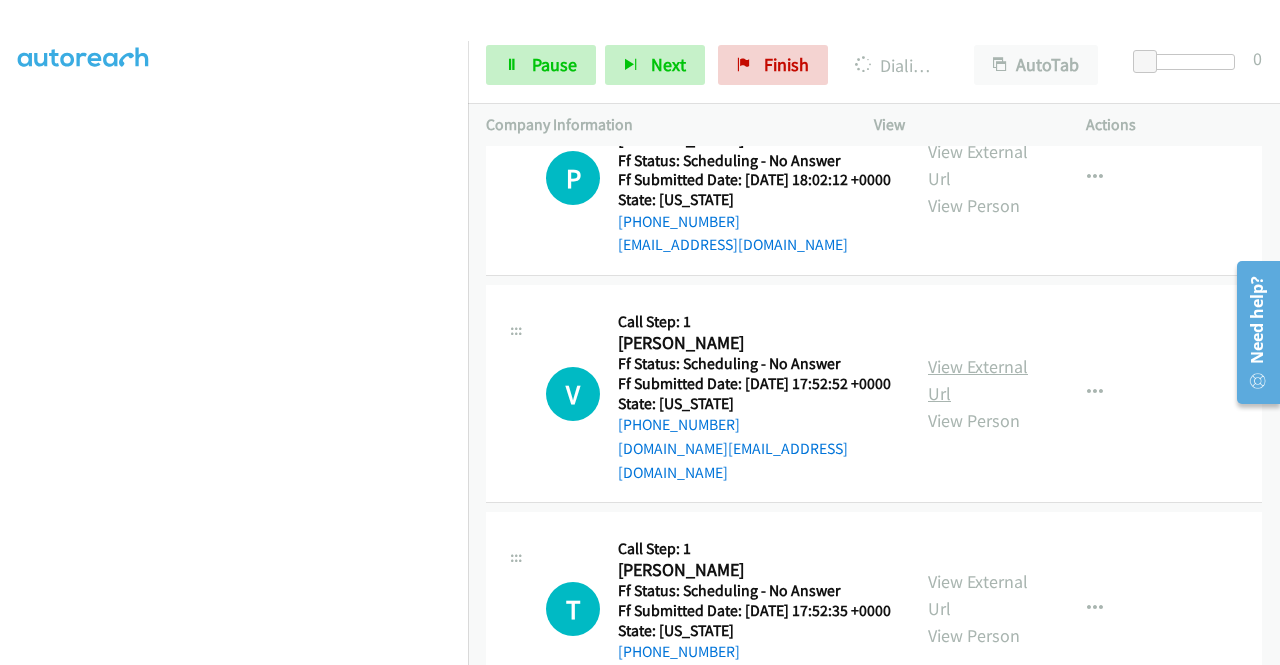 click on "View External Url" at bounding box center [978, 380] 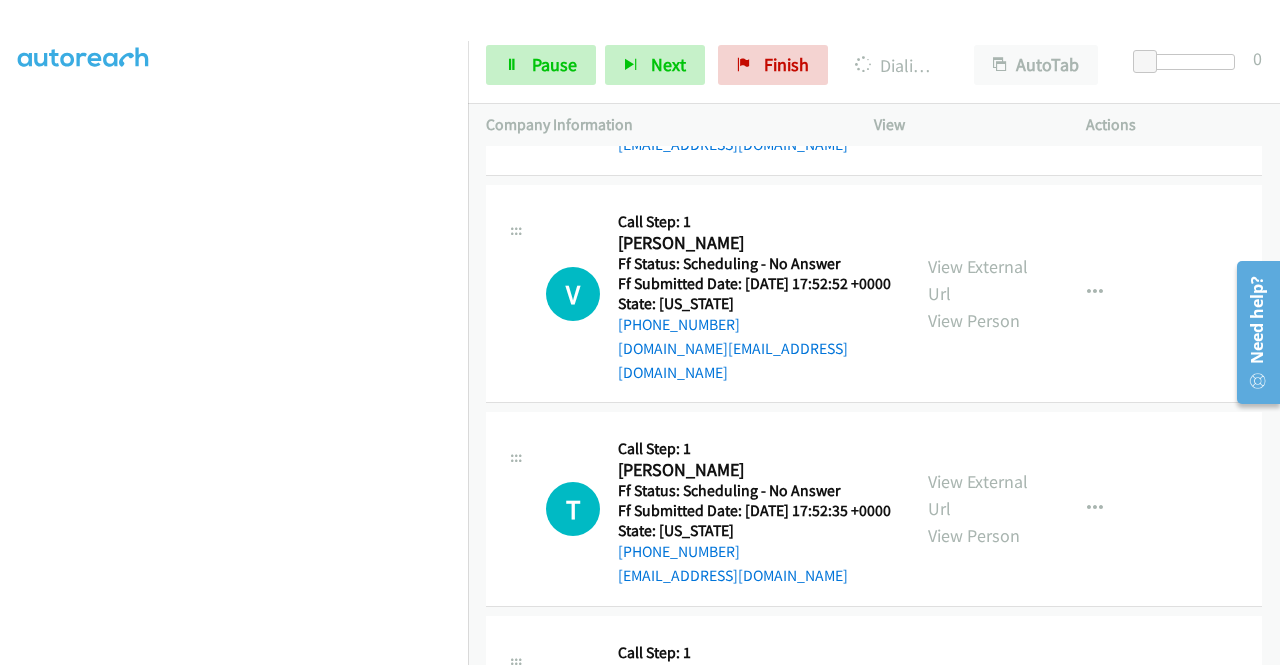 scroll, scrollTop: 2200, scrollLeft: 0, axis: vertical 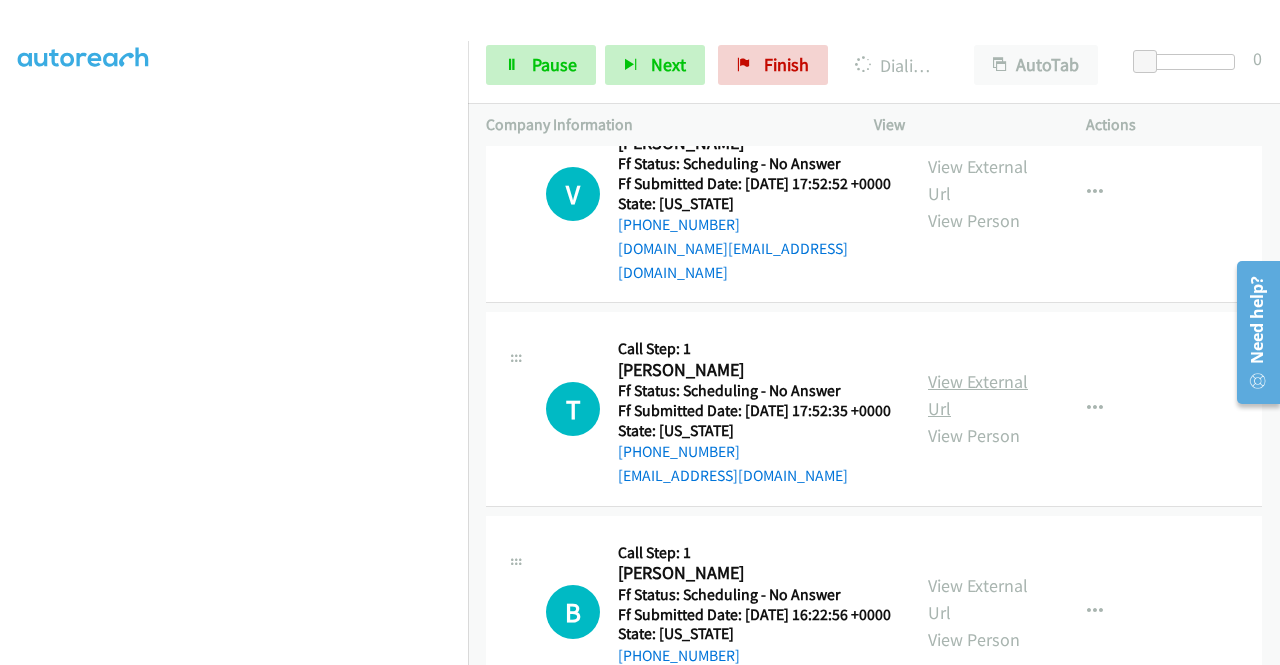 click on "View External Url" at bounding box center (978, 395) 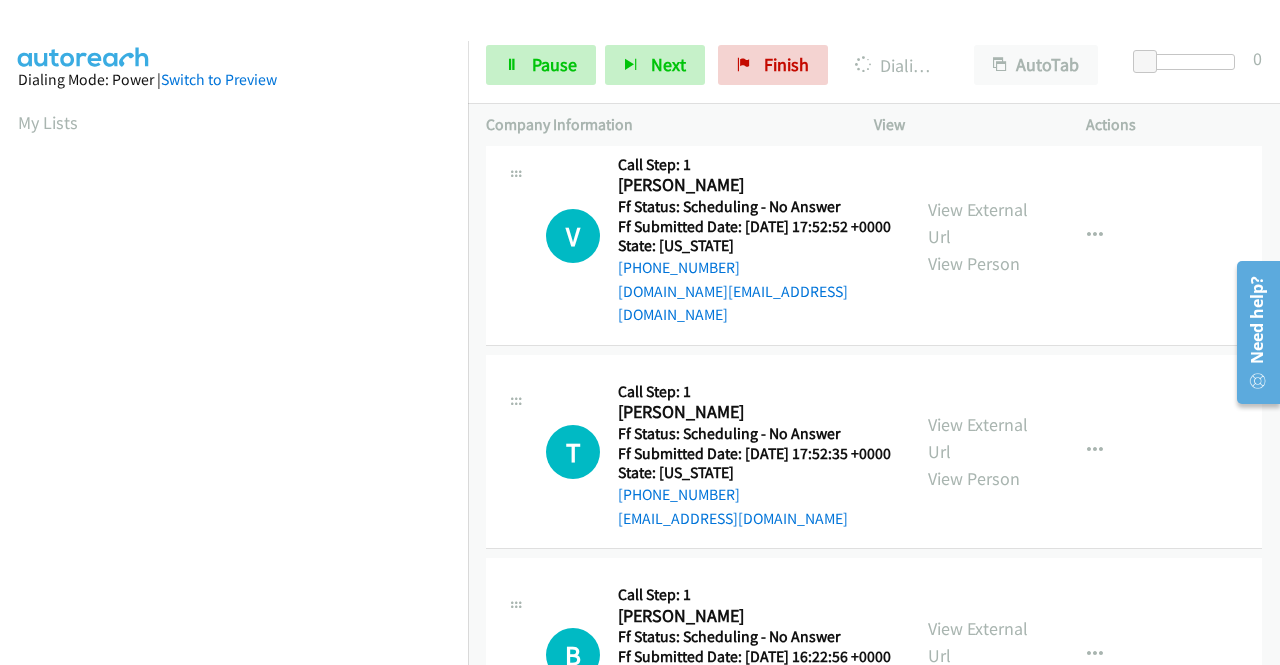 scroll, scrollTop: 456, scrollLeft: 0, axis: vertical 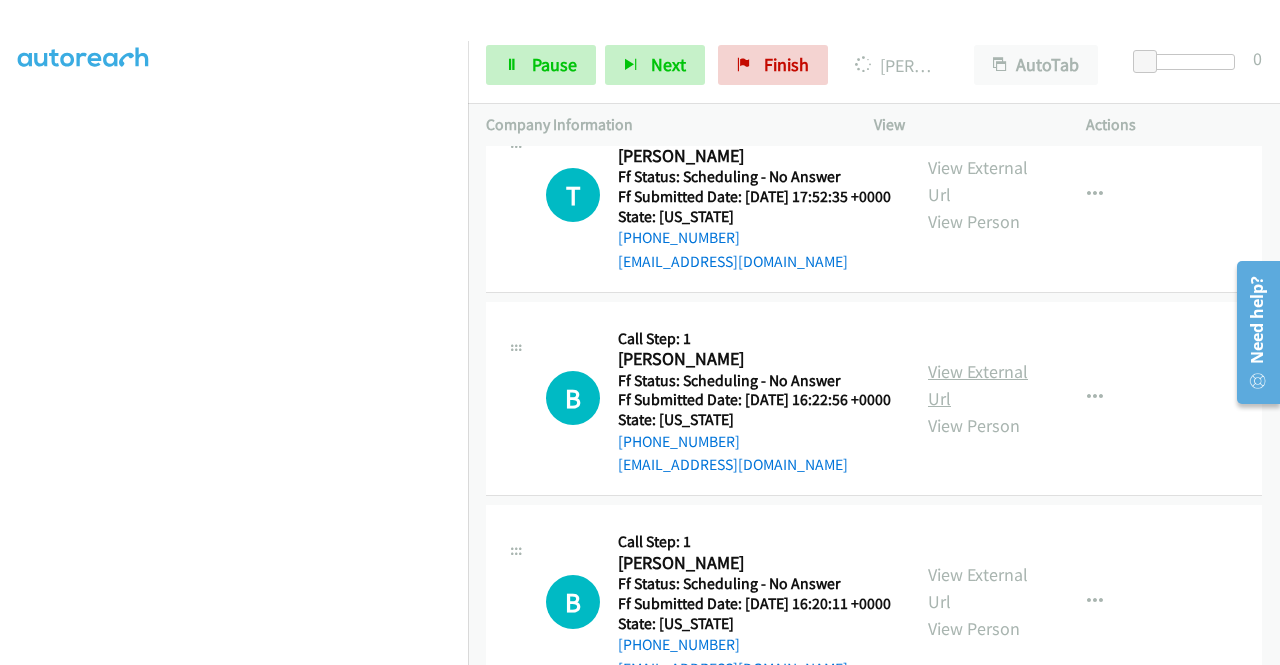 click on "View External Url" at bounding box center [978, 385] 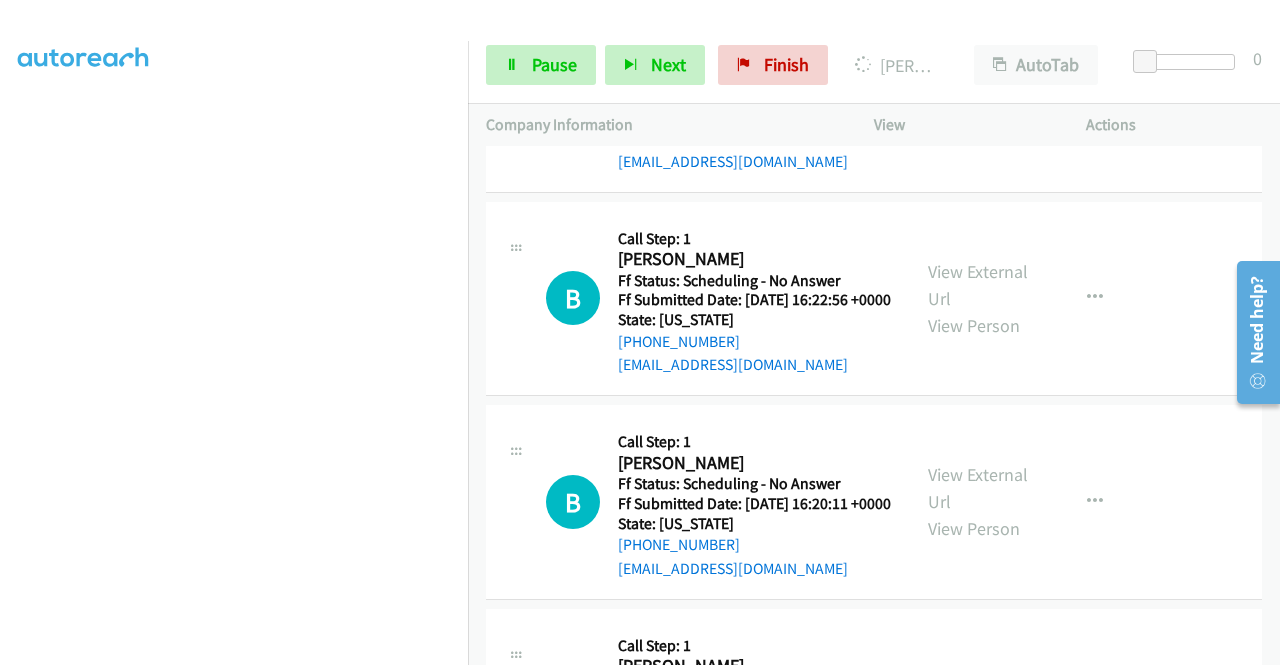 scroll, scrollTop: 2742, scrollLeft: 0, axis: vertical 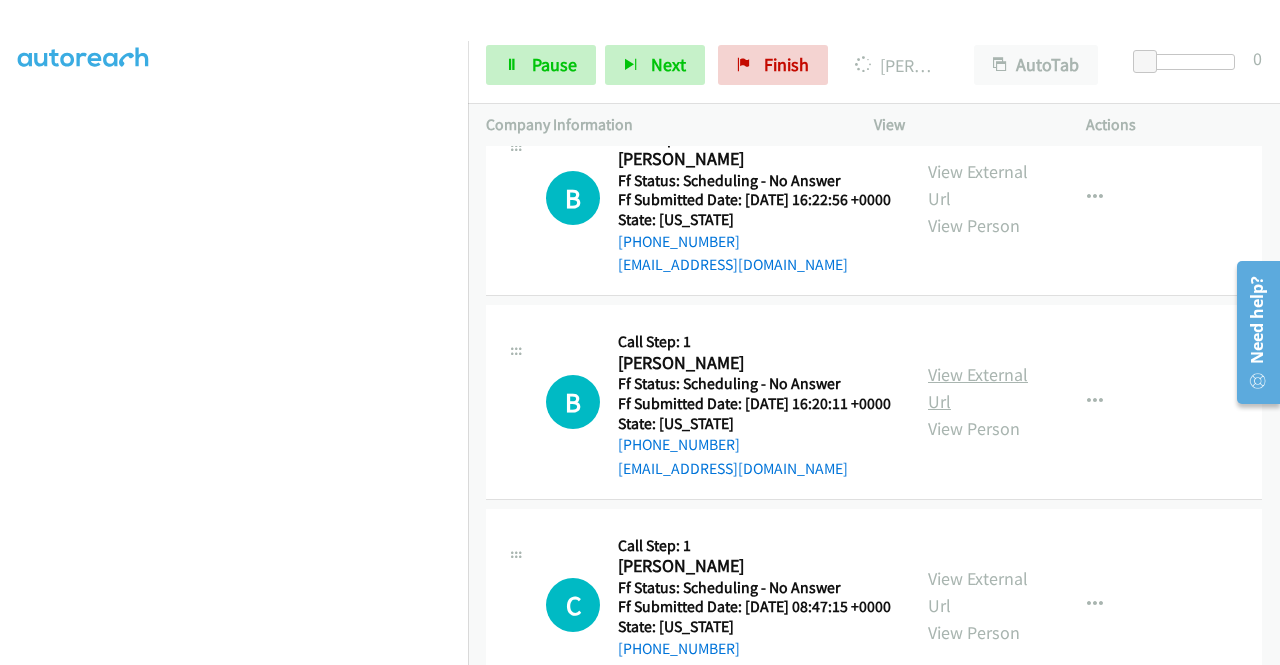 click on "View External Url" at bounding box center (978, 388) 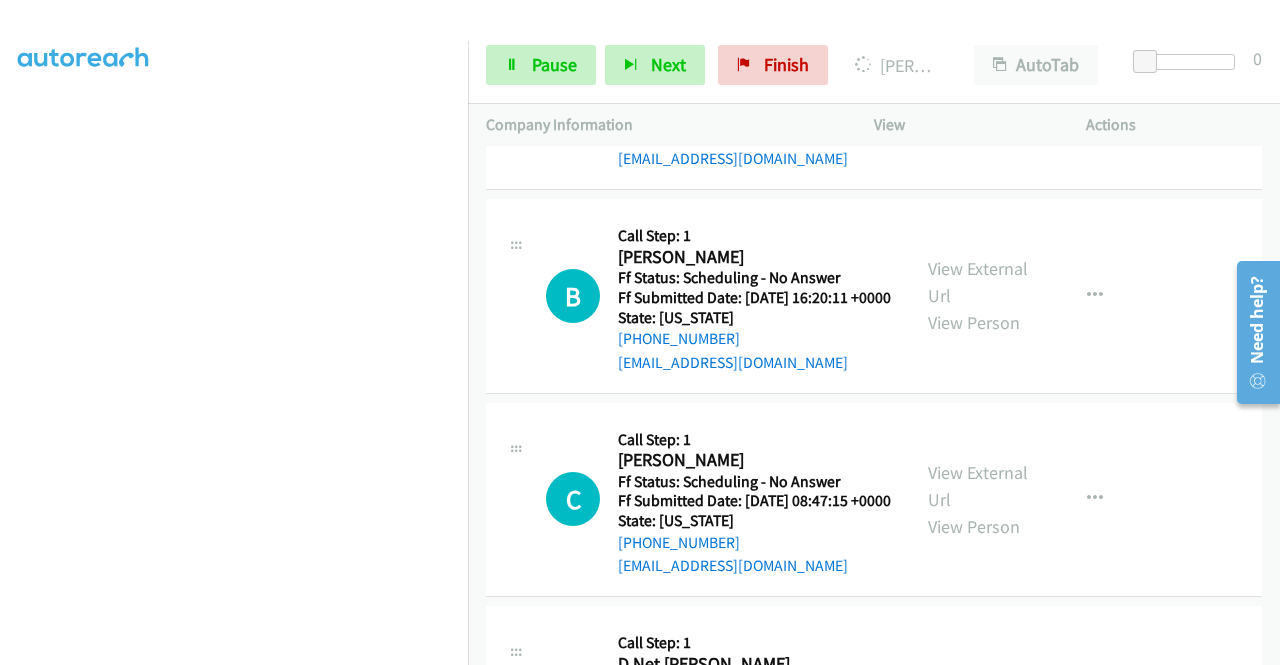 scroll, scrollTop: 2942, scrollLeft: 0, axis: vertical 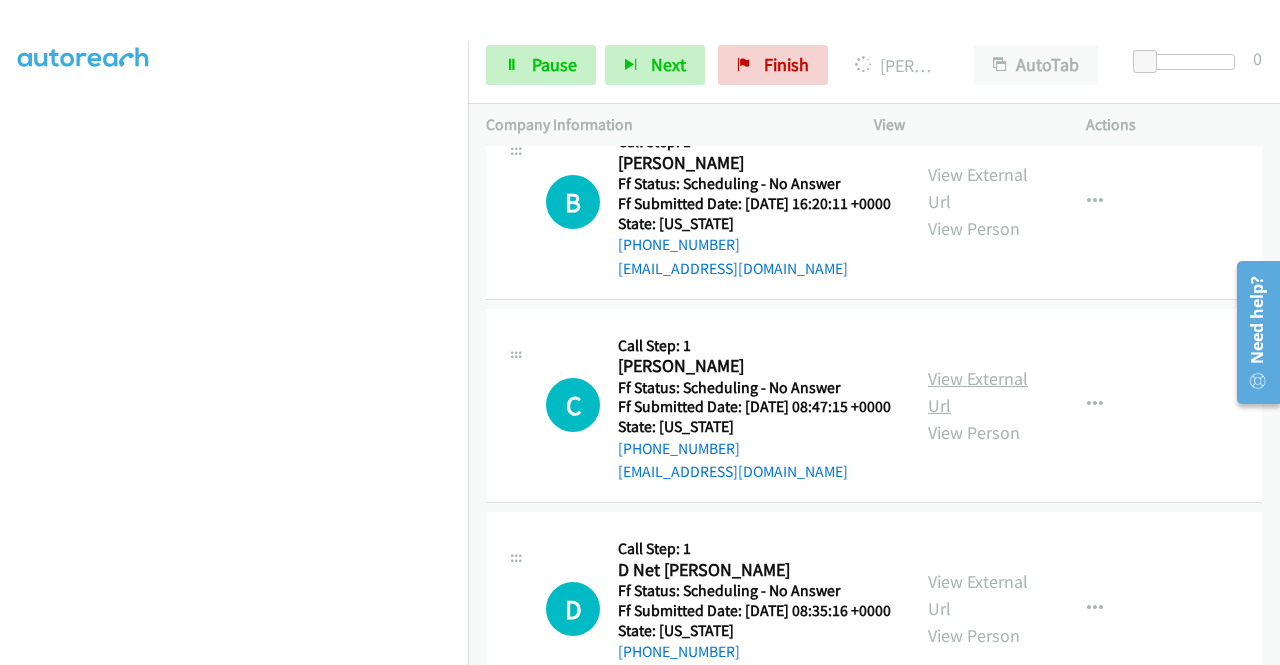 click on "View External Url" at bounding box center [978, 392] 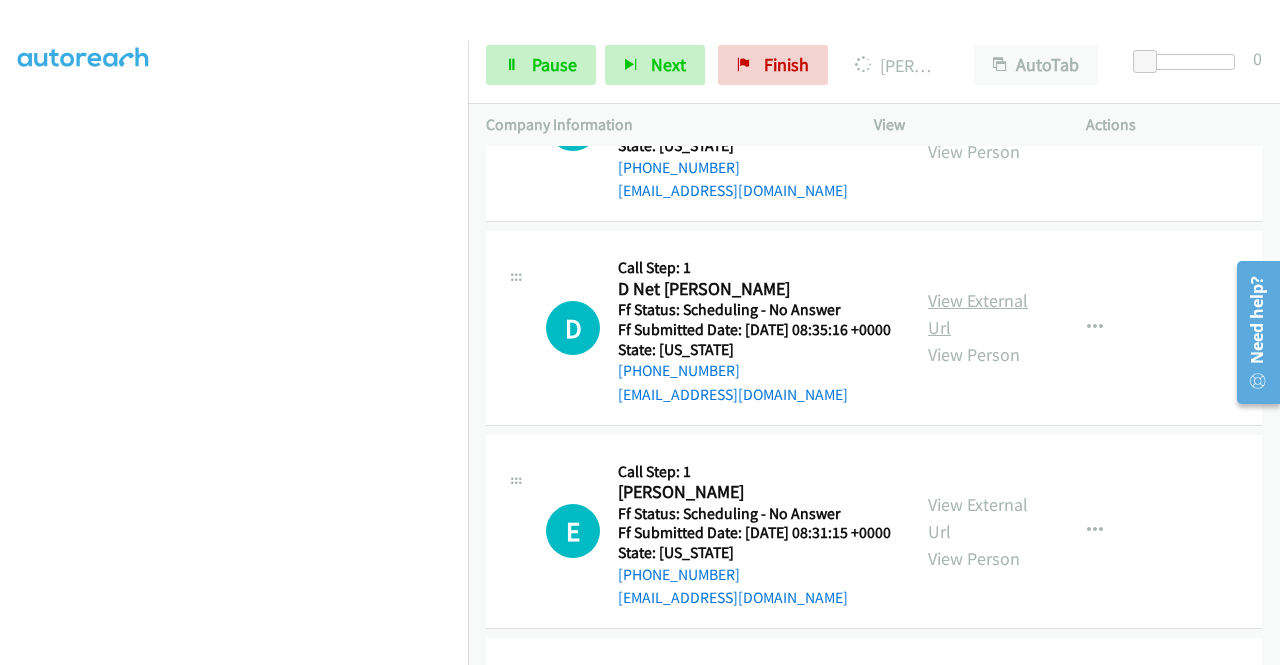 scroll, scrollTop: 3242, scrollLeft: 0, axis: vertical 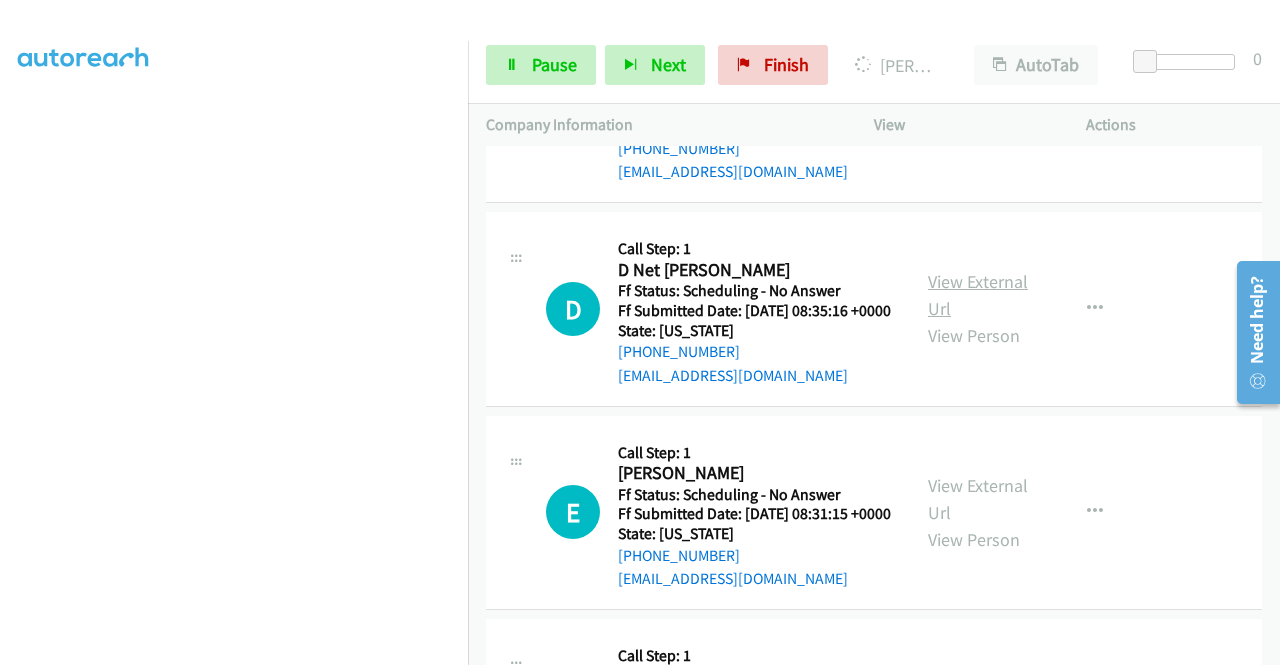 click on "View External Url" at bounding box center [978, 295] 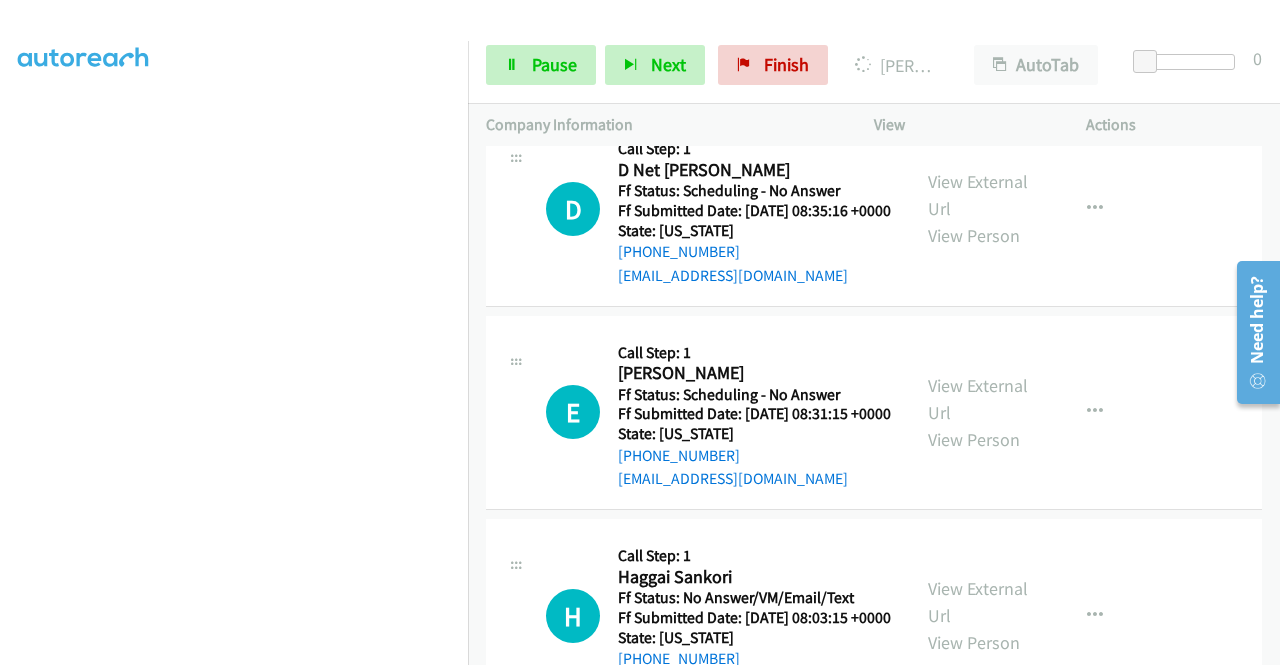 scroll, scrollTop: 3442, scrollLeft: 0, axis: vertical 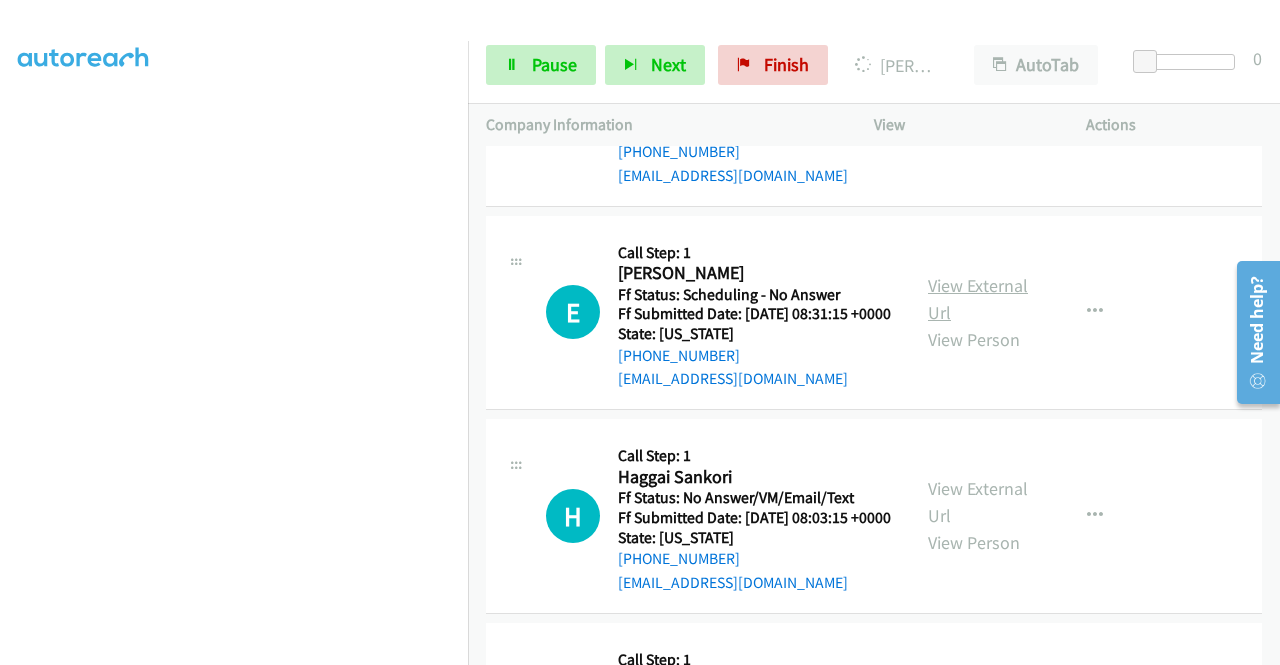 click on "View External Url" at bounding box center (978, 299) 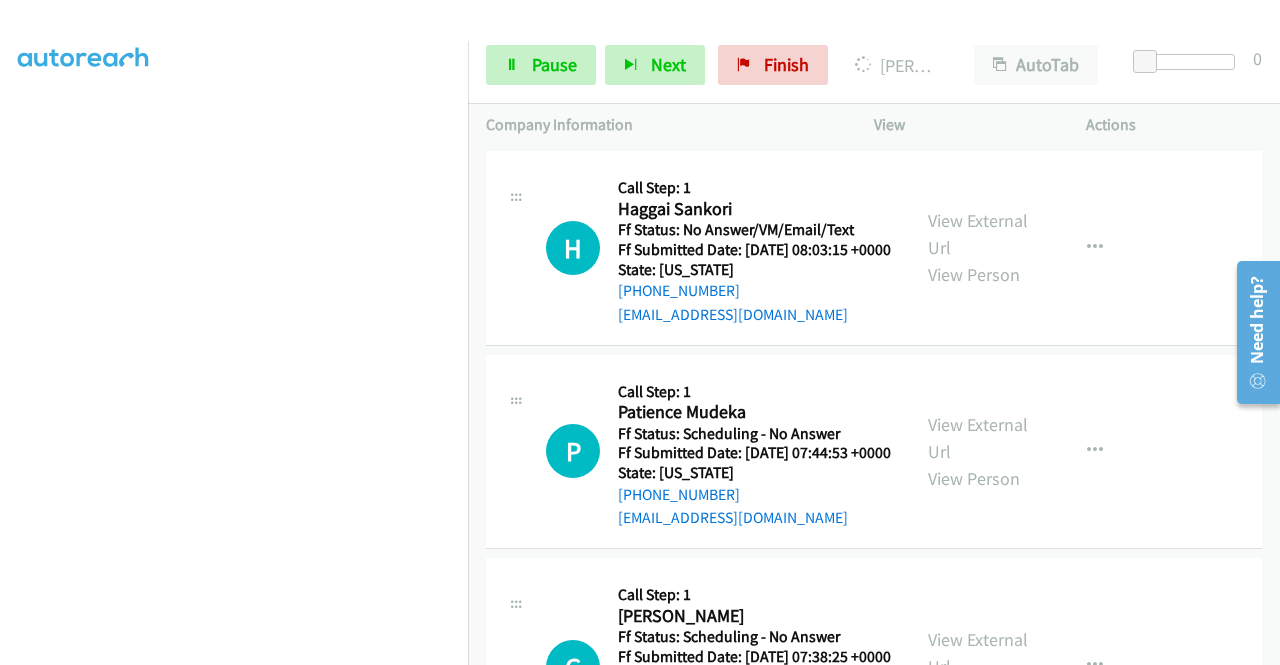 scroll, scrollTop: 3742, scrollLeft: 0, axis: vertical 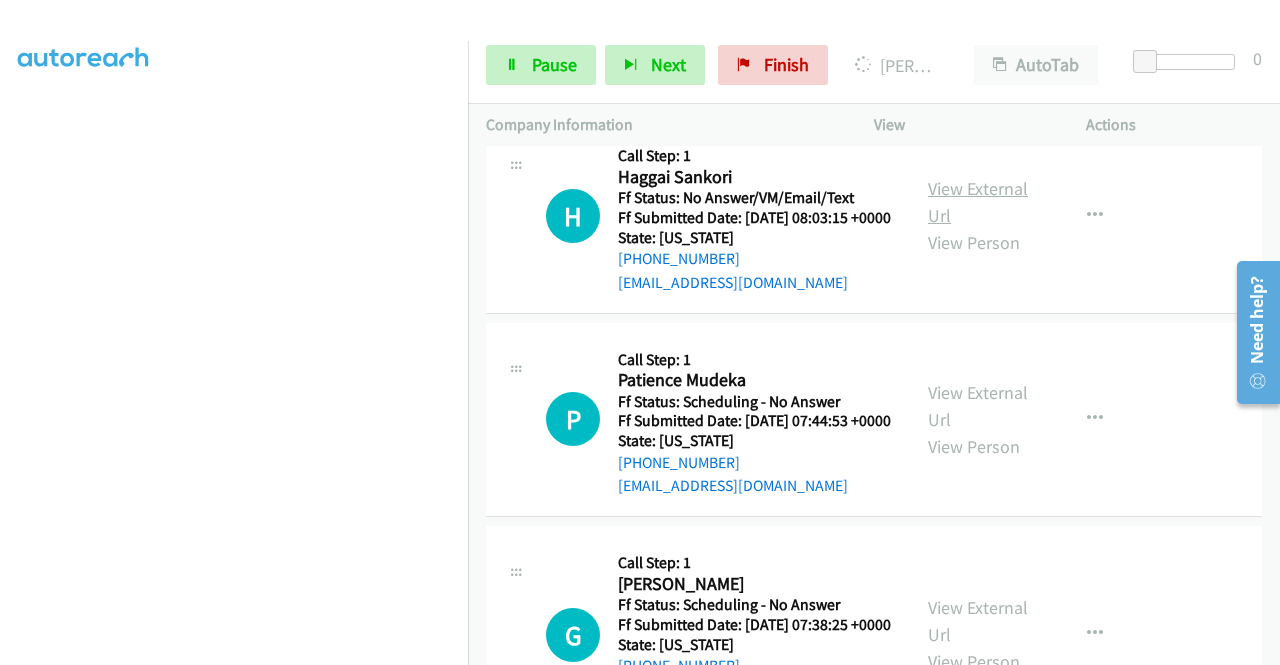 click on "View External Url" at bounding box center [978, 202] 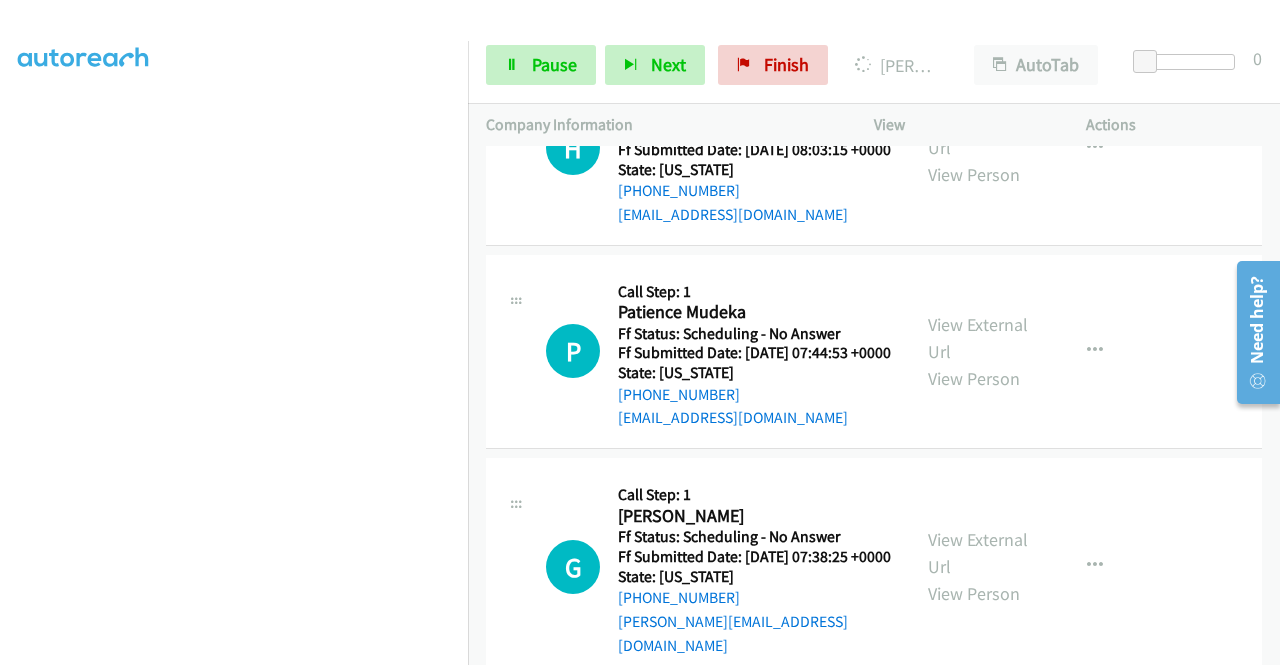 scroll, scrollTop: 3842, scrollLeft: 0, axis: vertical 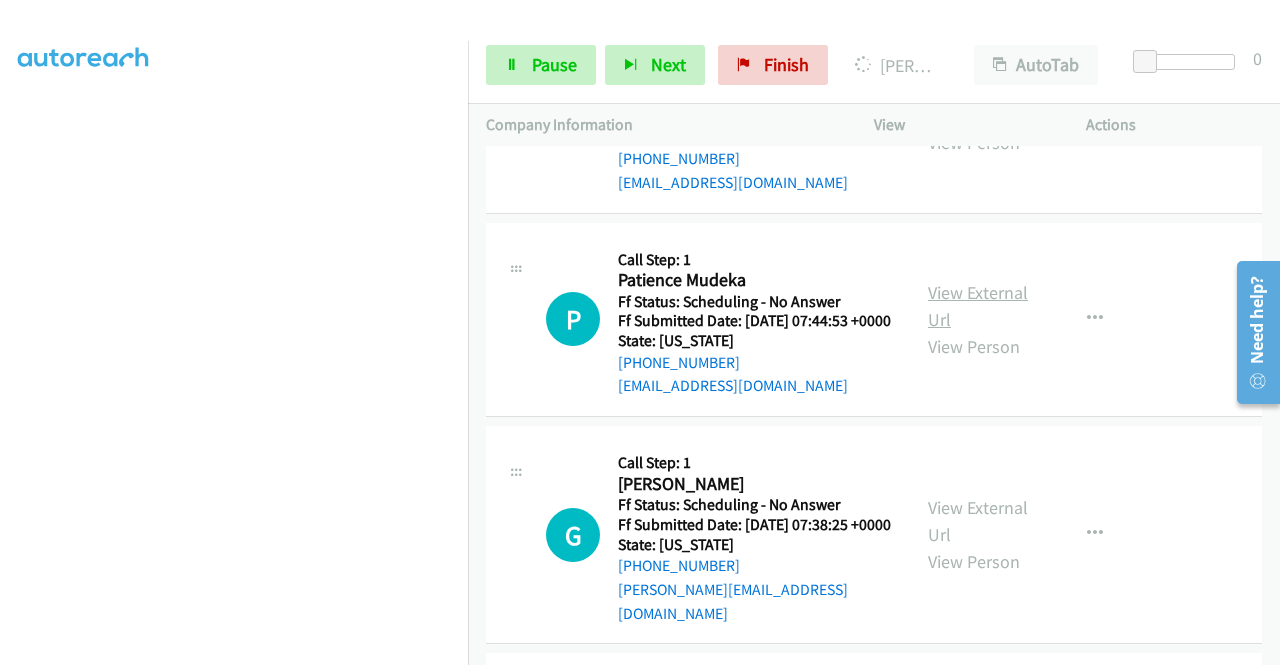 click on "View External Url" at bounding box center (978, 306) 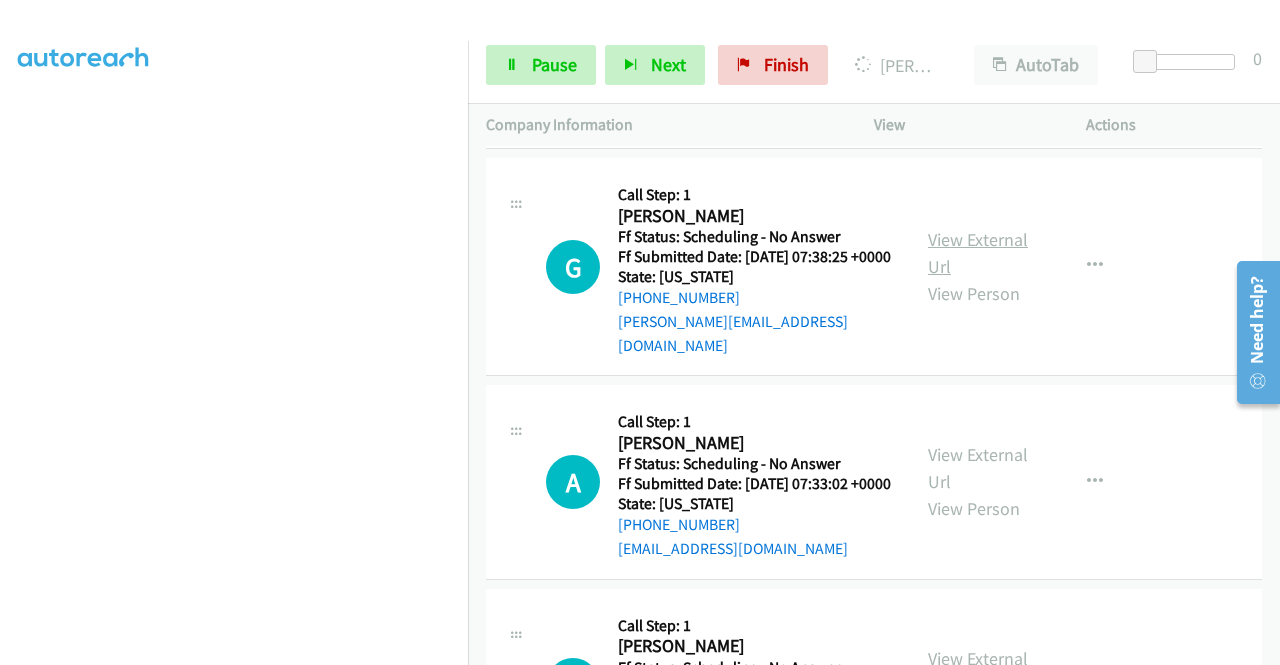 scroll, scrollTop: 4142, scrollLeft: 0, axis: vertical 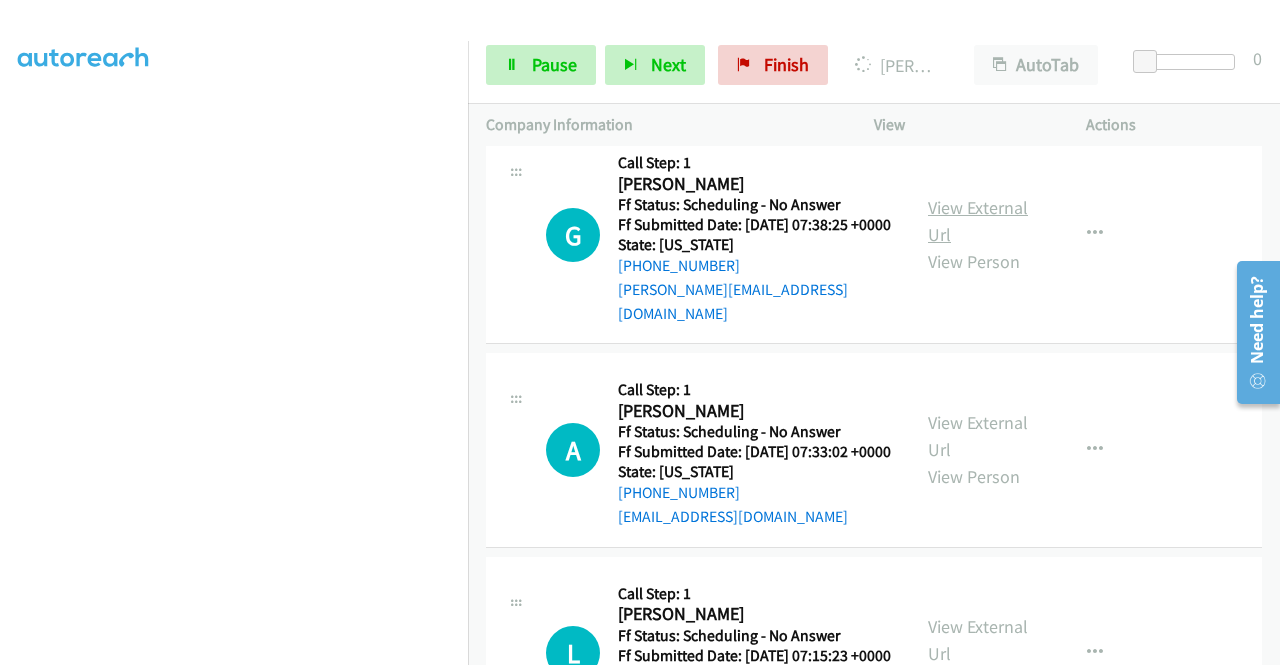 click on "View External Url" at bounding box center [978, 221] 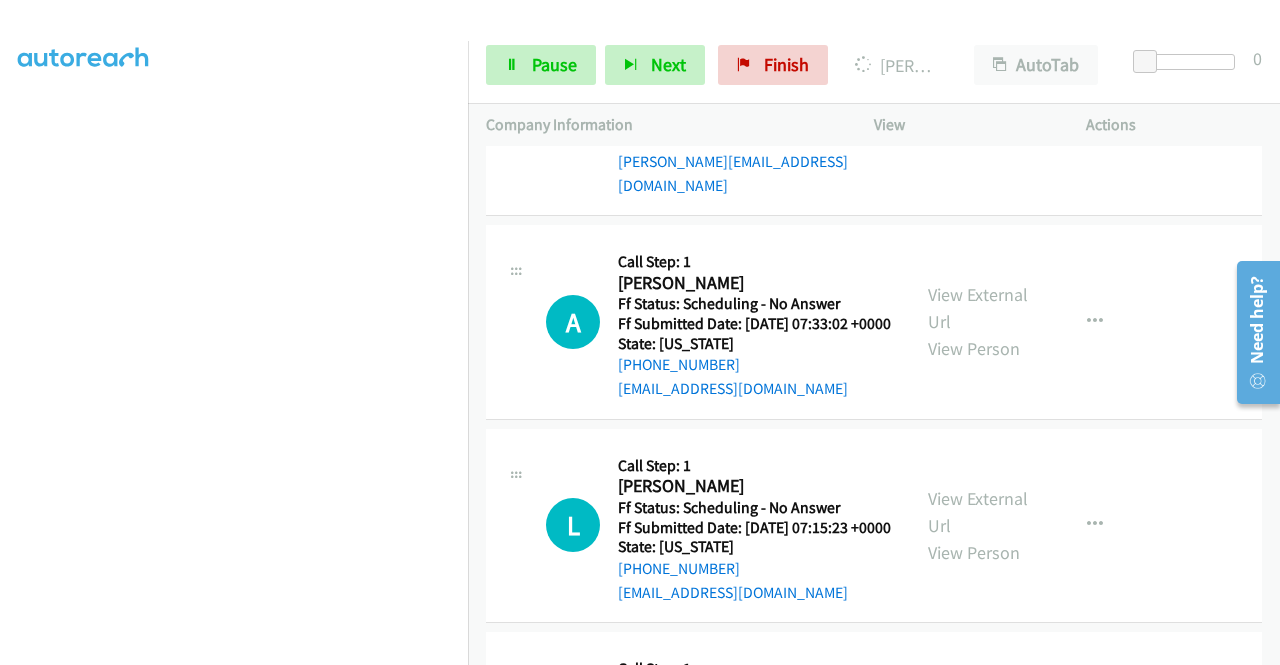 scroll, scrollTop: 4342, scrollLeft: 0, axis: vertical 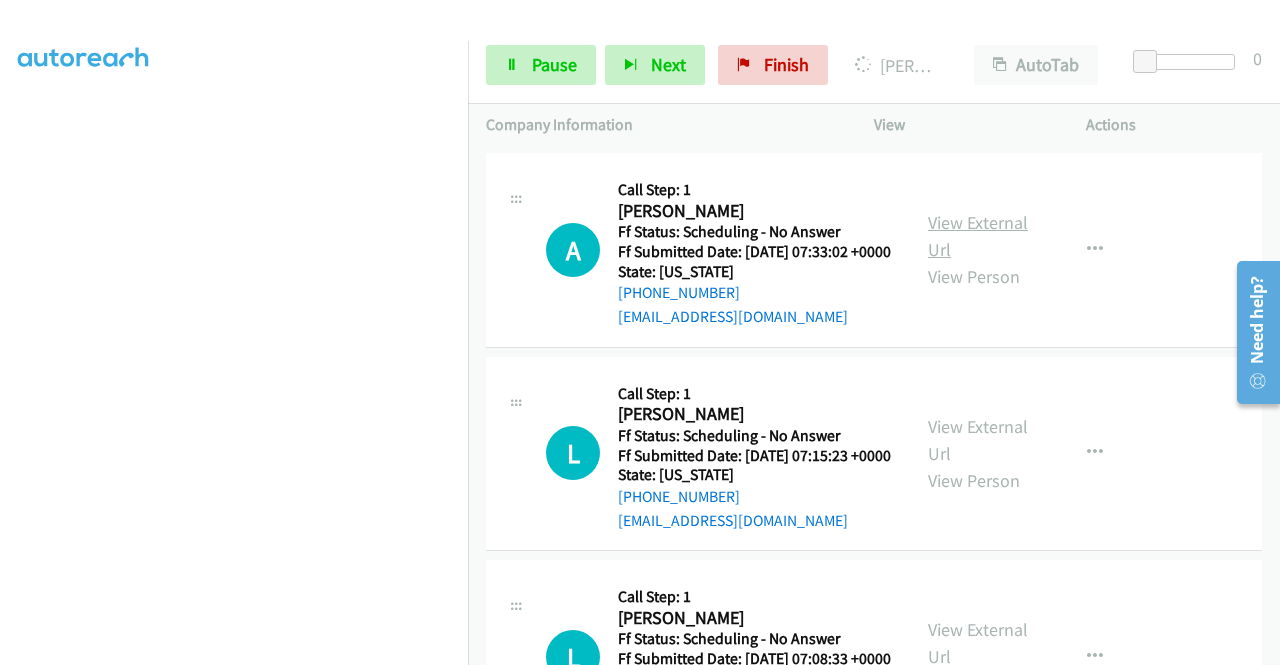 click on "View External Url" at bounding box center (978, 236) 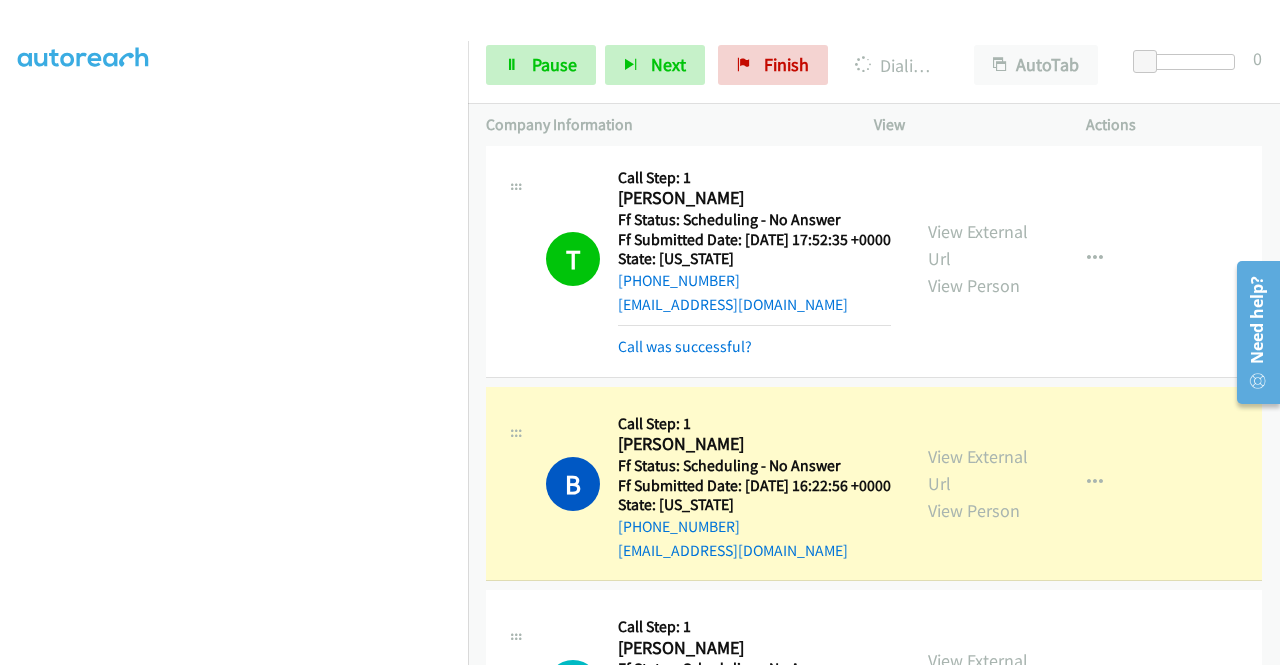 scroll, scrollTop: 2642, scrollLeft: 0, axis: vertical 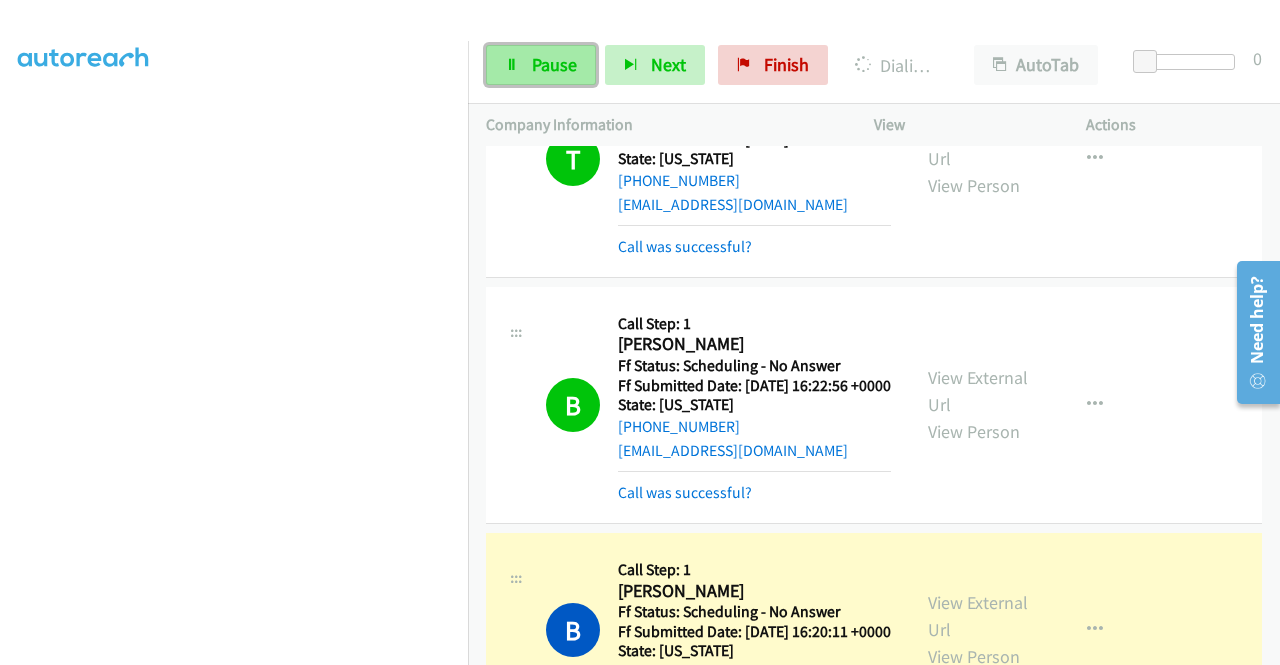 click on "Pause" at bounding box center (541, 65) 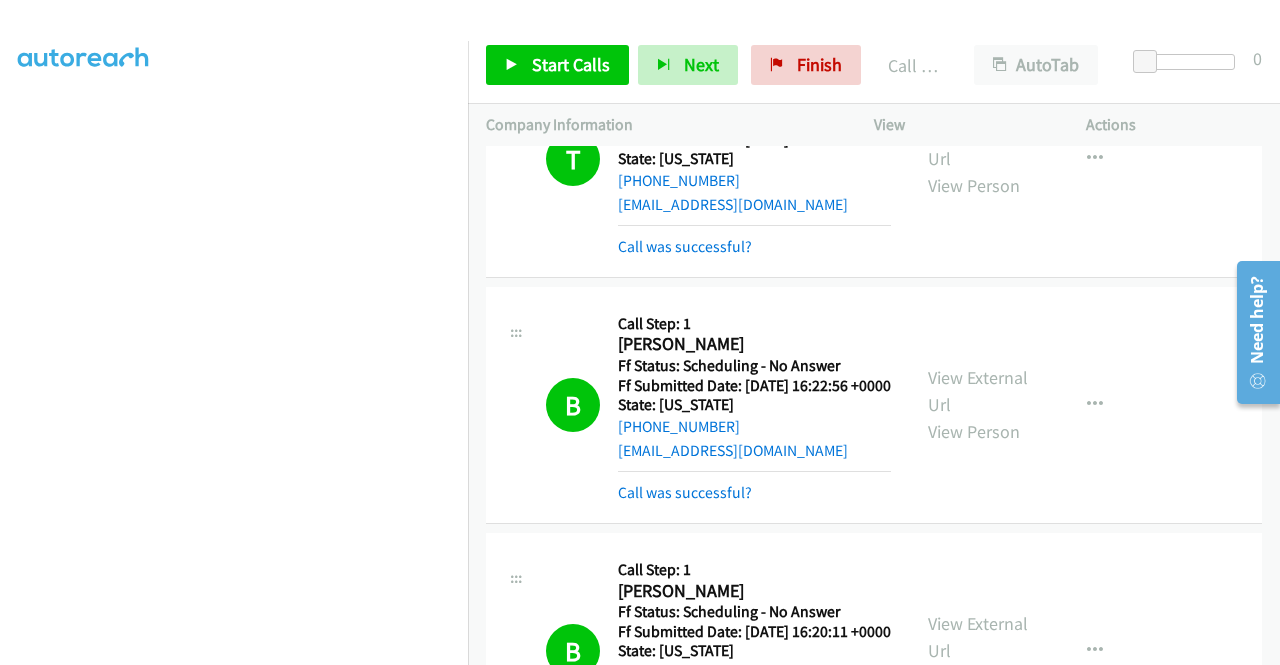 scroll, scrollTop: 456, scrollLeft: 0, axis: vertical 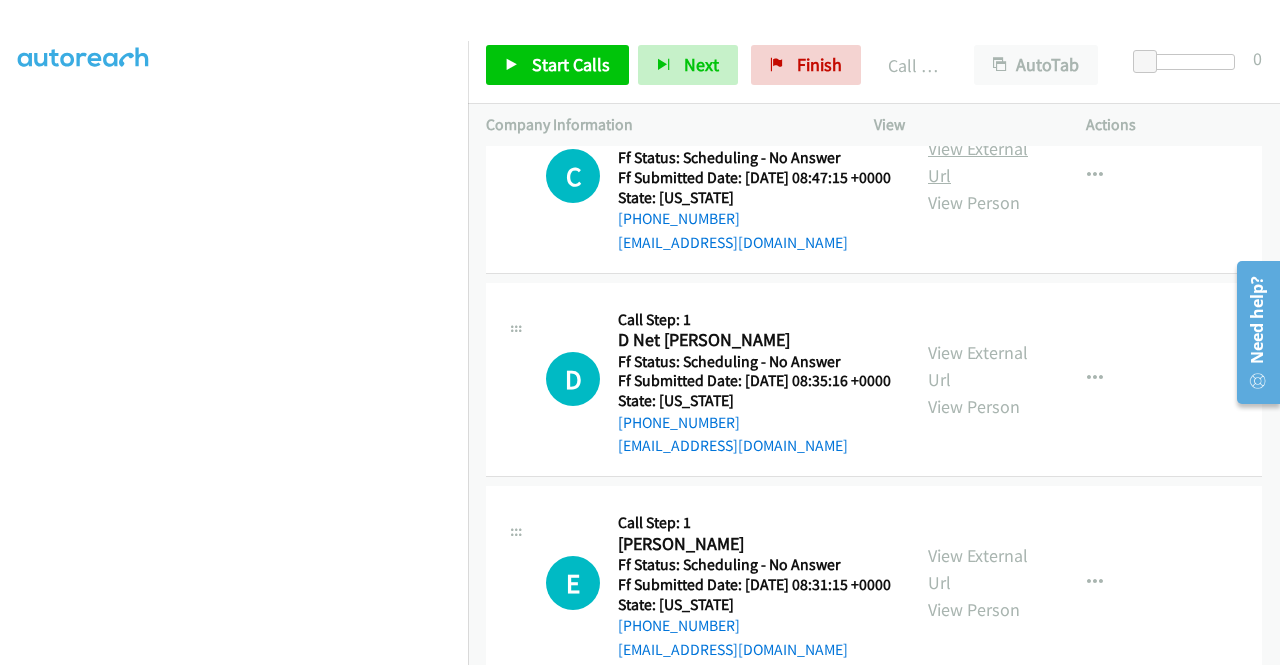 click on "View External Url" at bounding box center [978, 162] 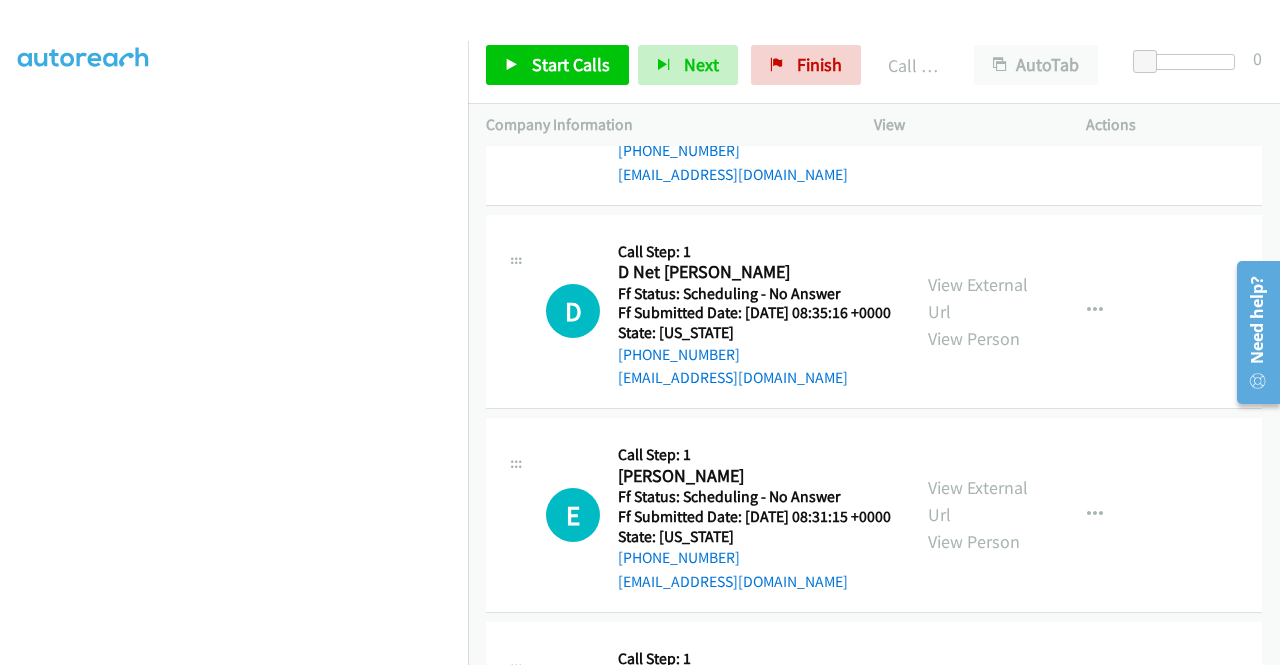 scroll, scrollTop: 3442, scrollLeft: 0, axis: vertical 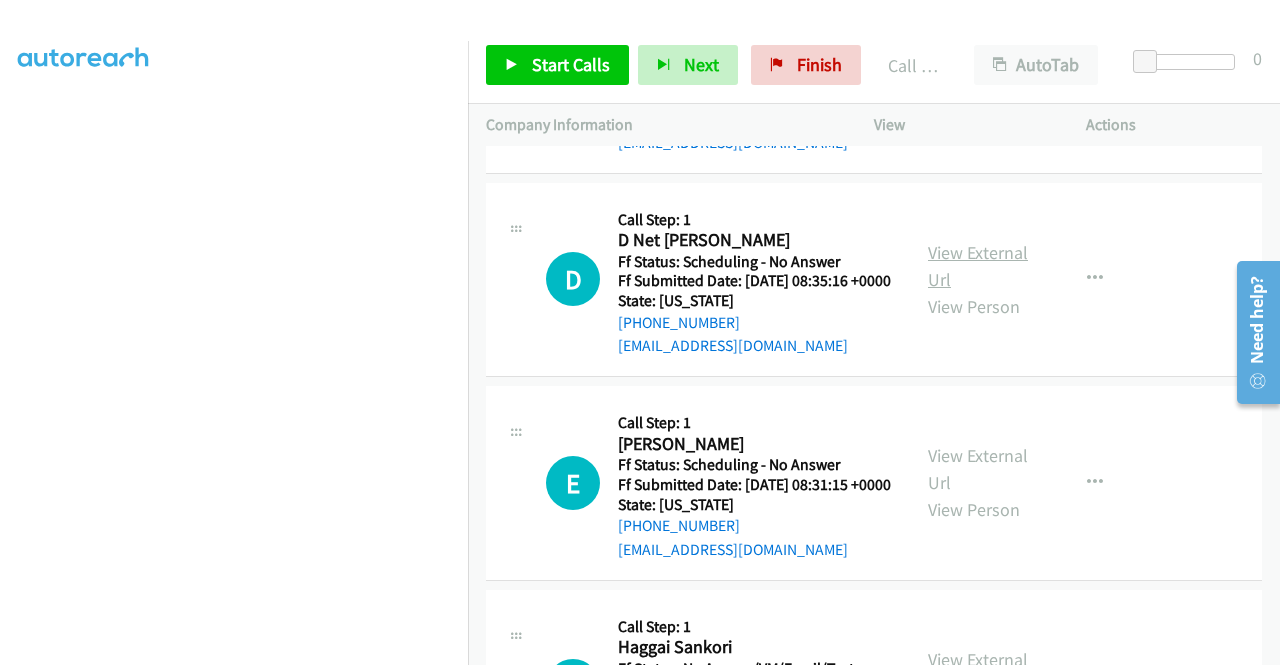 click on "View External Url" at bounding box center [978, 266] 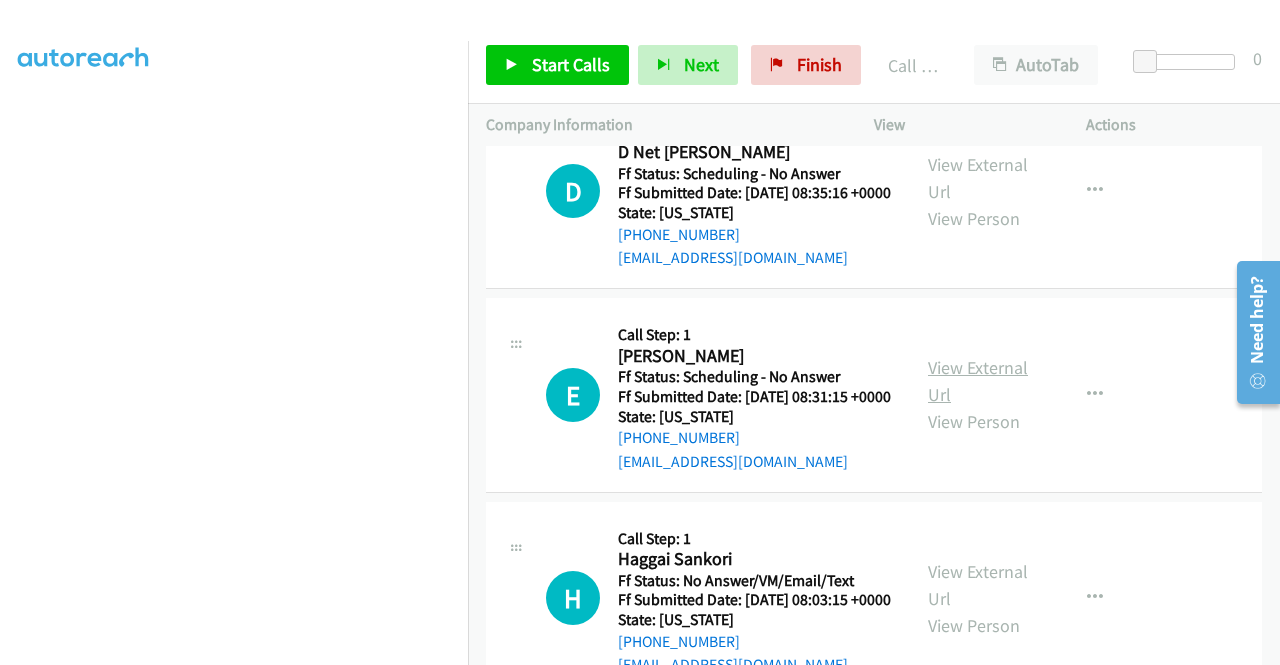 scroll, scrollTop: 3642, scrollLeft: 0, axis: vertical 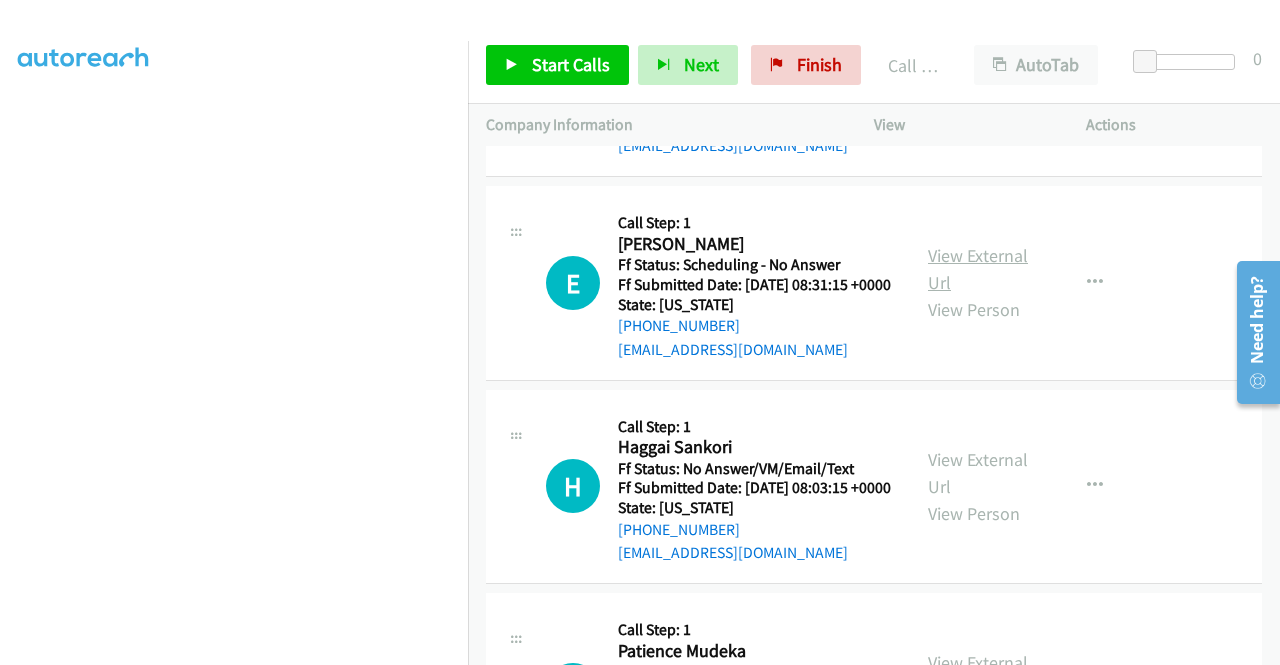 click on "View External Url" at bounding box center [978, 269] 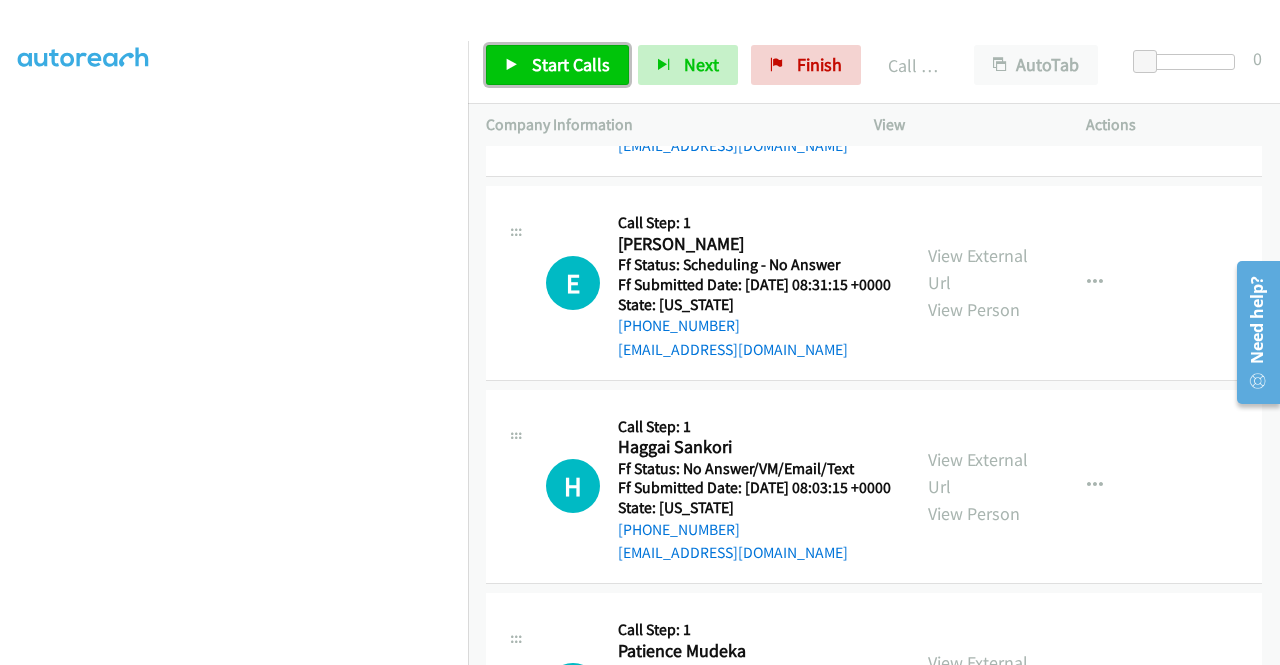 click on "Start Calls" at bounding box center [571, 64] 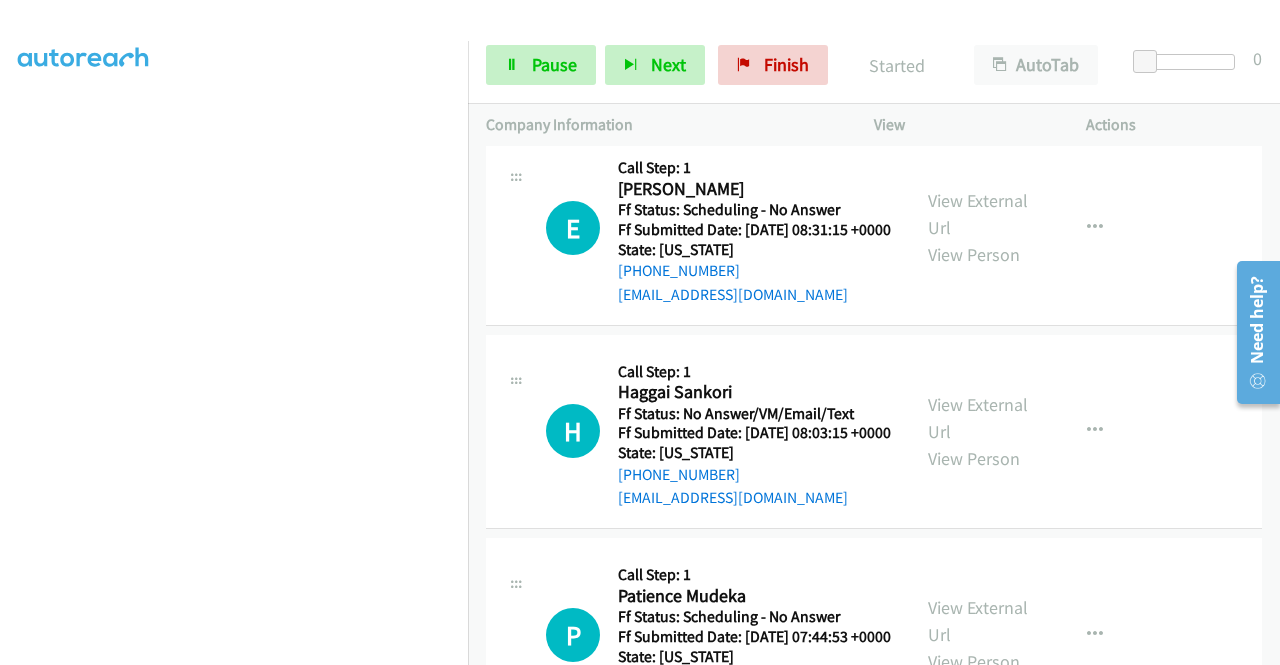 scroll, scrollTop: 3742, scrollLeft: 0, axis: vertical 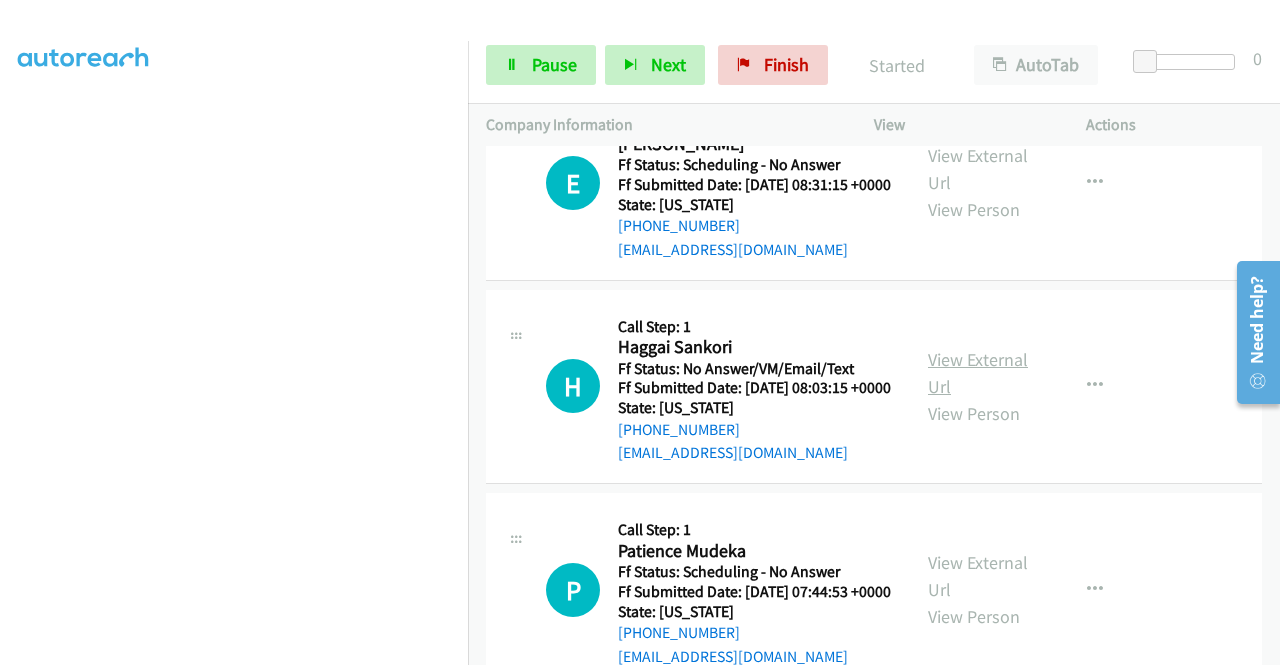 click on "View External Url" at bounding box center (978, 373) 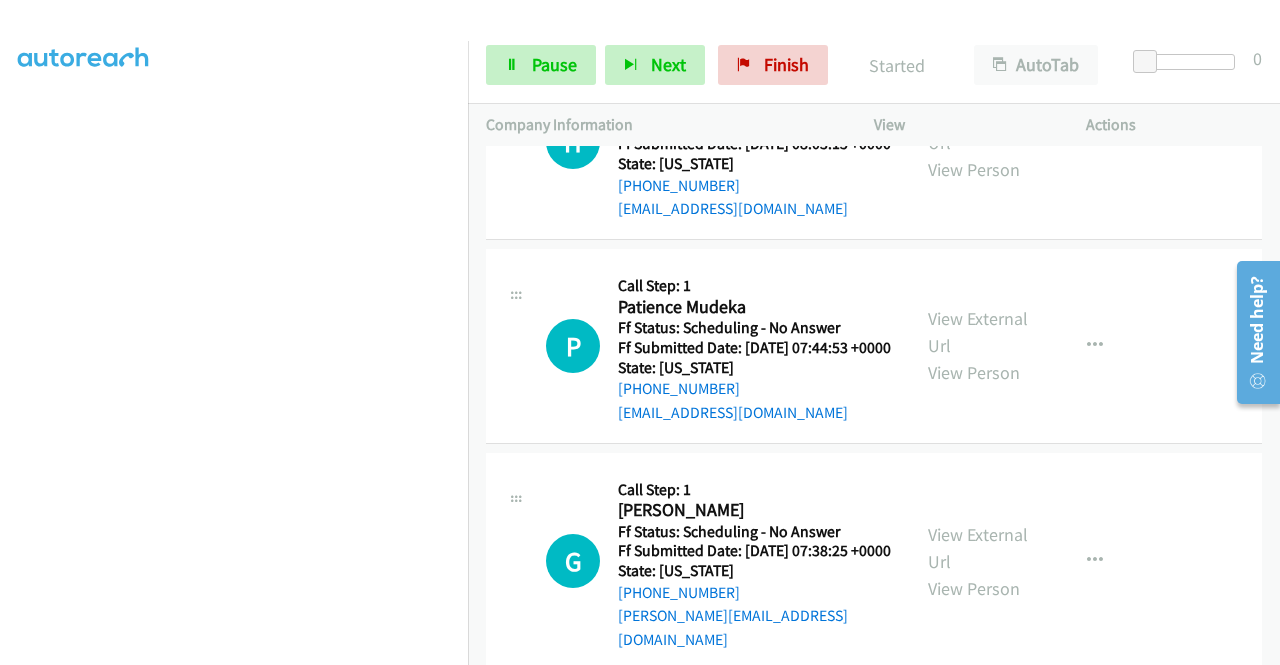 scroll, scrollTop: 4042, scrollLeft: 0, axis: vertical 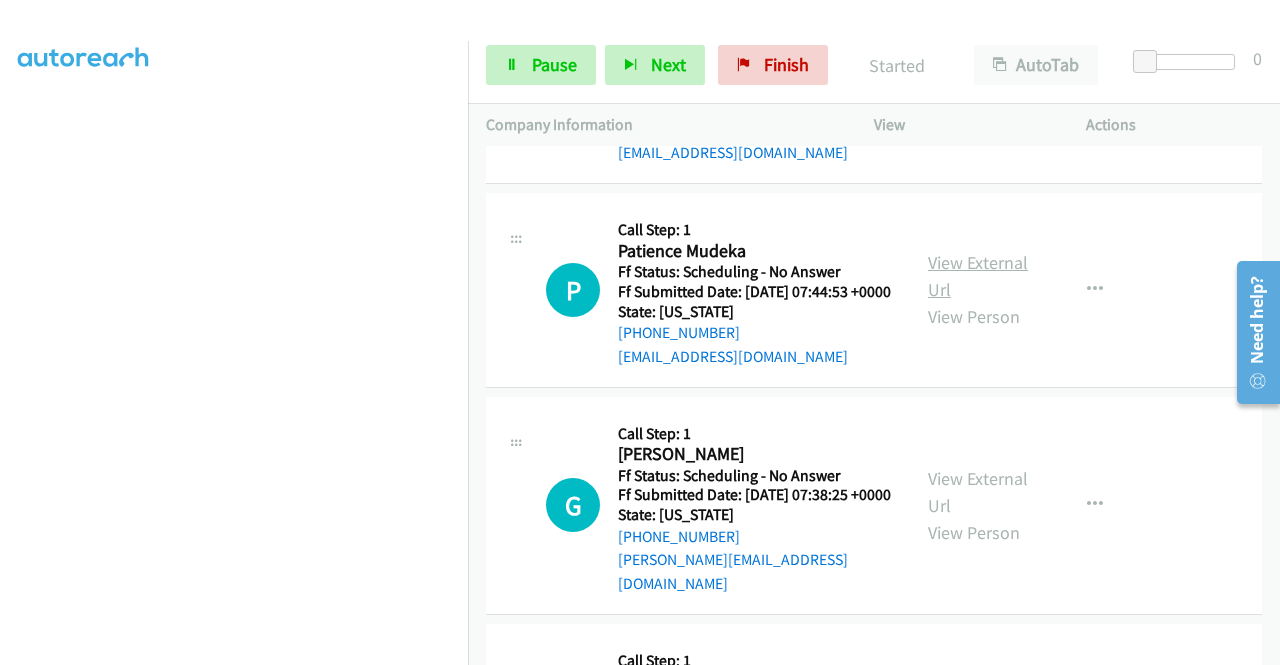 click on "View External Url" at bounding box center (978, 276) 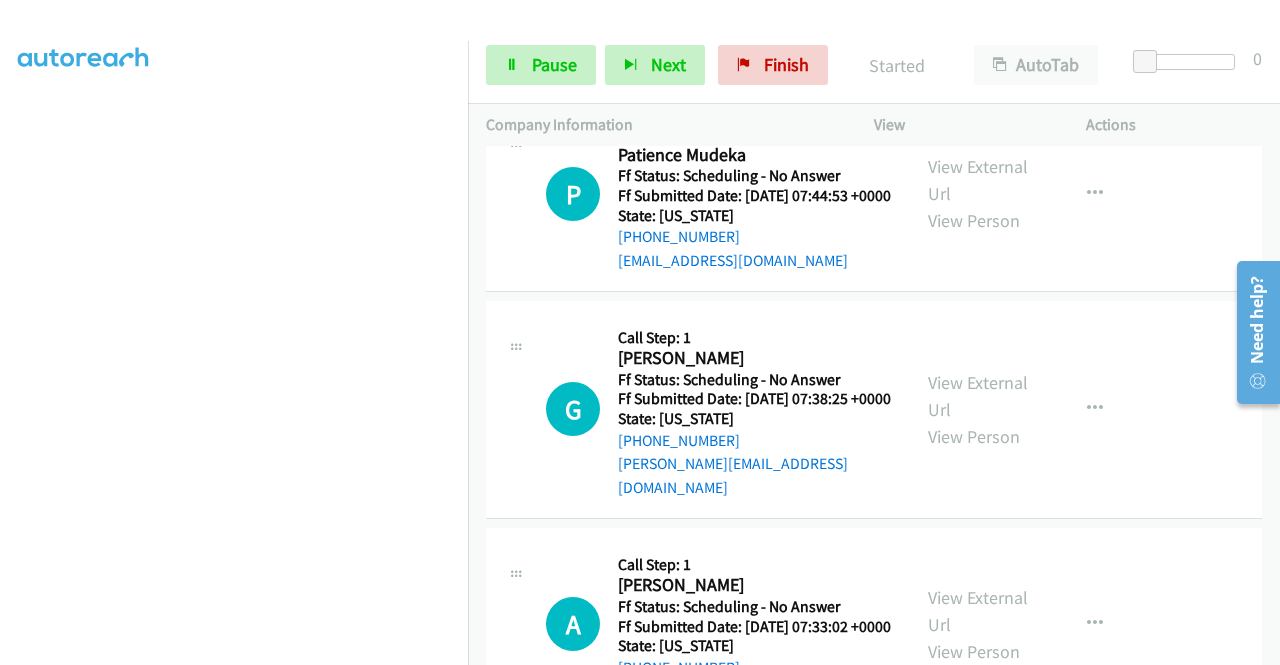 scroll, scrollTop: 4242, scrollLeft: 0, axis: vertical 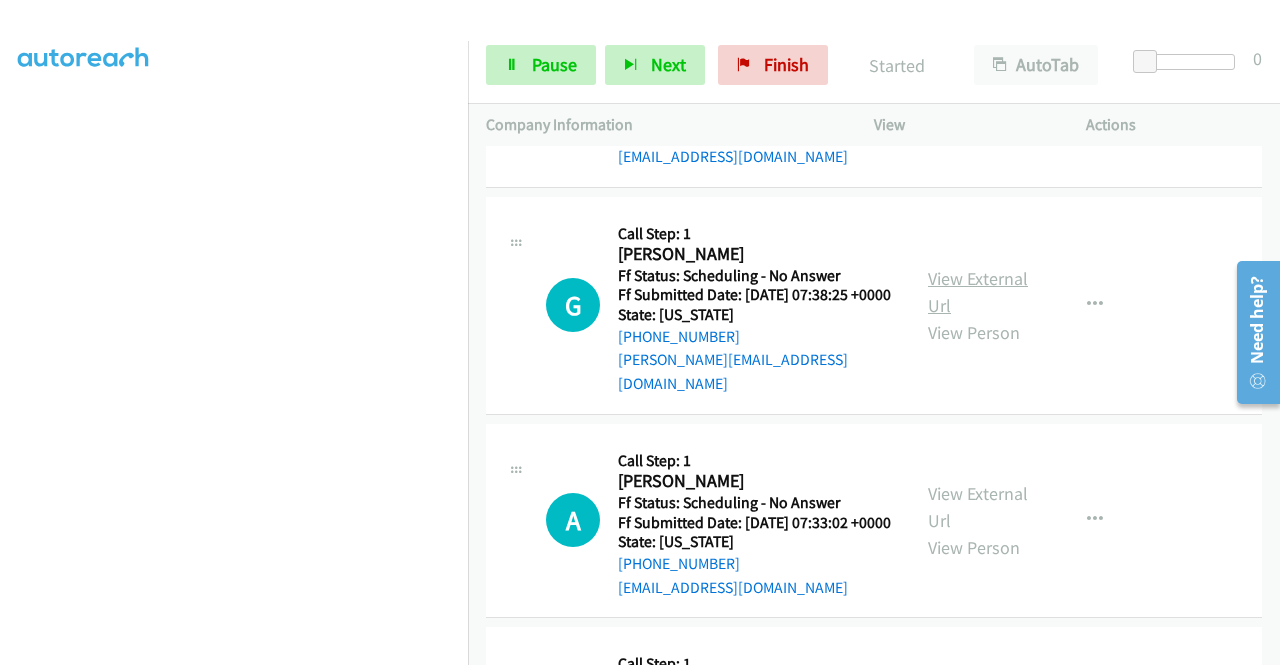 click on "View External Url" at bounding box center (978, 292) 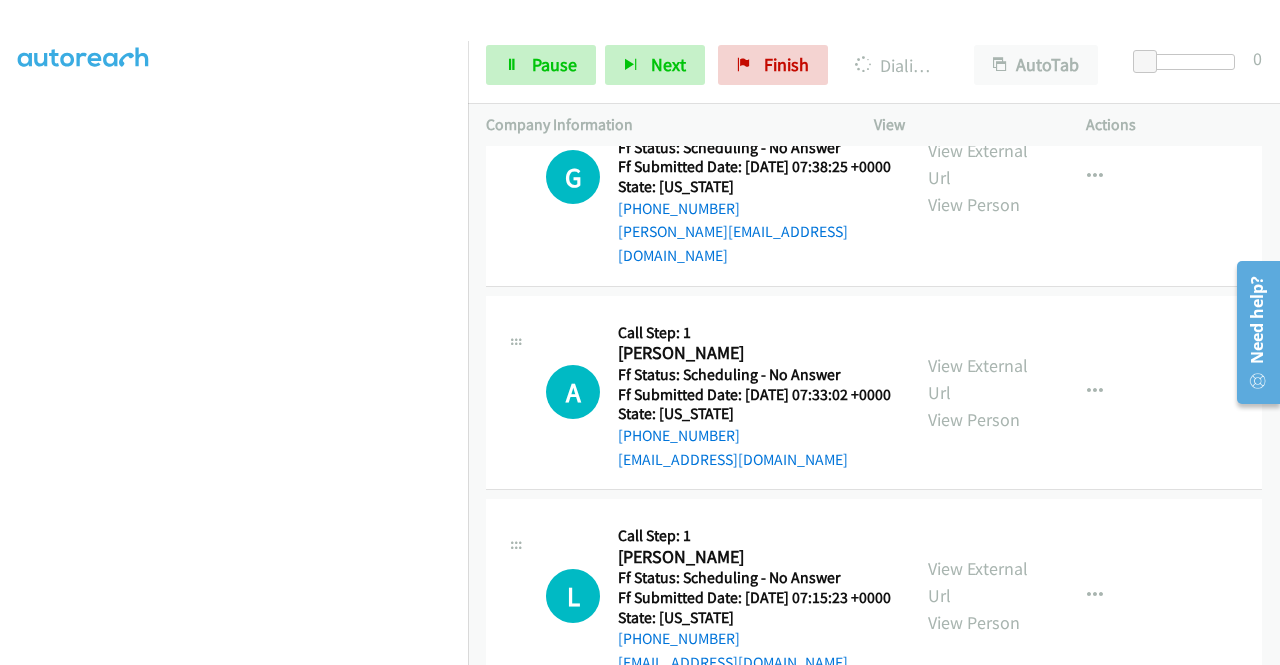 scroll, scrollTop: 4442, scrollLeft: 0, axis: vertical 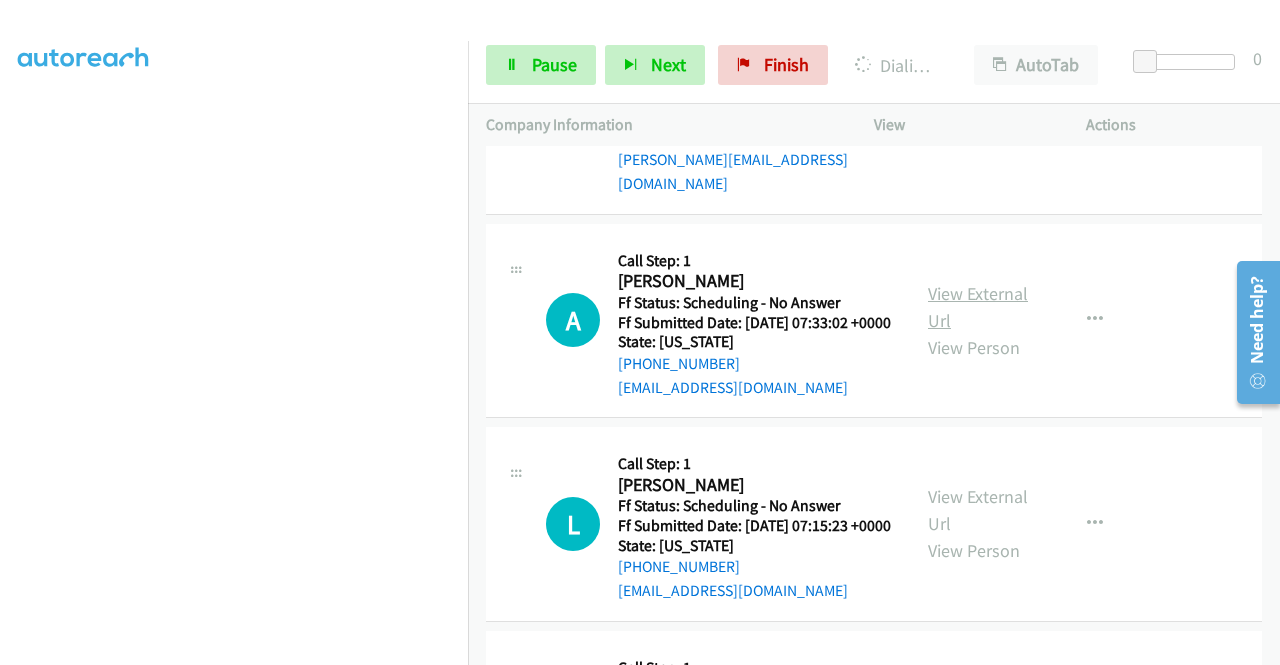click on "View External Url" at bounding box center [978, 307] 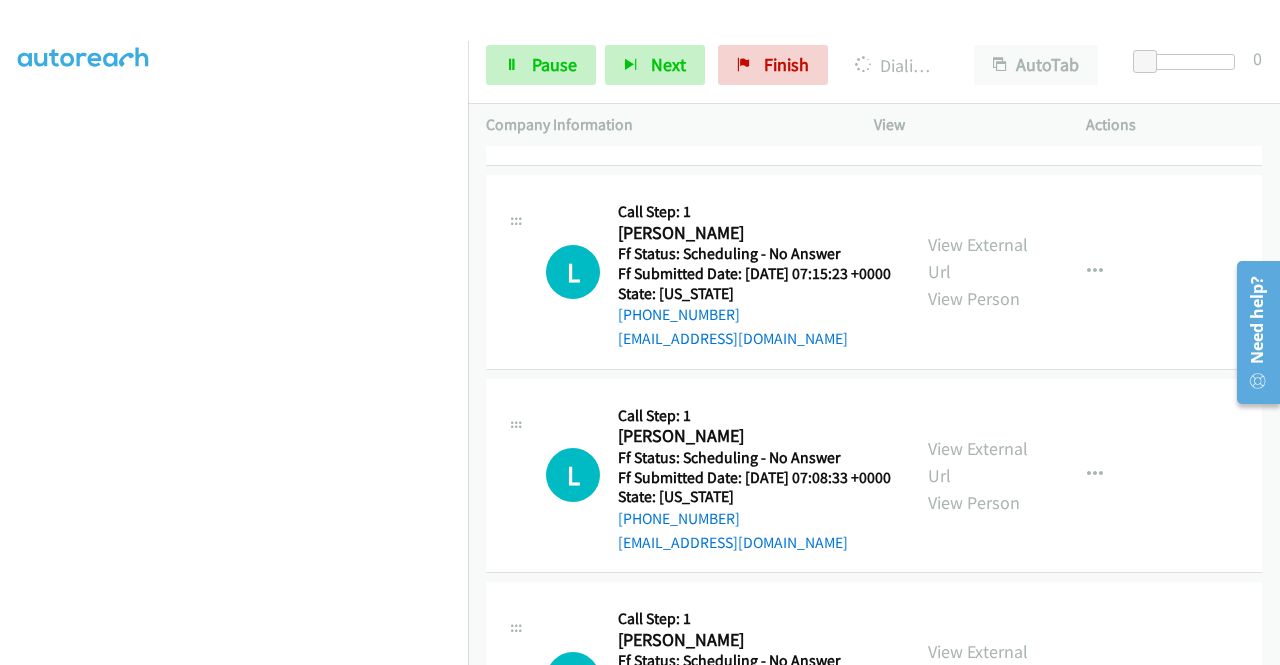 scroll, scrollTop: 4742, scrollLeft: 0, axis: vertical 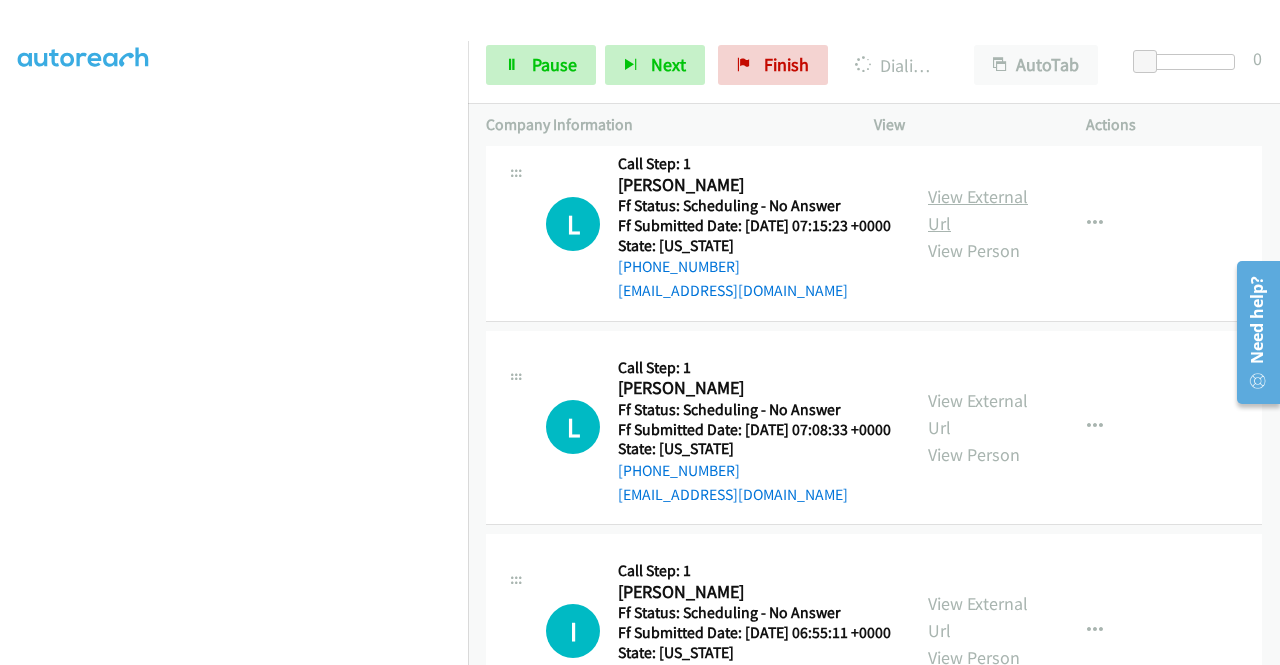 click on "View External Url" at bounding box center [978, 210] 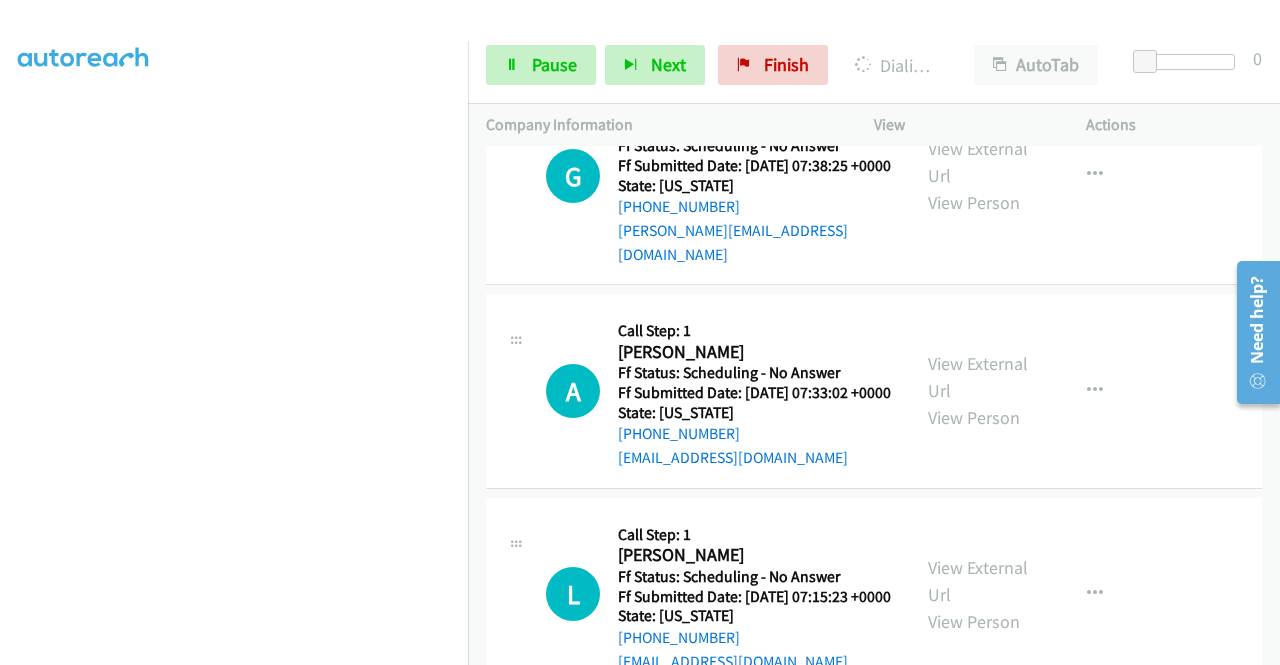 scroll, scrollTop: 4642, scrollLeft: 0, axis: vertical 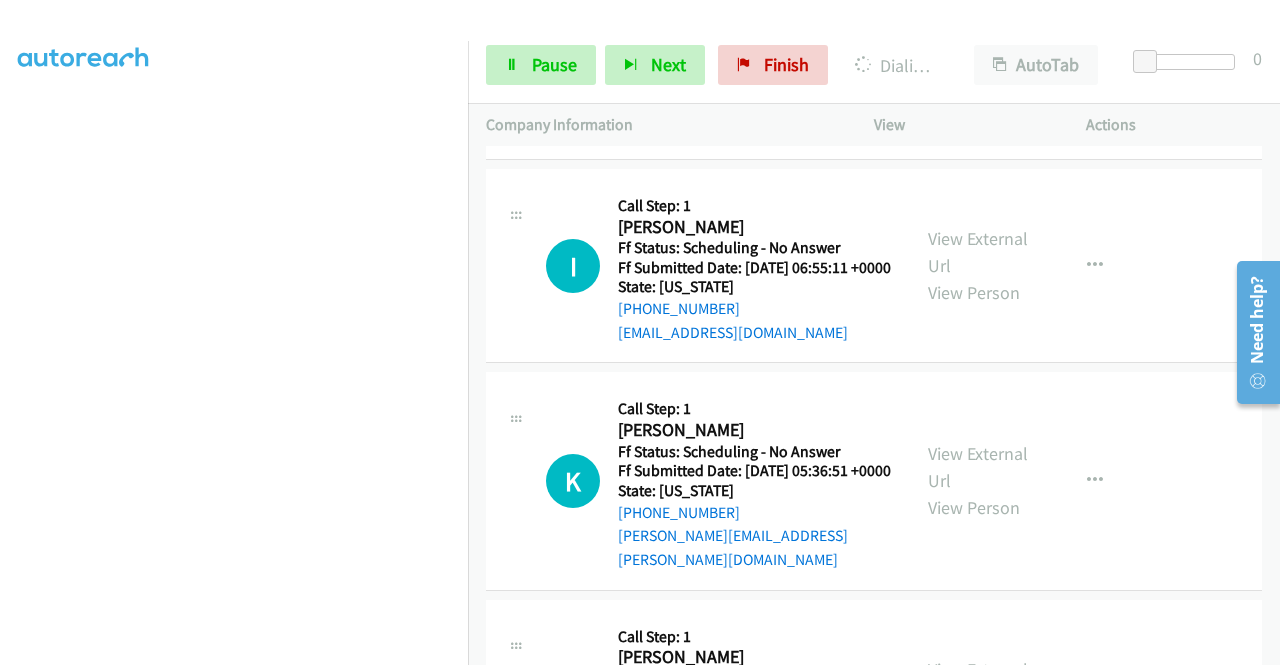 click on "View External Url" at bounding box center [978, 49] 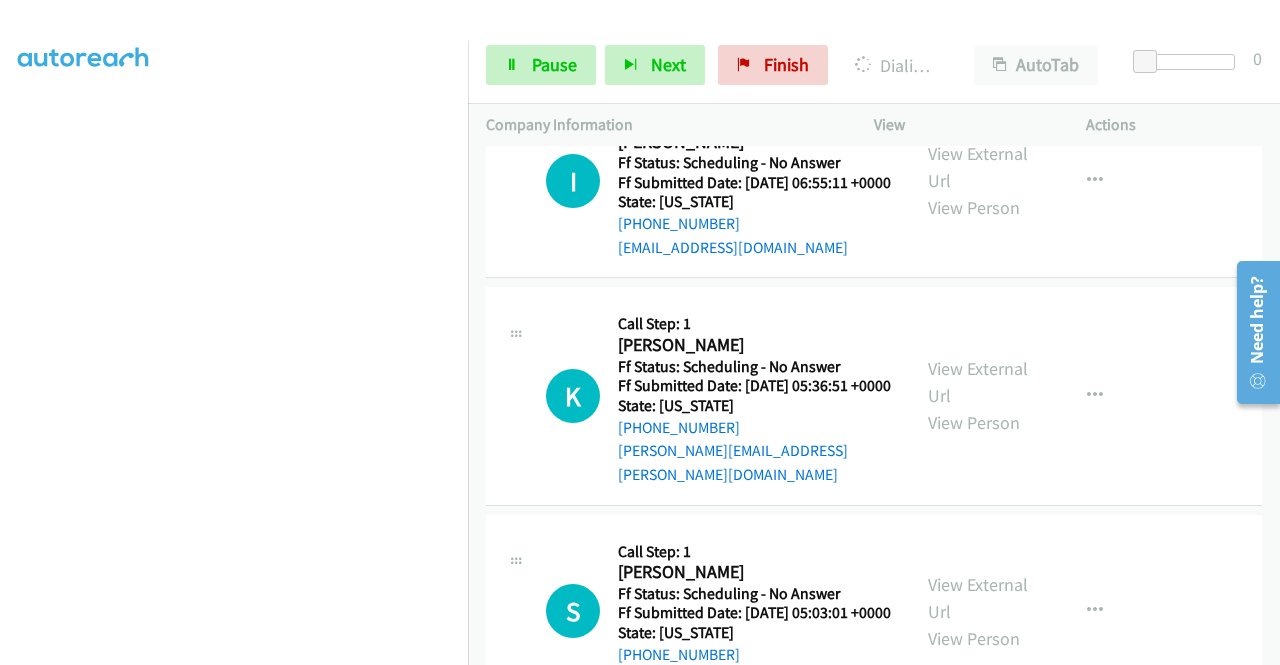 scroll, scrollTop: 5563, scrollLeft: 0, axis: vertical 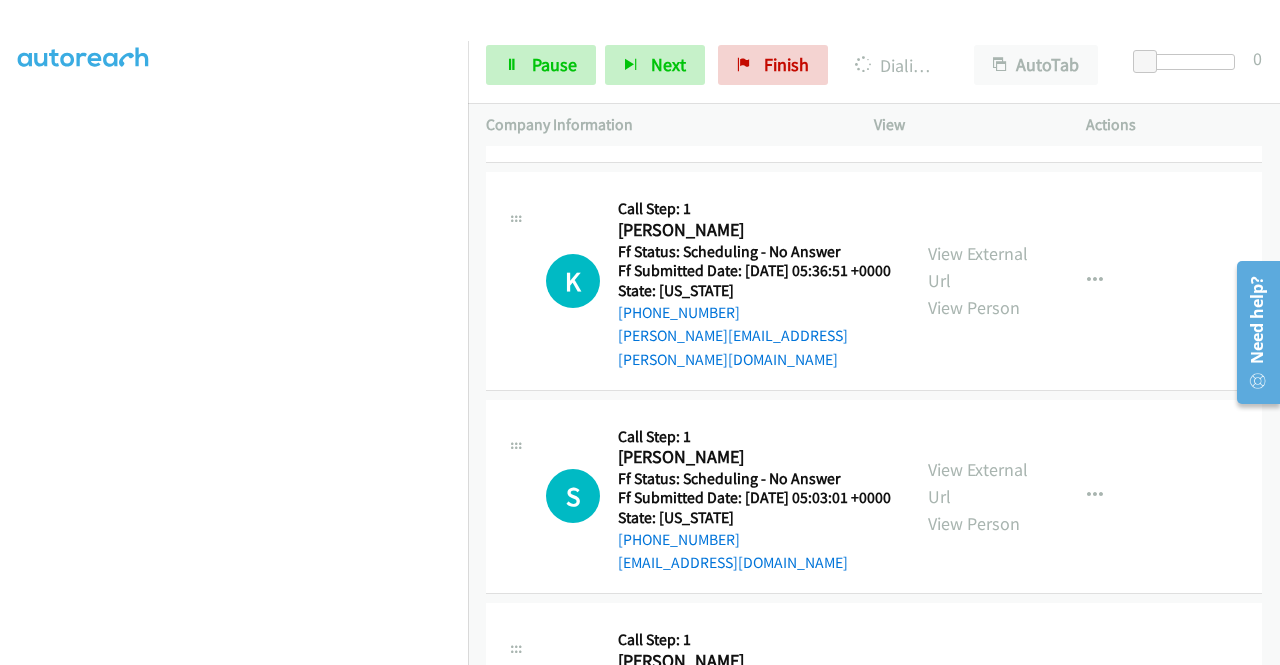 click on "View External Url" at bounding box center [978, 52] 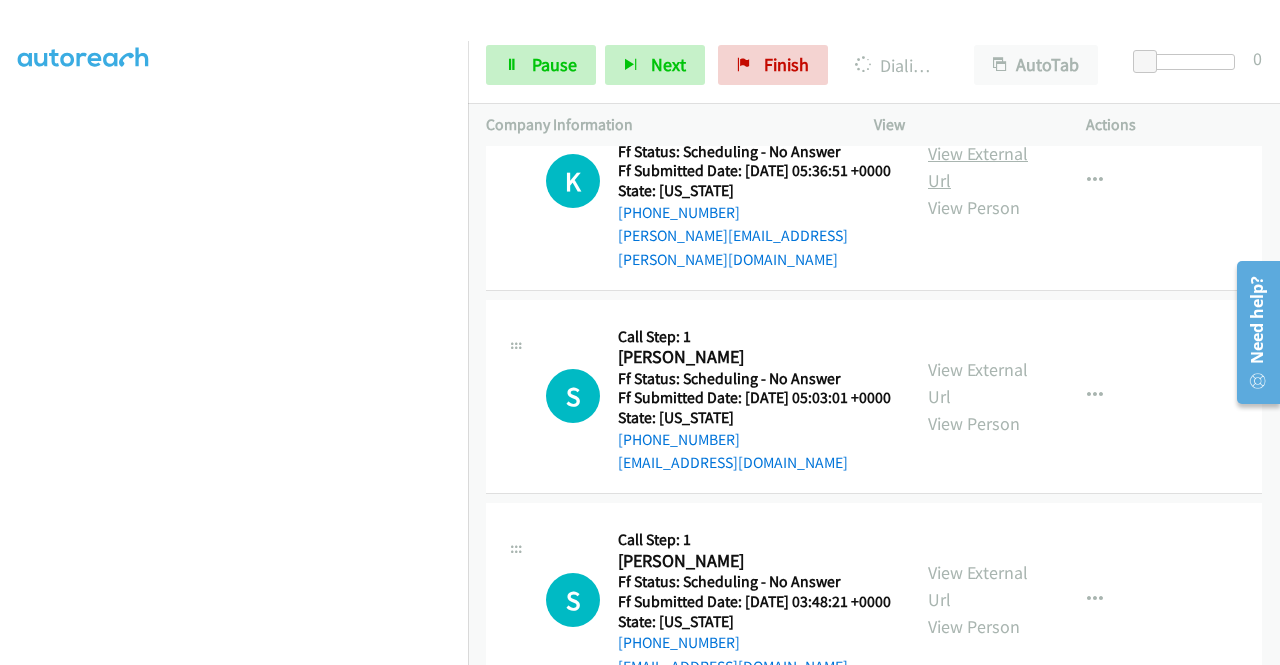 click on "View External Url" at bounding box center (978, 167) 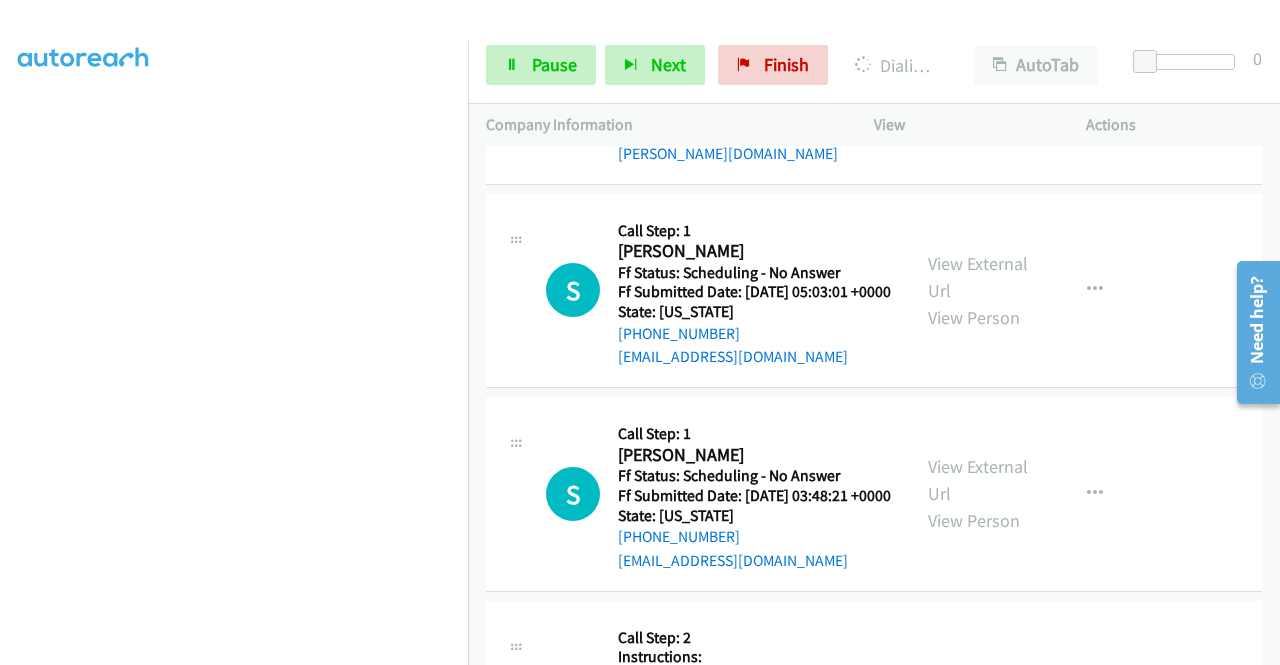 scroll, scrollTop: 5863, scrollLeft: 0, axis: vertical 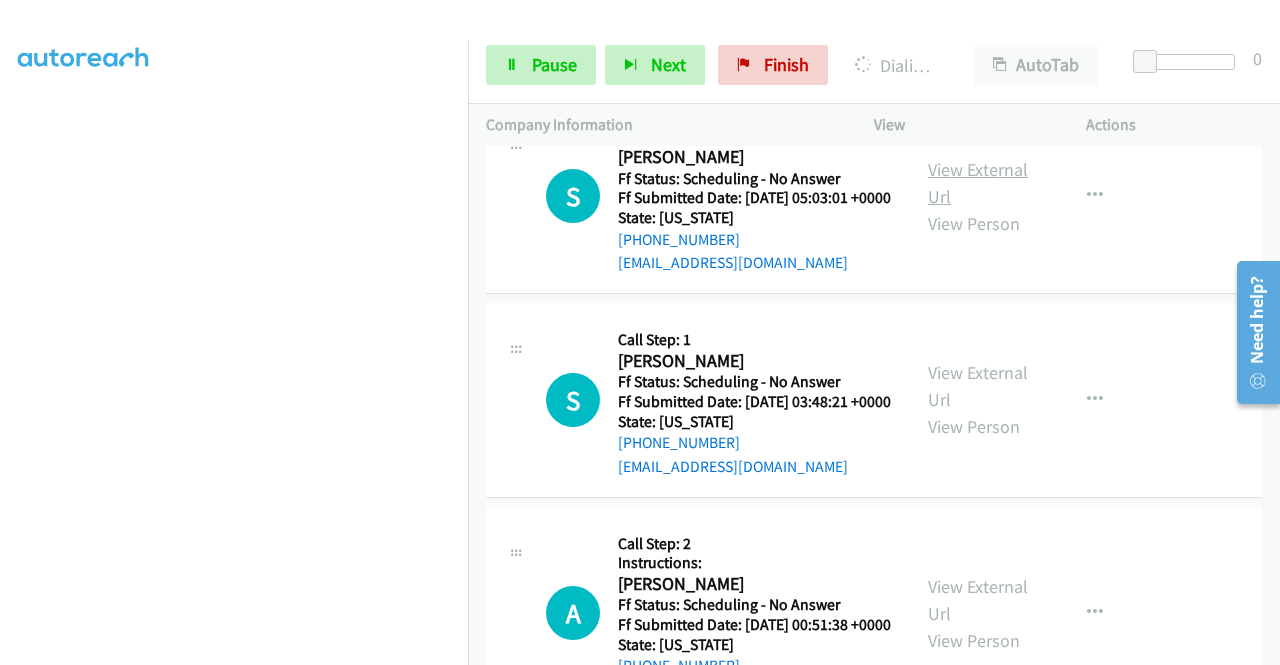 click on "View External Url" at bounding box center [978, 183] 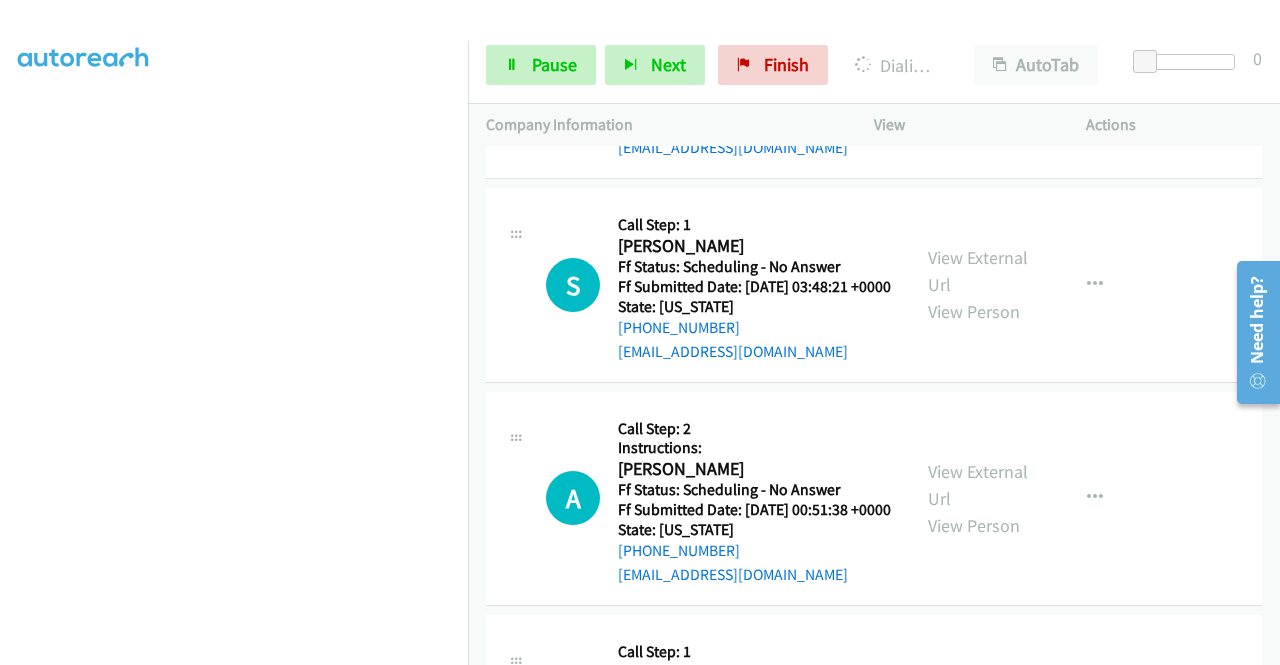 scroll, scrollTop: 6063, scrollLeft: 0, axis: vertical 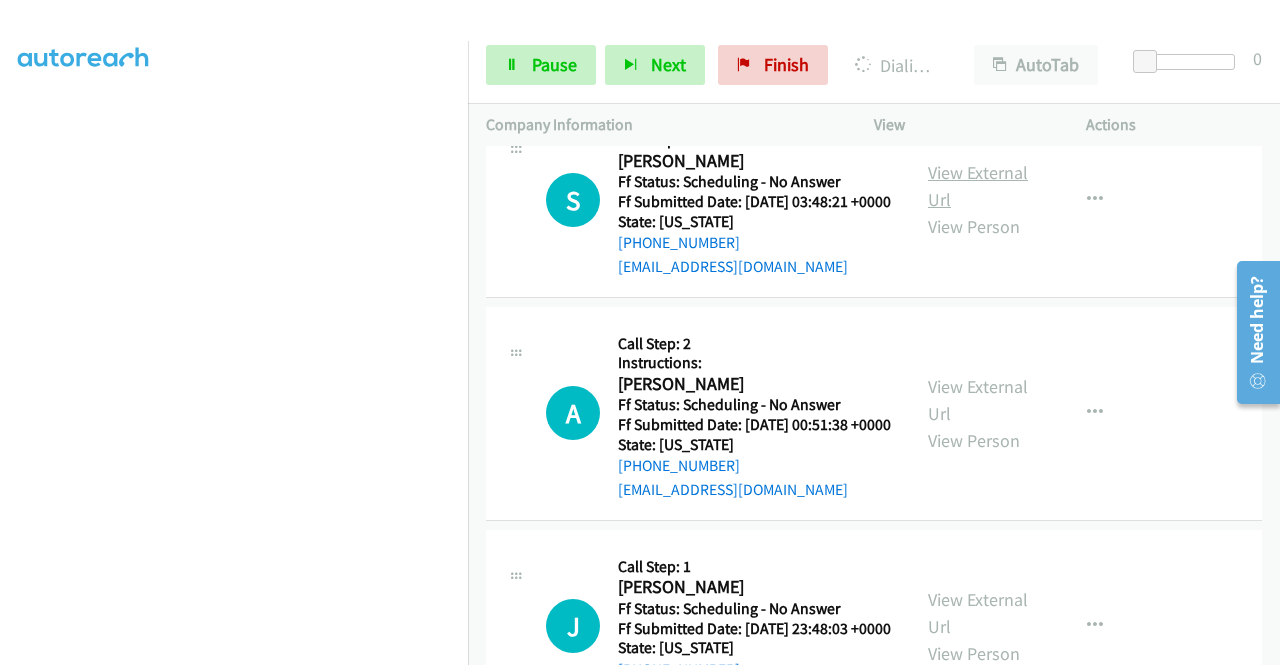 click on "View External Url" at bounding box center [978, 186] 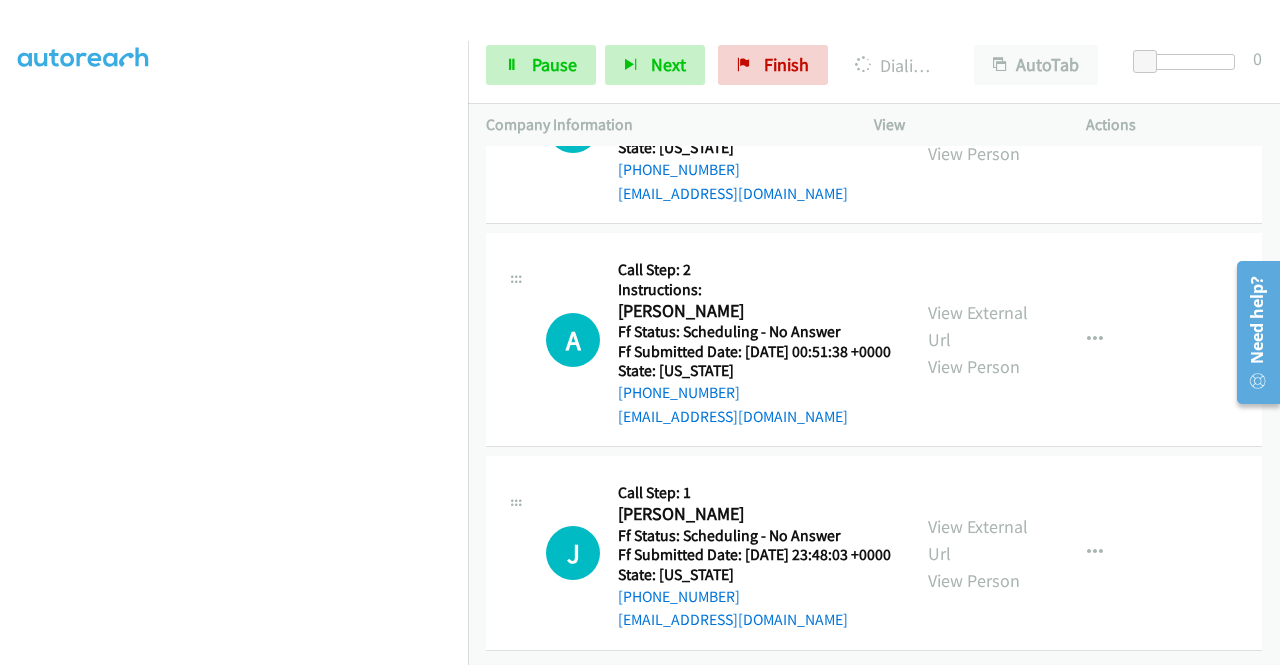 scroll, scrollTop: 6405, scrollLeft: 0, axis: vertical 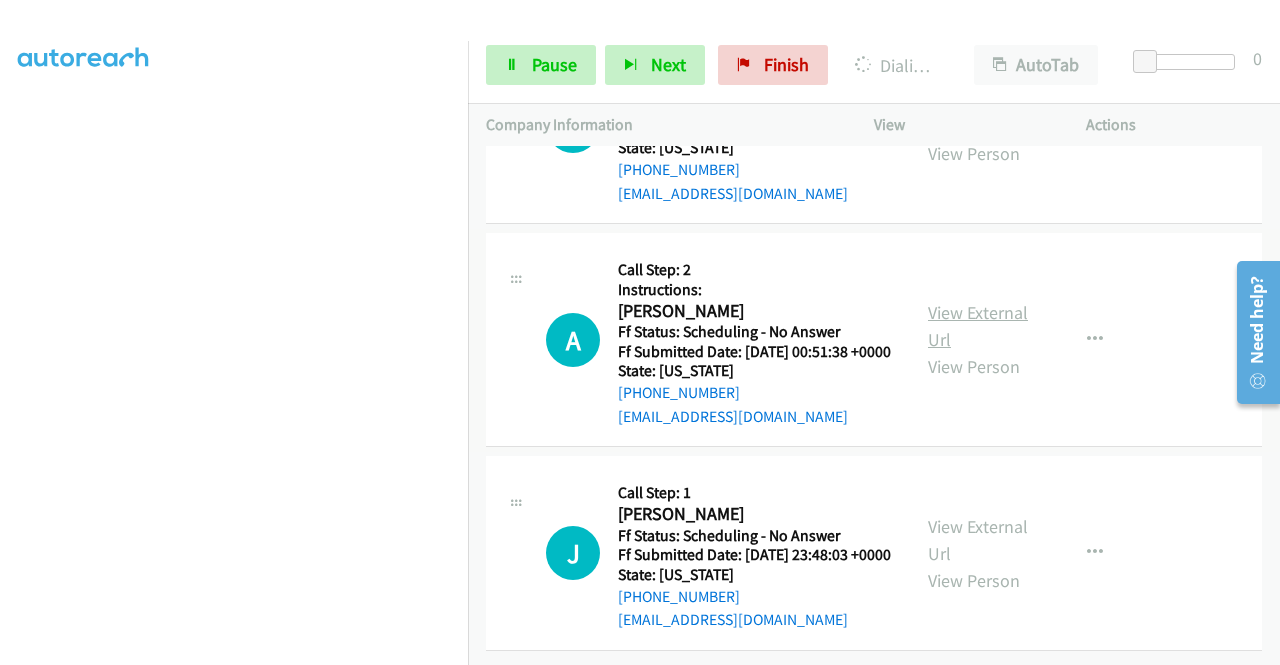 click on "View External Url" at bounding box center [978, 326] 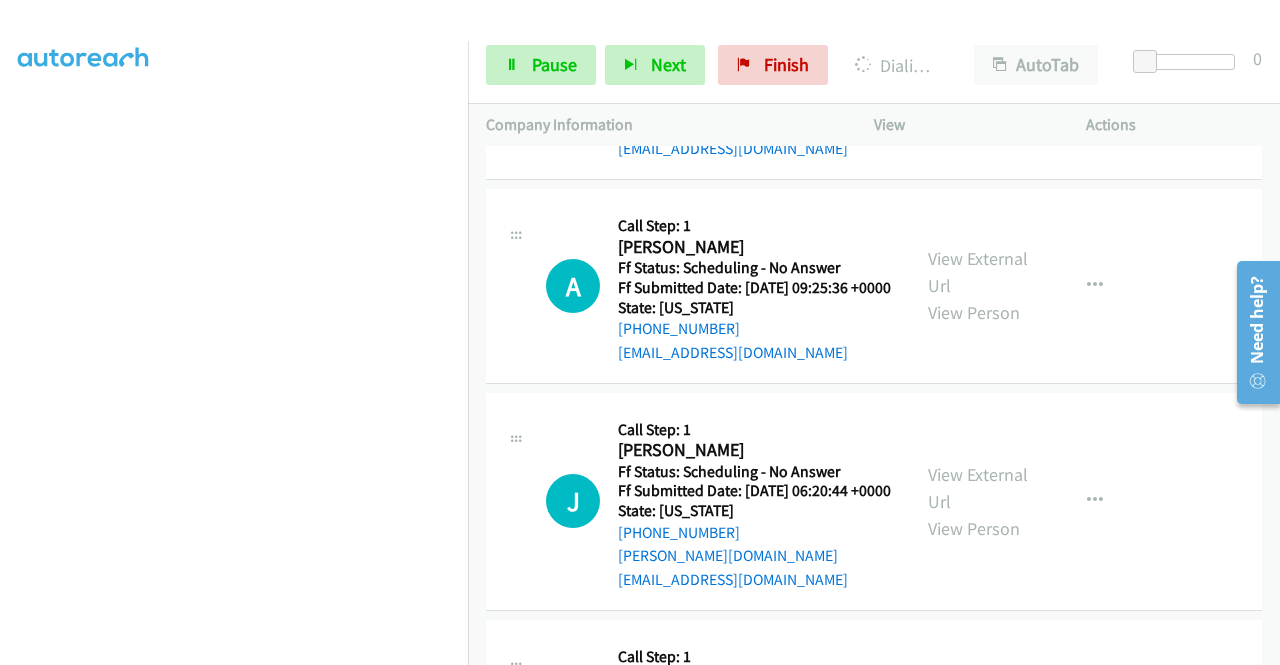scroll, scrollTop: 6748, scrollLeft: 0, axis: vertical 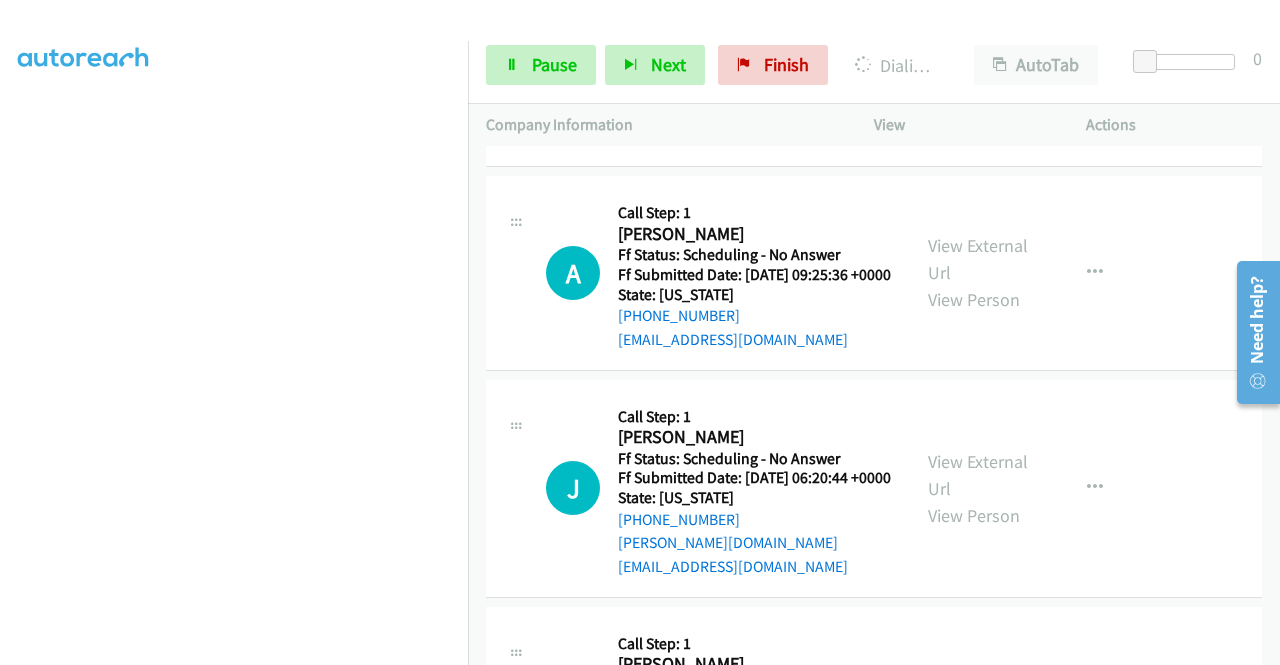 click on "View External Url" at bounding box center (978, 56) 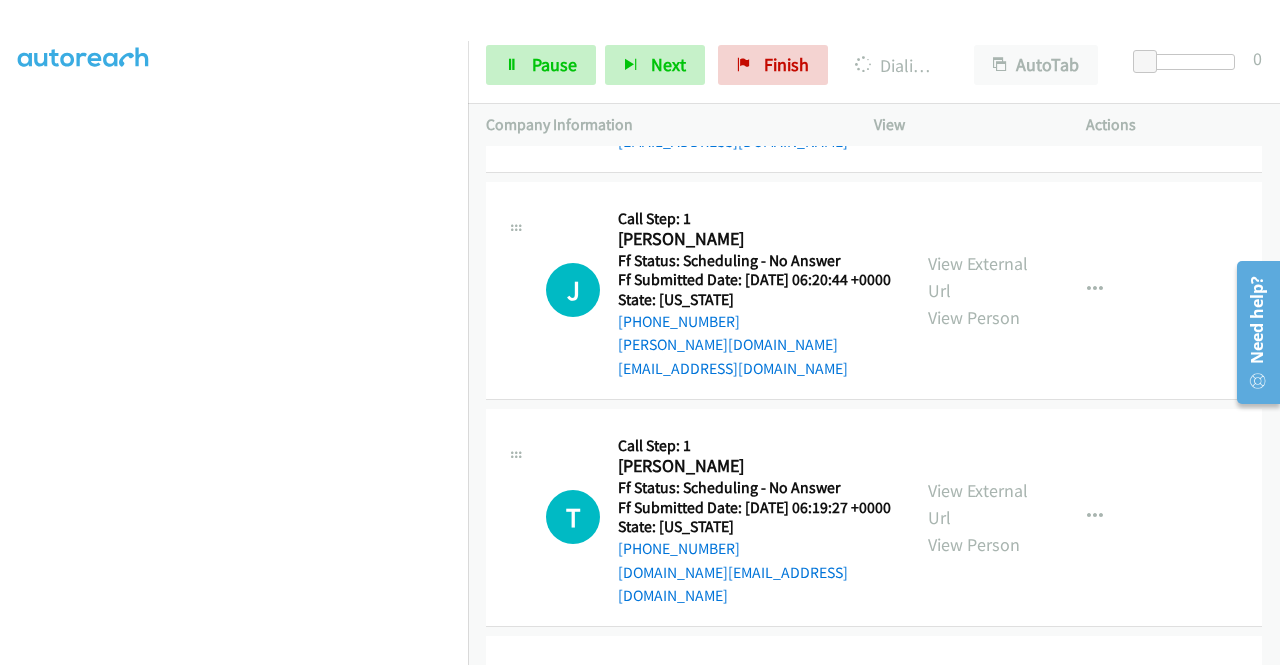 scroll, scrollTop: 6948, scrollLeft: 0, axis: vertical 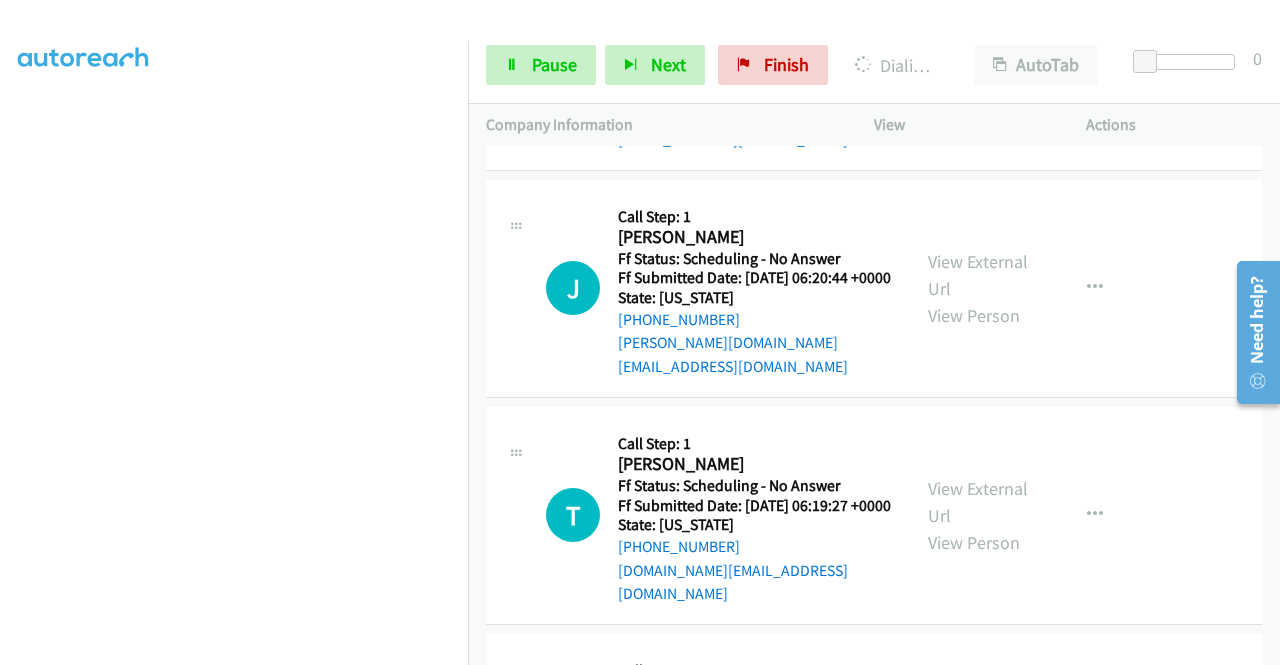 click on "View External Url" at bounding box center (978, 59) 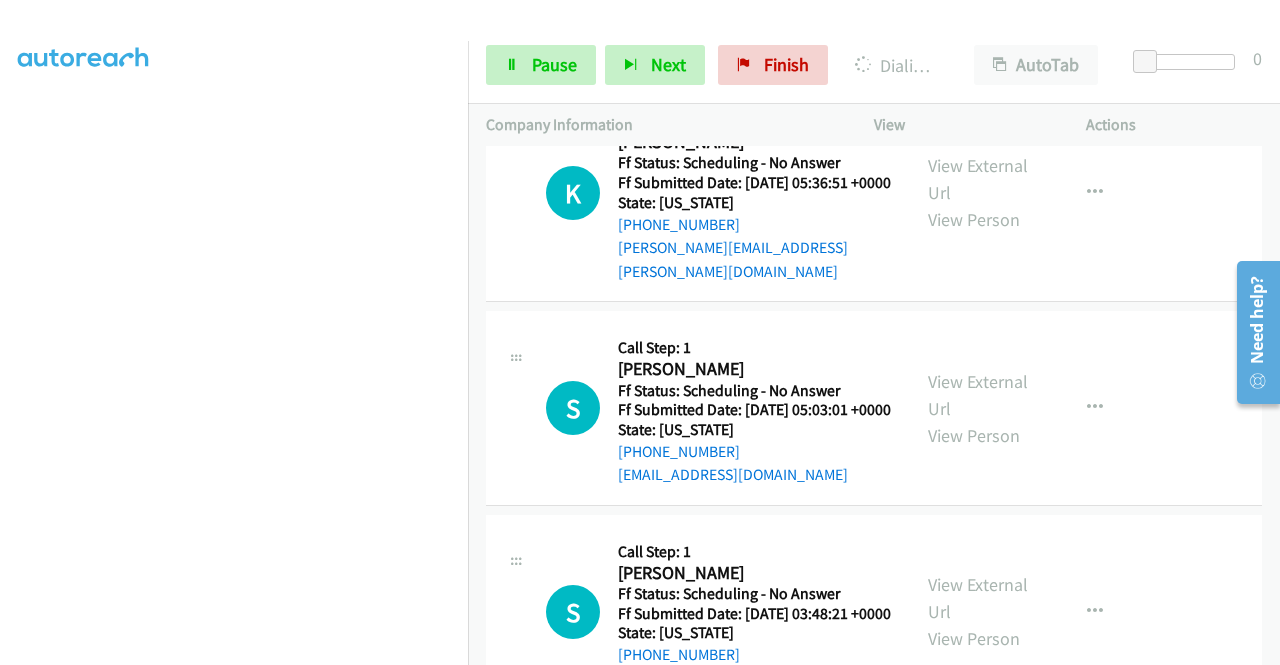 scroll, scrollTop: 5748, scrollLeft: 0, axis: vertical 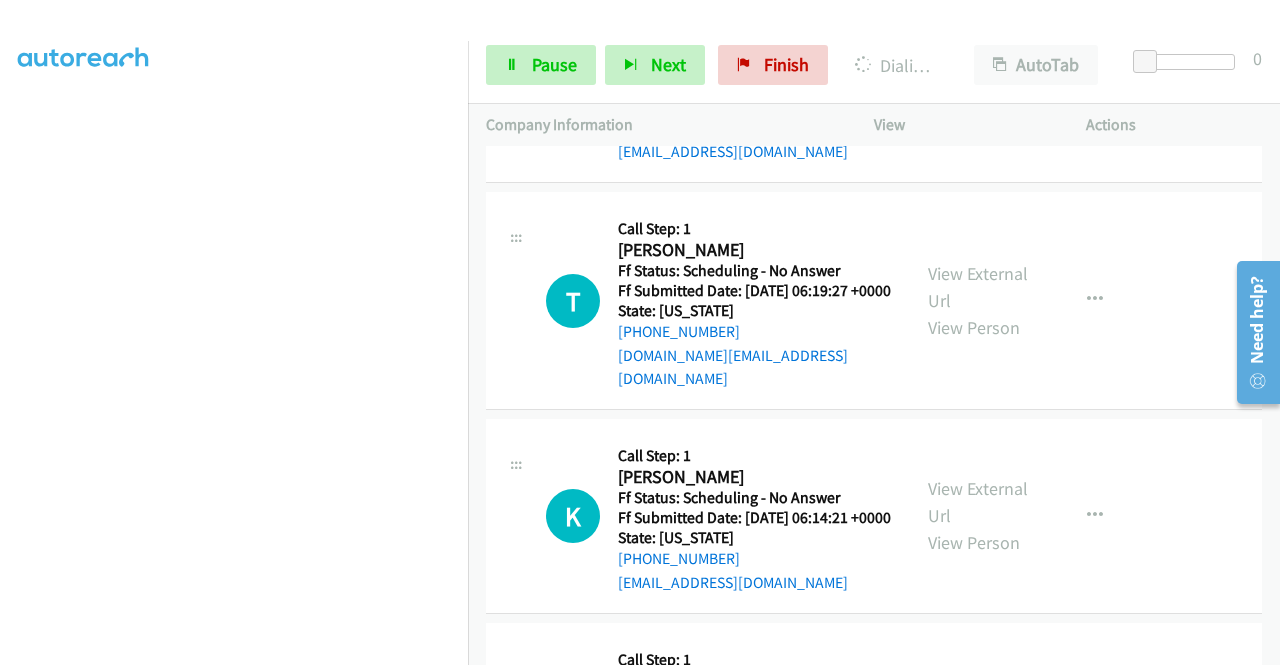 click on "View External Url" at bounding box center [978, 60] 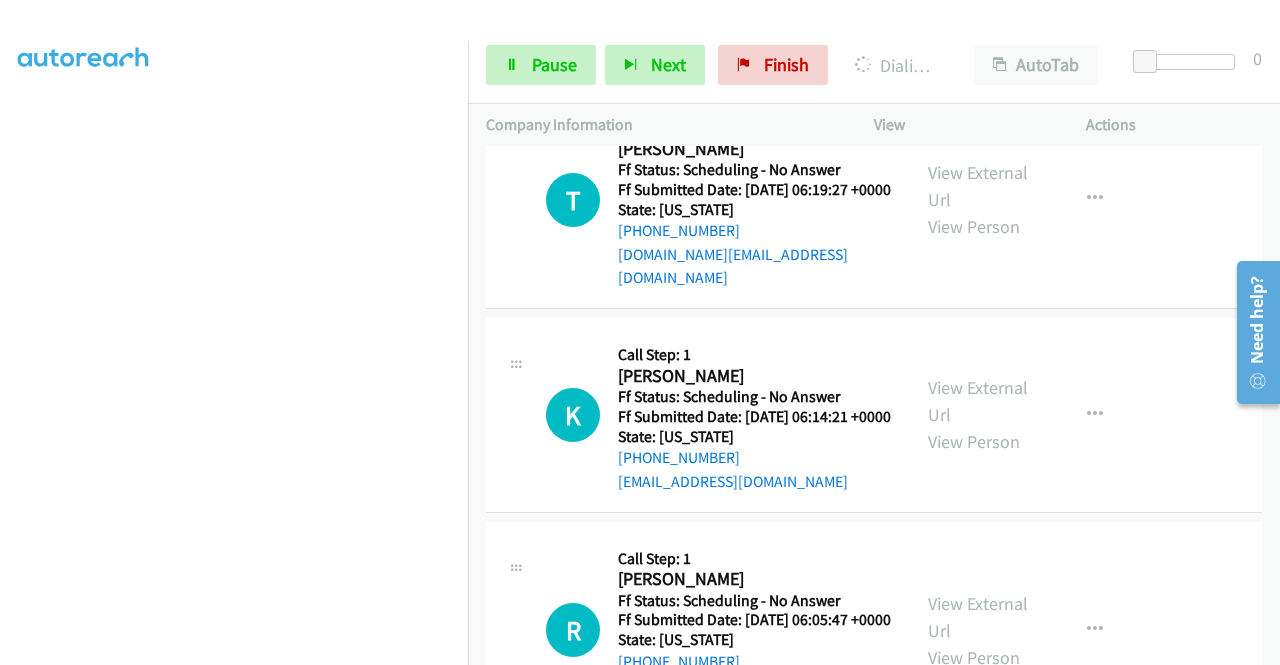 scroll, scrollTop: 7448, scrollLeft: 0, axis: vertical 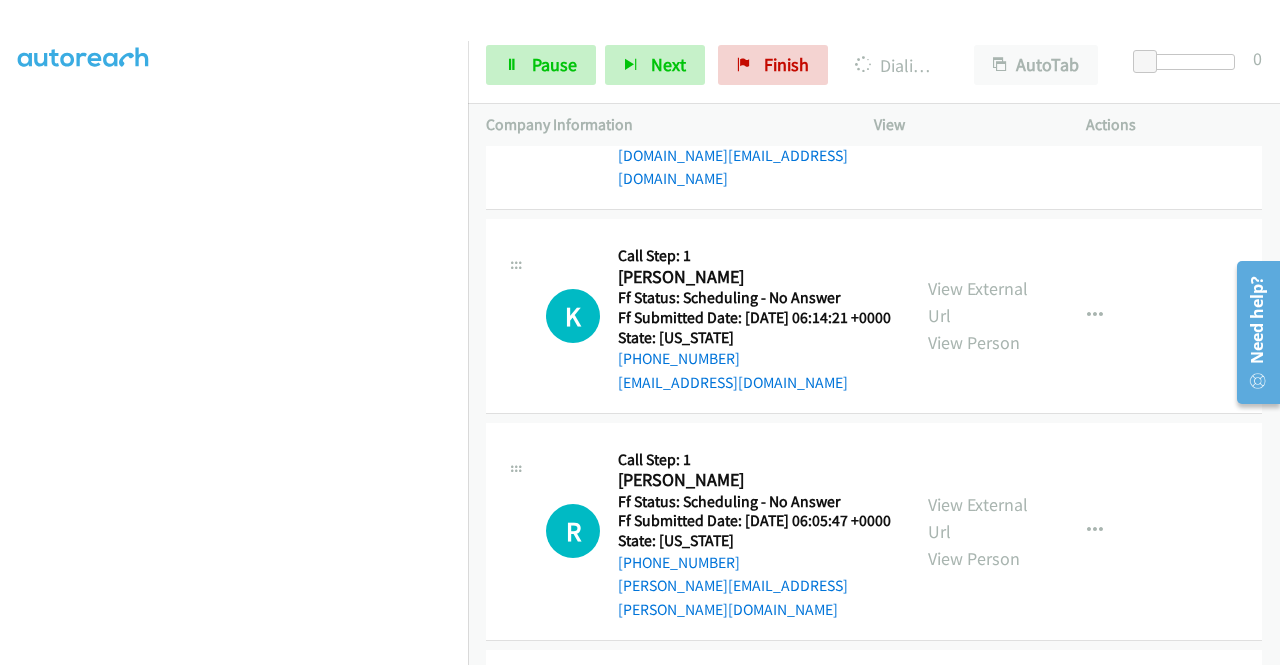 click on "View External Url" at bounding box center (978, 87) 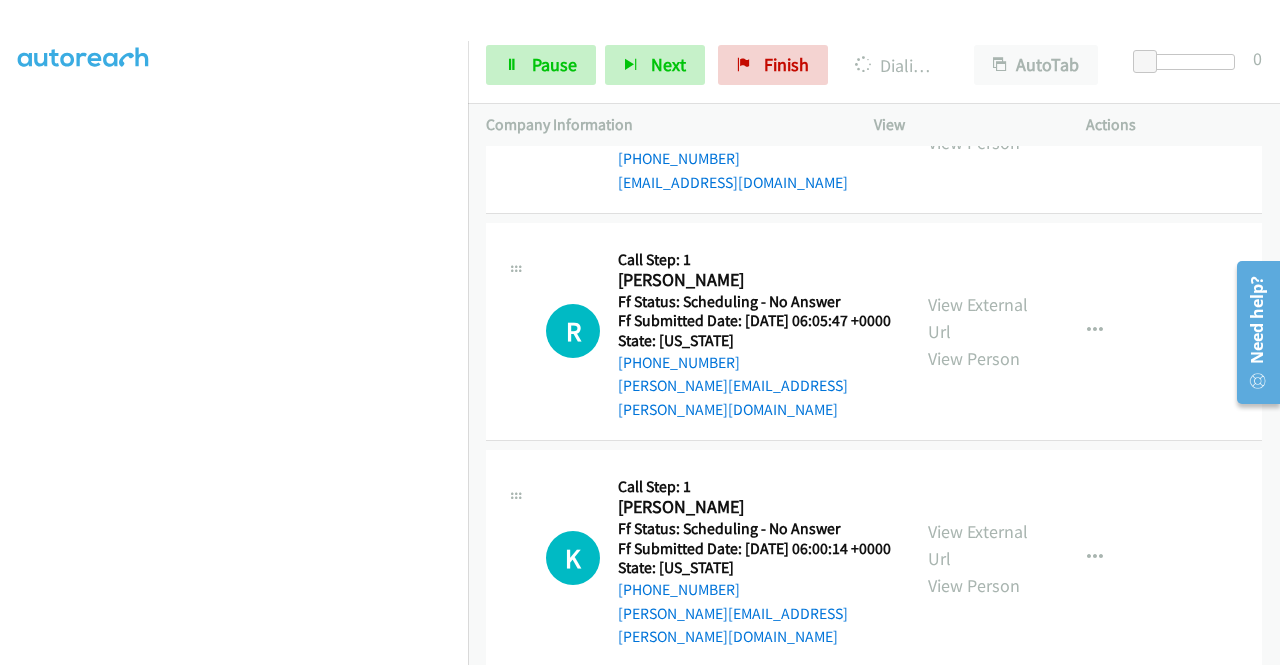 click on "View External Url" at bounding box center (978, 102) 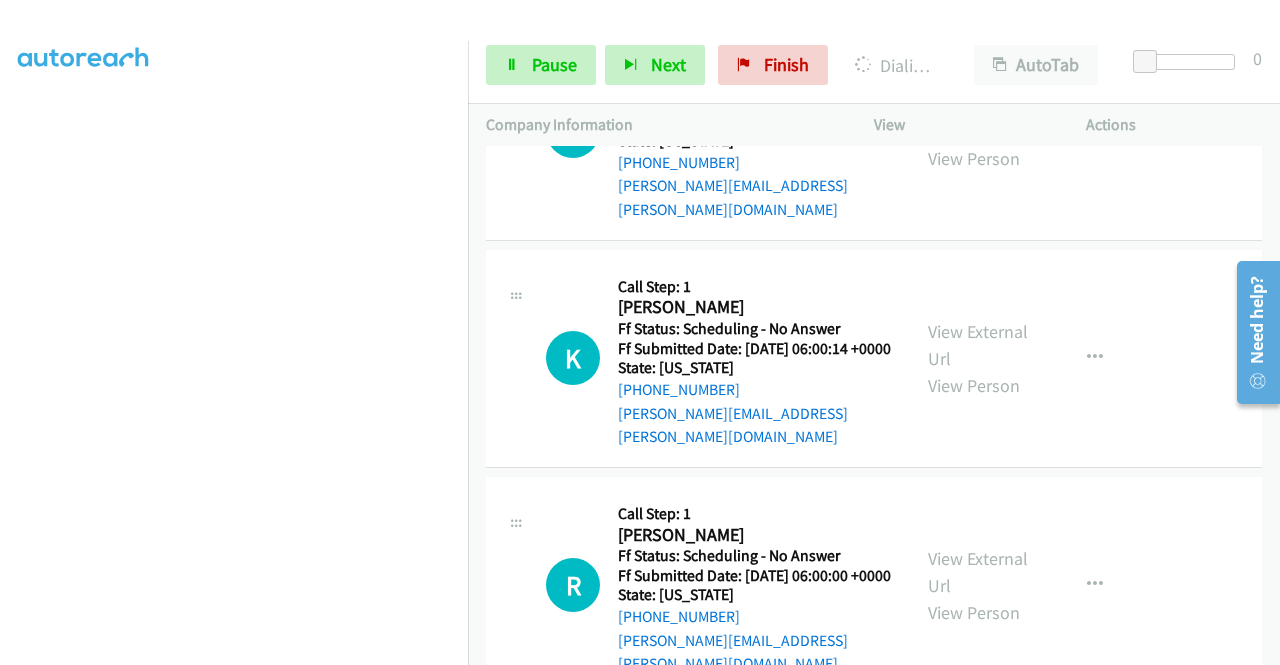 click on "View External Url" at bounding box center [978, 118] 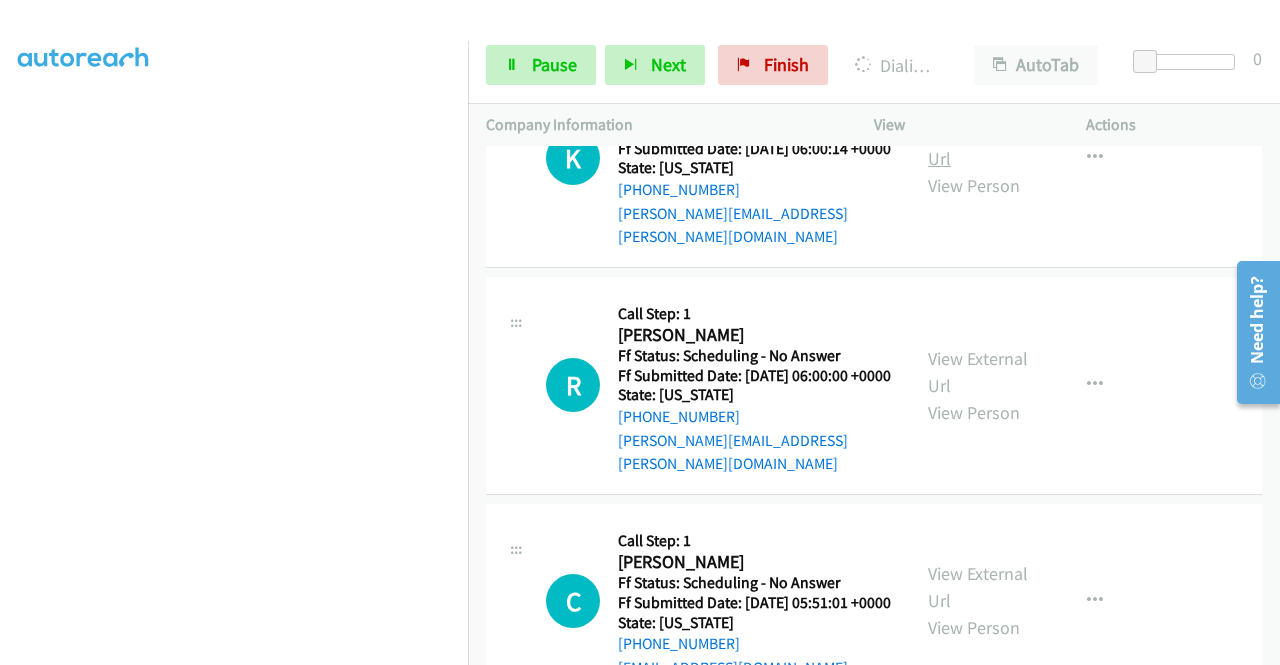 click on "View External Url" at bounding box center (978, 145) 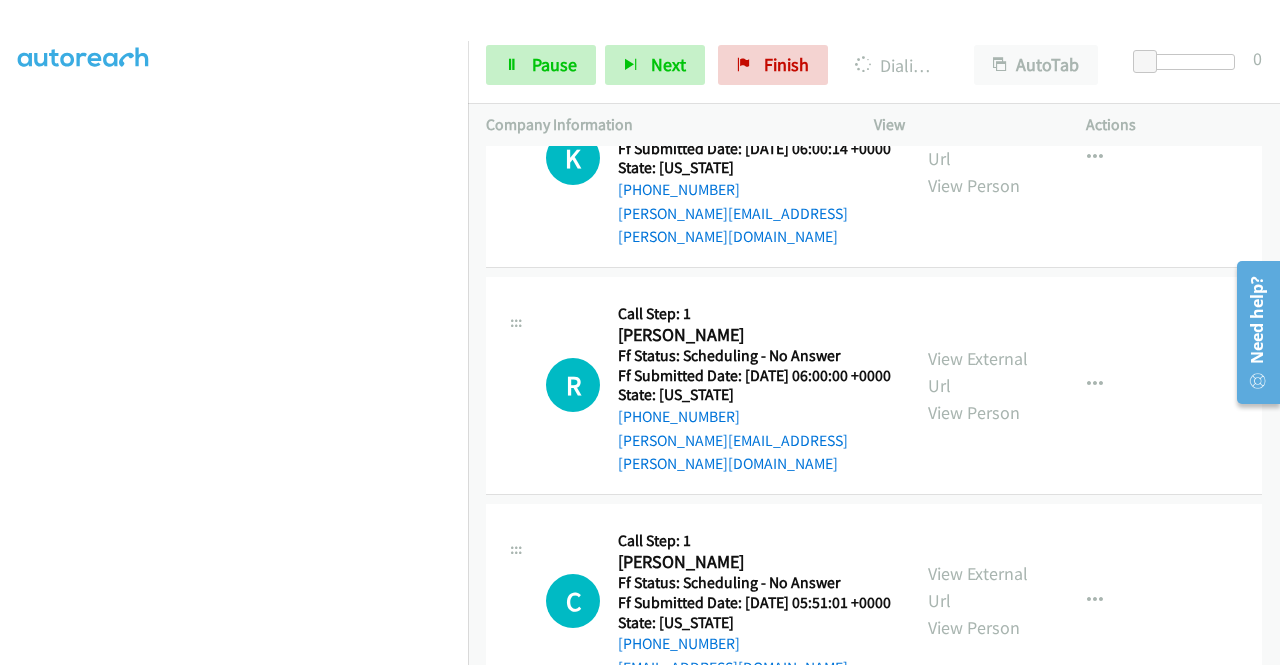scroll, scrollTop: 256, scrollLeft: 0, axis: vertical 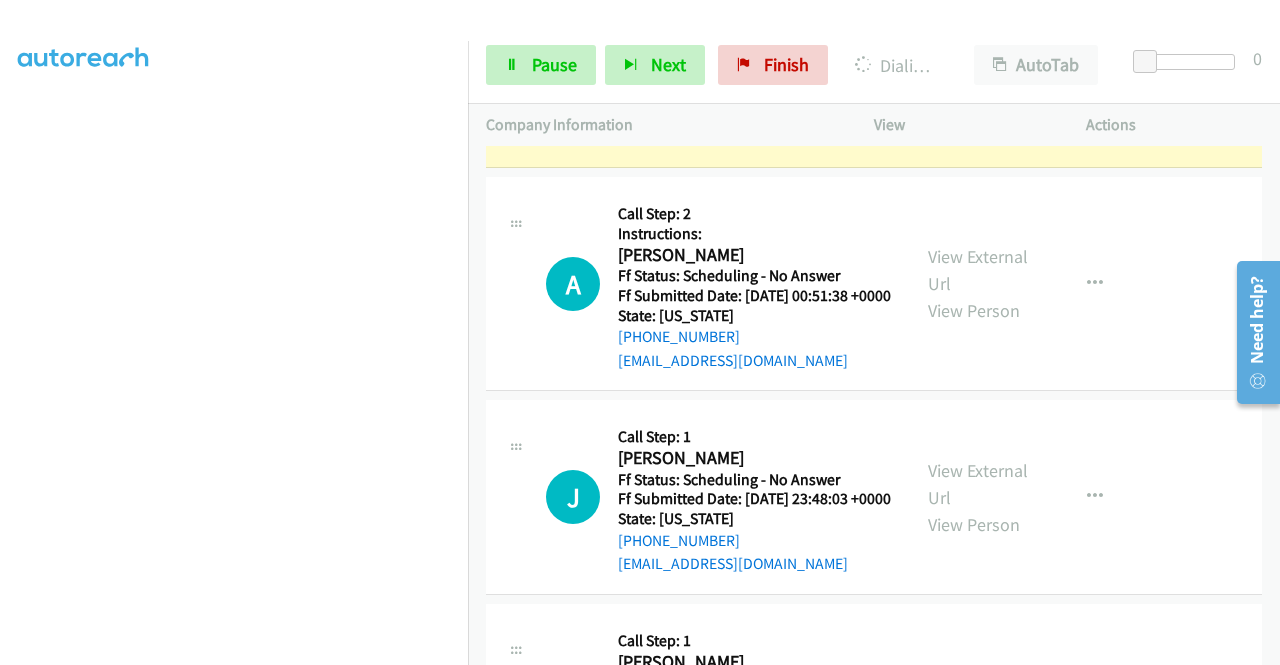click on "A
Callback Scheduled
Call Step: 2
Instructions:
Abena Trotmon
America/New_York
Ff Status: Scheduling - No Answer
Ff Submitted Date: 2025-07-07 00:51:38 +0000
State: Georgia
+1 404-509-0022
matrotmon@gmail.com
Call was successful?
View External Url
View Person
View External Url
Email
Schedule/Manage Callback
Skip Call
Add to do not call list" at bounding box center [874, 284] 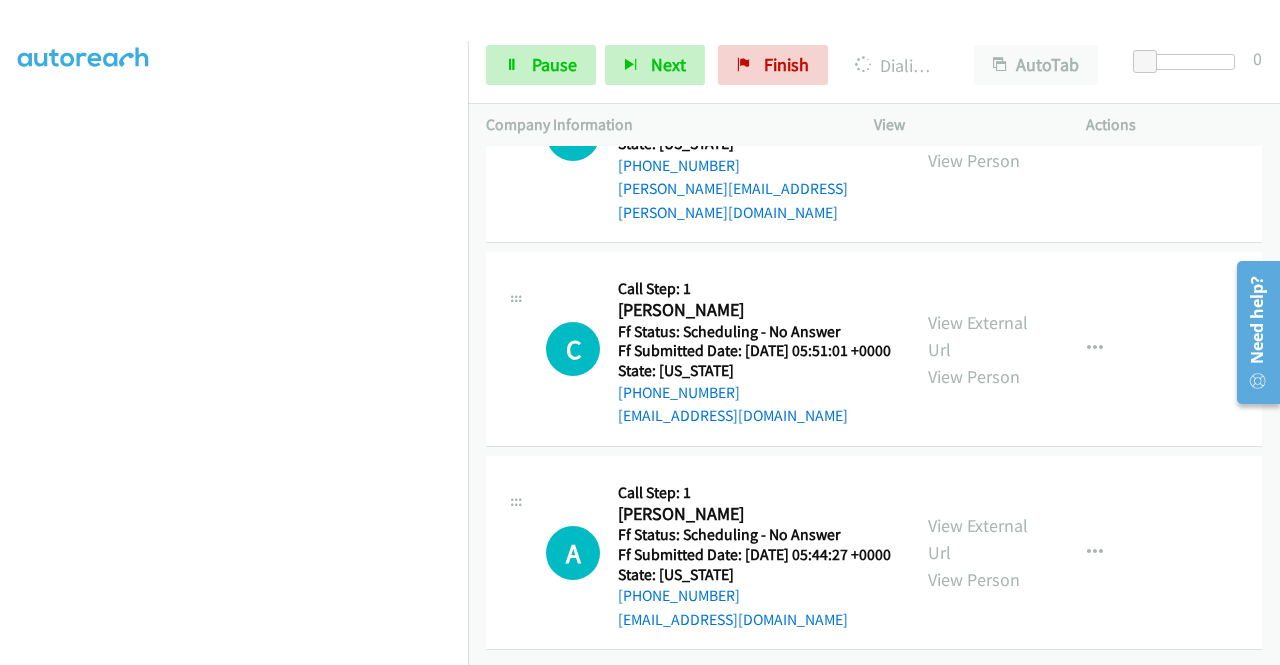 scroll, scrollTop: 8648, scrollLeft: 0, axis: vertical 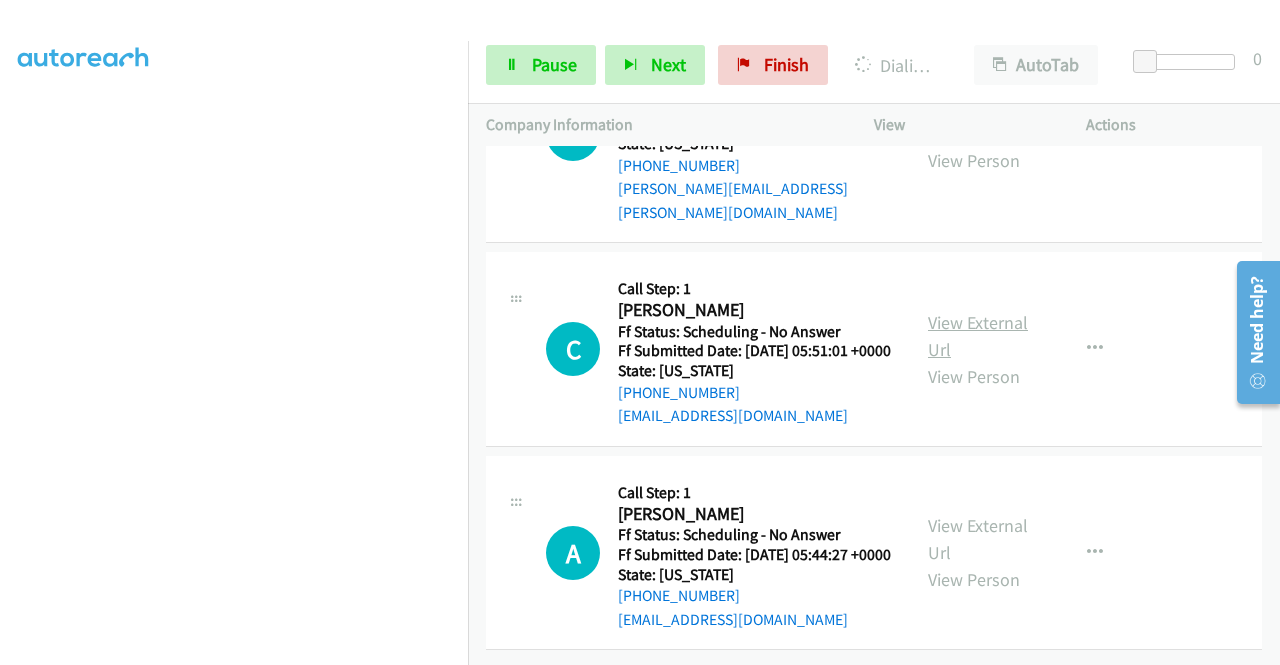 click on "View External Url" at bounding box center (978, 336) 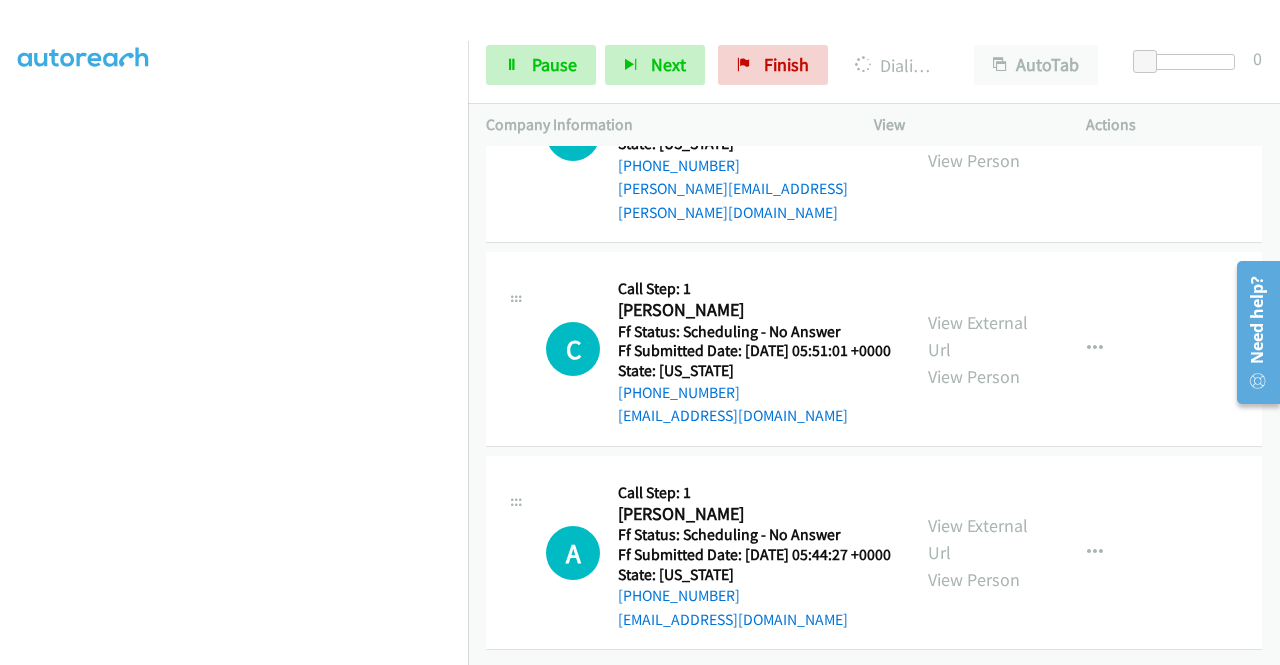 scroll, scrollTop: 8955, scrollLeft: 0, axis: vertical 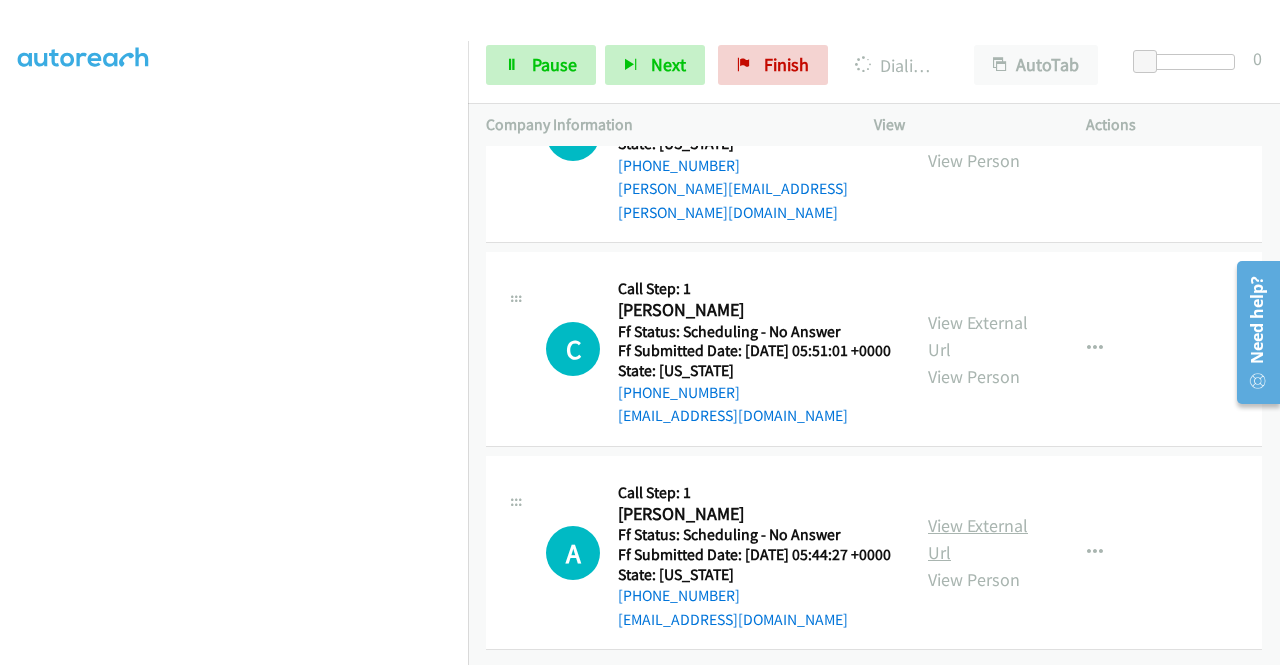 click on "View External Url" at bounding box center (978, 539) 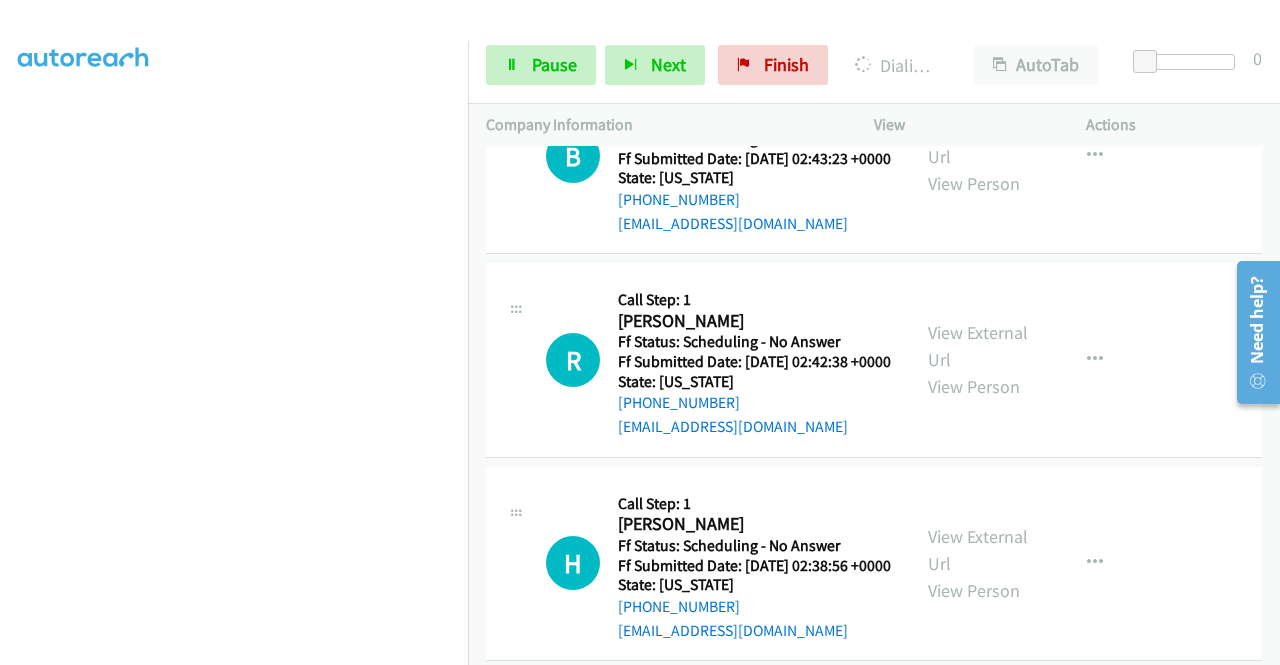 scroll, scrollTop: 9355, scrollLeft: 0, axis: vertical 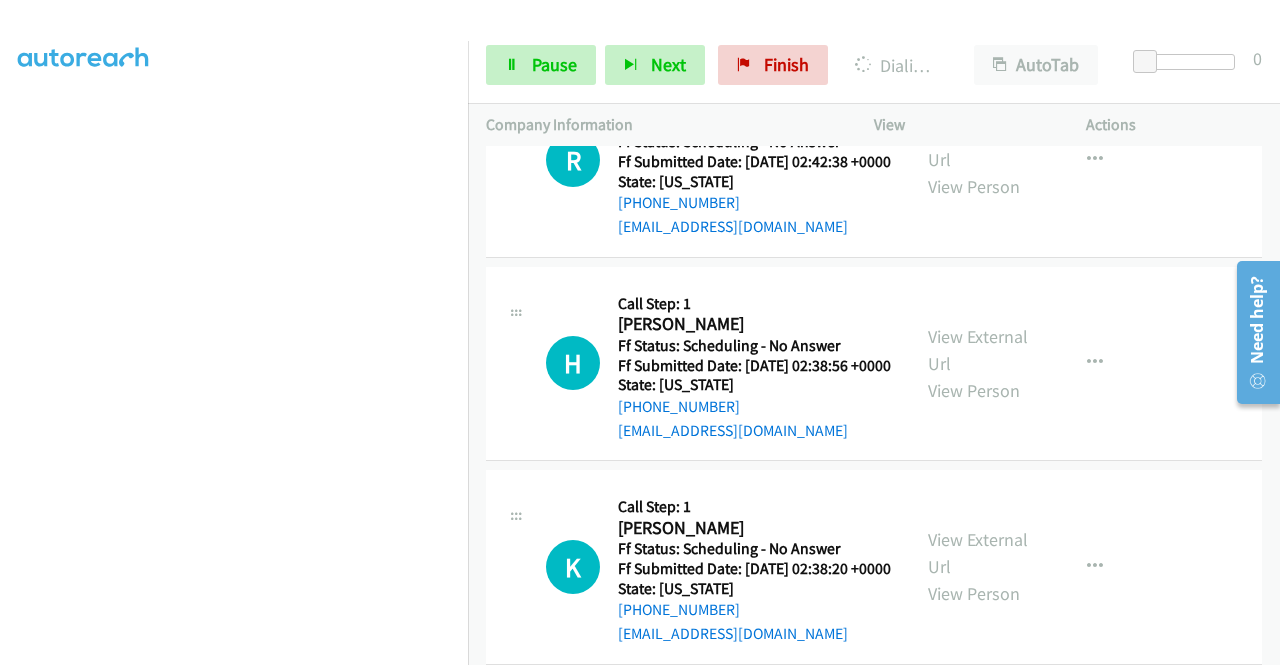 click on "View External Url" at bounding box center [978, -57] 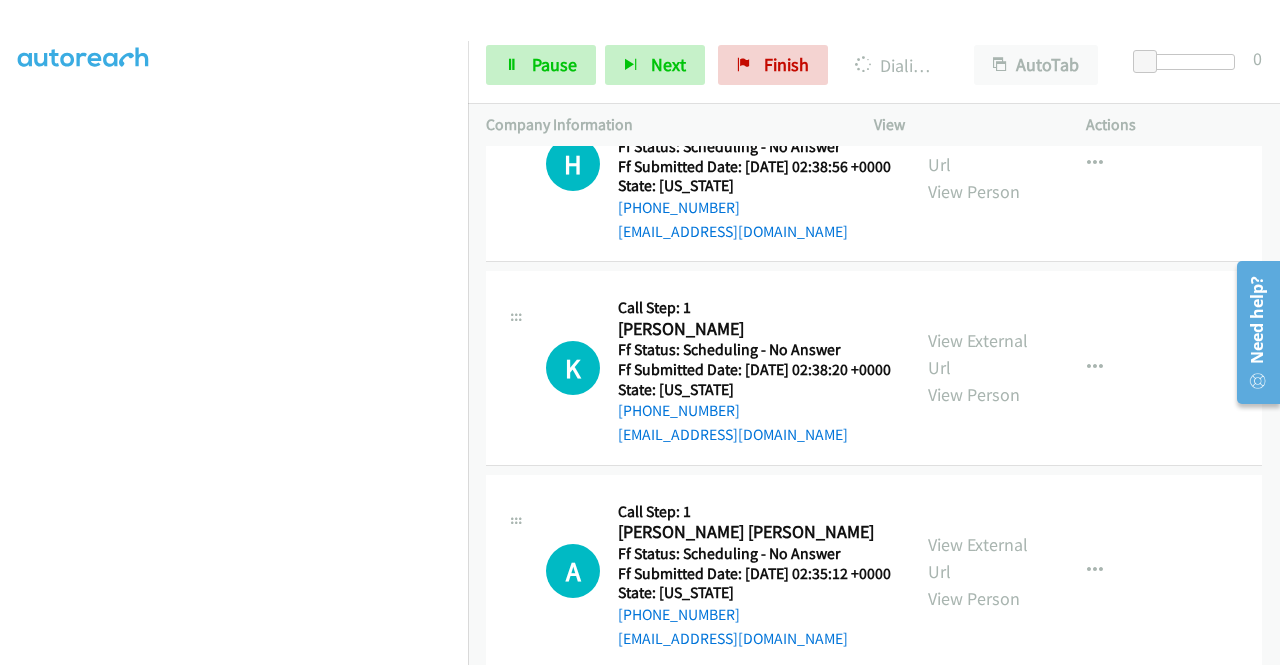 scroll, scrollTop: 9555, scrollLeft: 0, axis: vertical 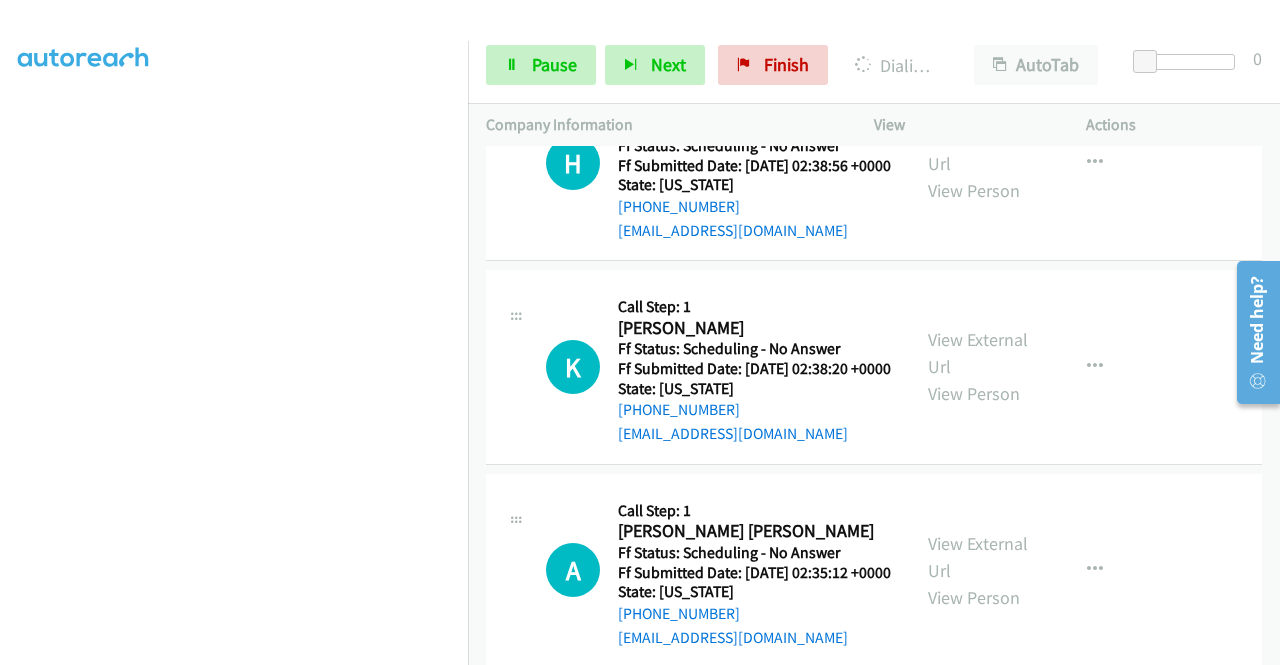 click on "View External Url" at bounding box center (978, -54) 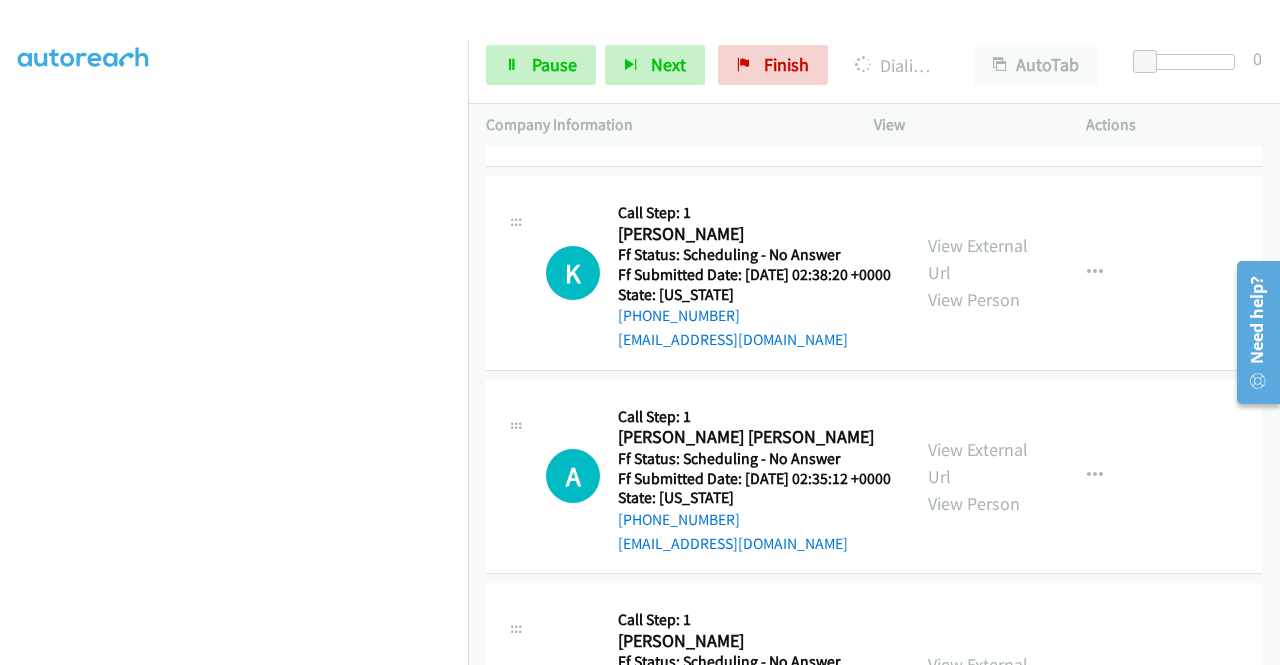 scroll, scrollTop: 9755, scrollLeft: 0, axis: vertical 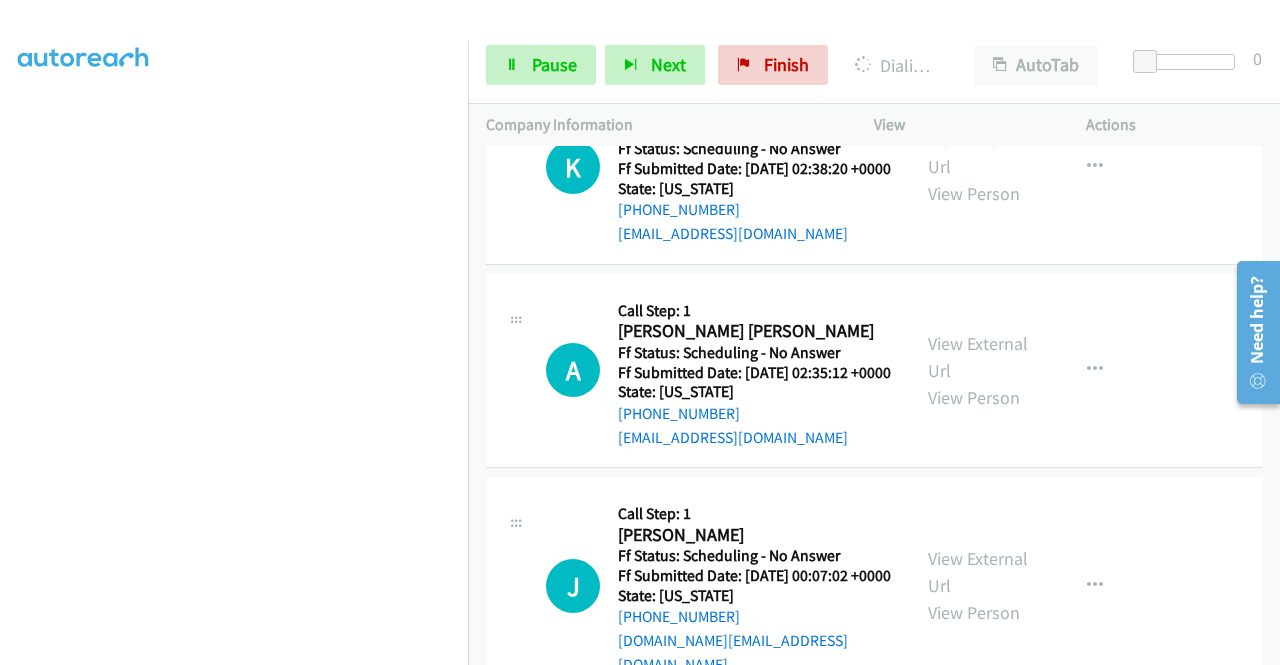 click on "View External Url" at bounding box center [978, -50] 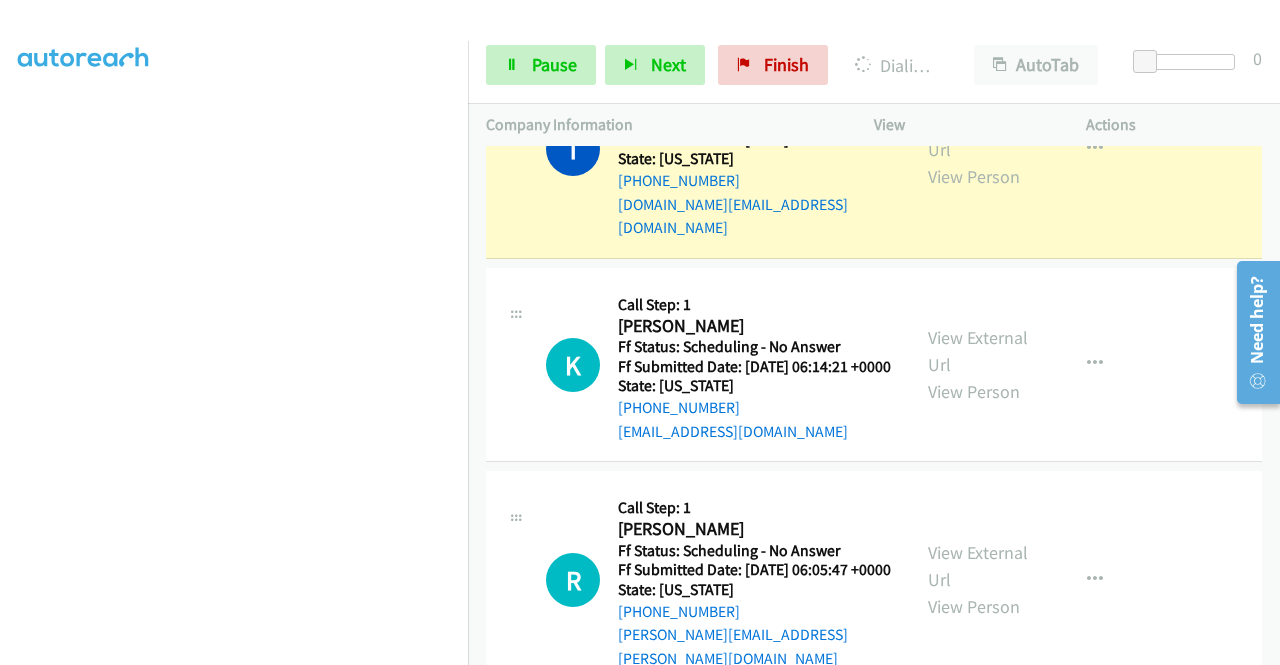 scroll, scrollTop: 7955, scrollLeft: 0, axis: vertical 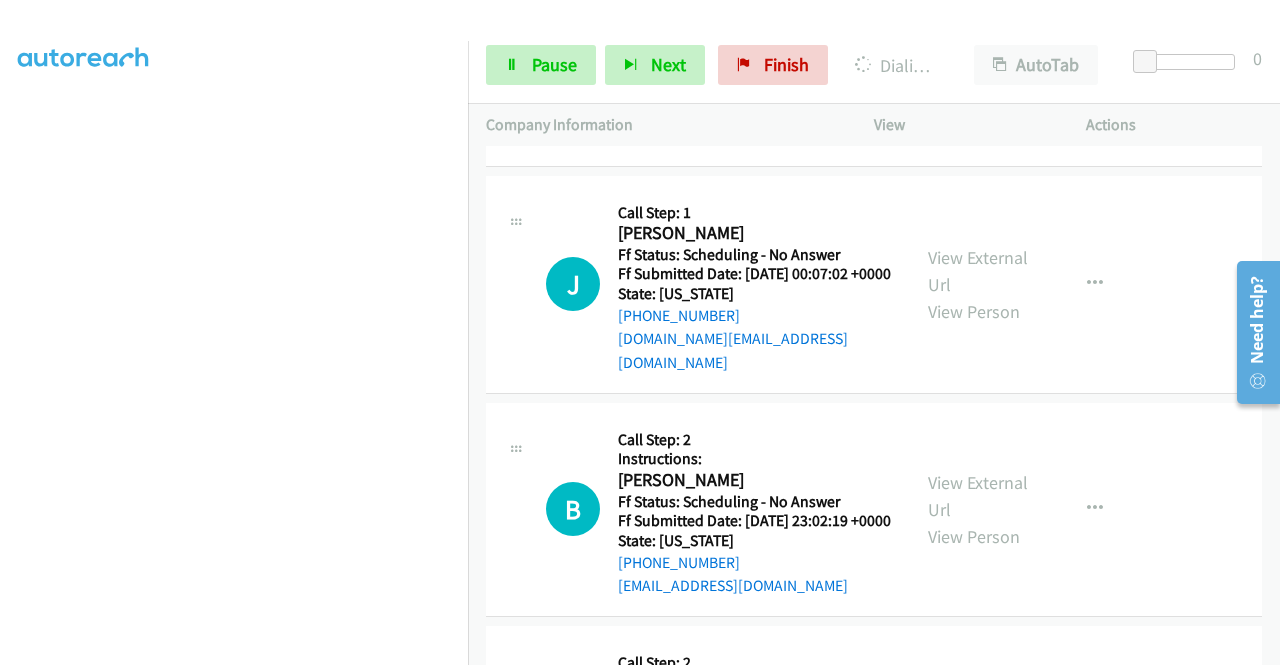click on "View External Url" at bounding box center (978, -148) 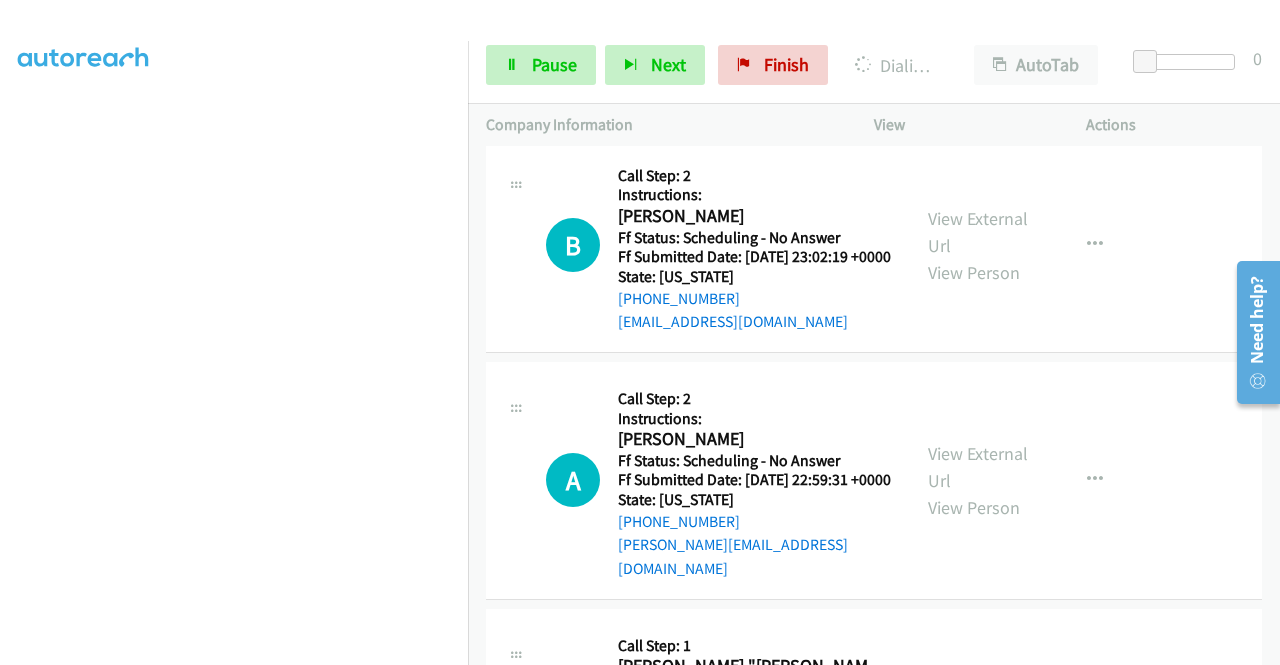 scroll, scrollTop: 10655, scrollLeft: 0, axis: vertical 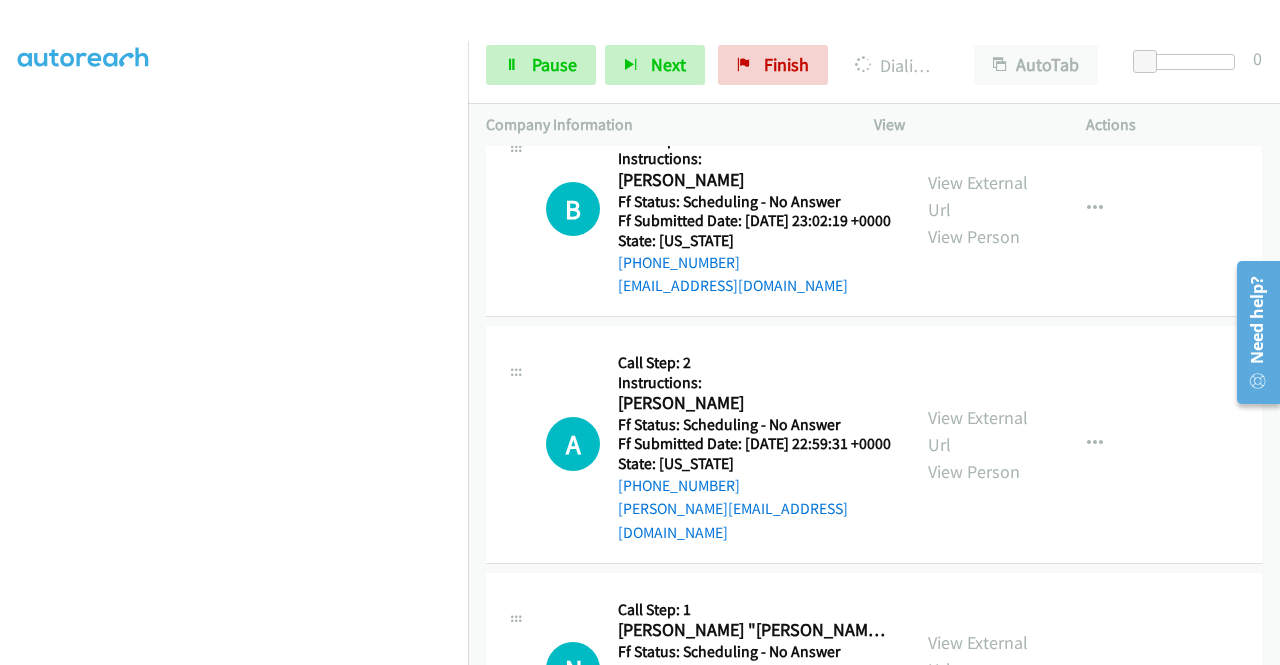 click on "View External Url" at bounding box center (978, -245) 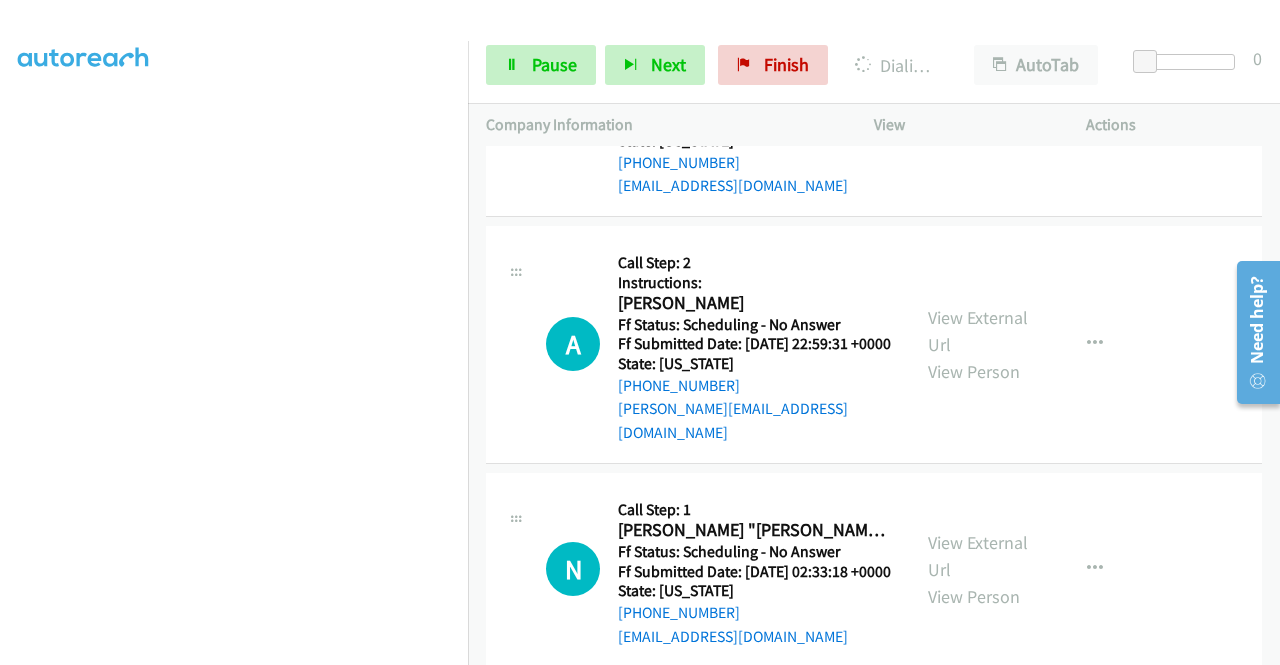 click on "View External Url" at bounding box center (978, -129) 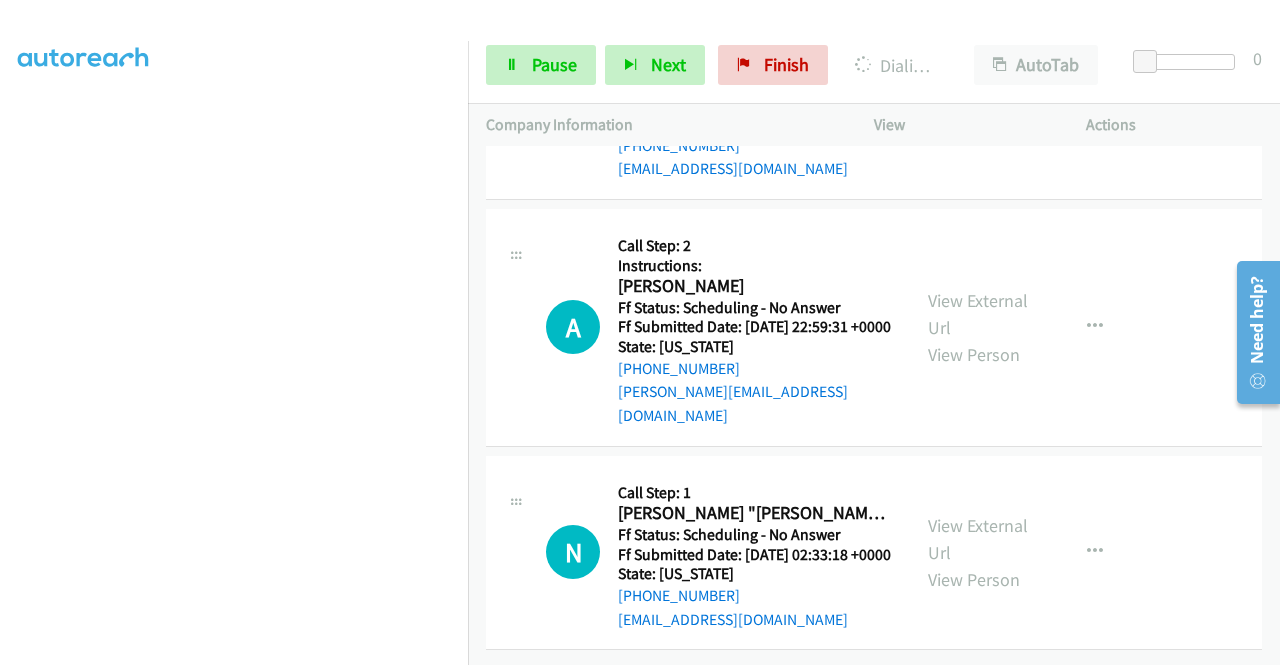 scroll, scrollTop: 10955, scrollLeft: 0, axis: vertical 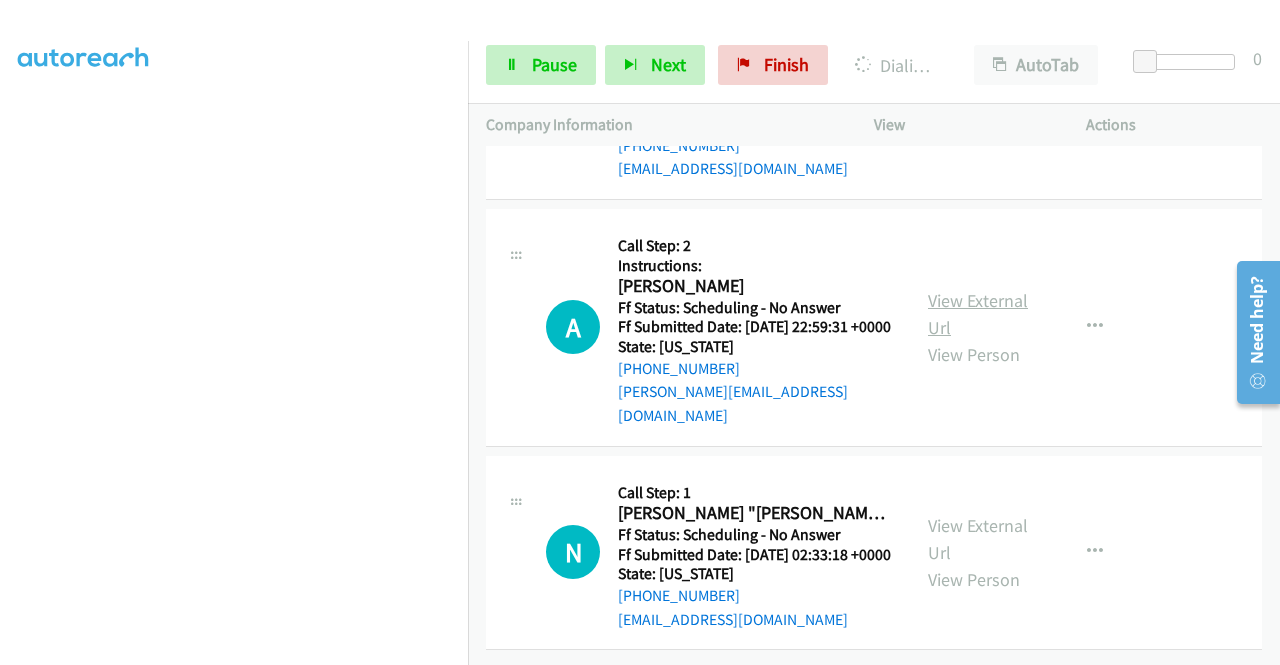 click on "View External Url" at bounding box center [978, 314] 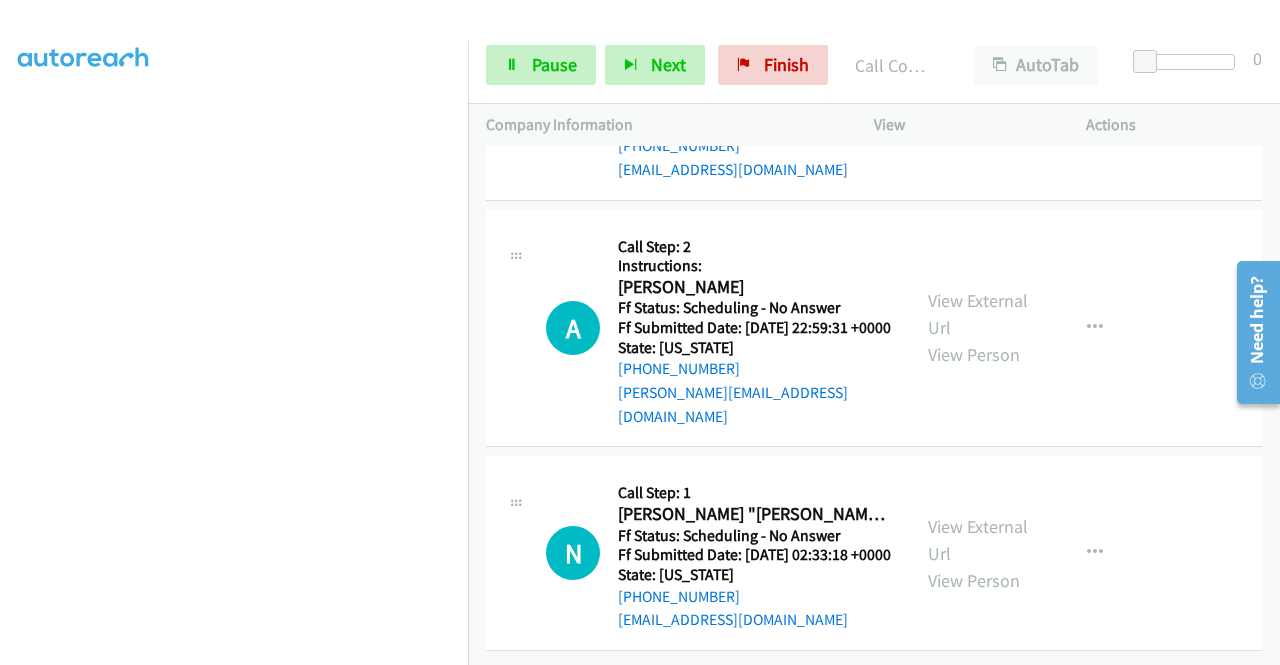 scroll, scrollTop: 11398, scrollLeft: 0, axis: vertical 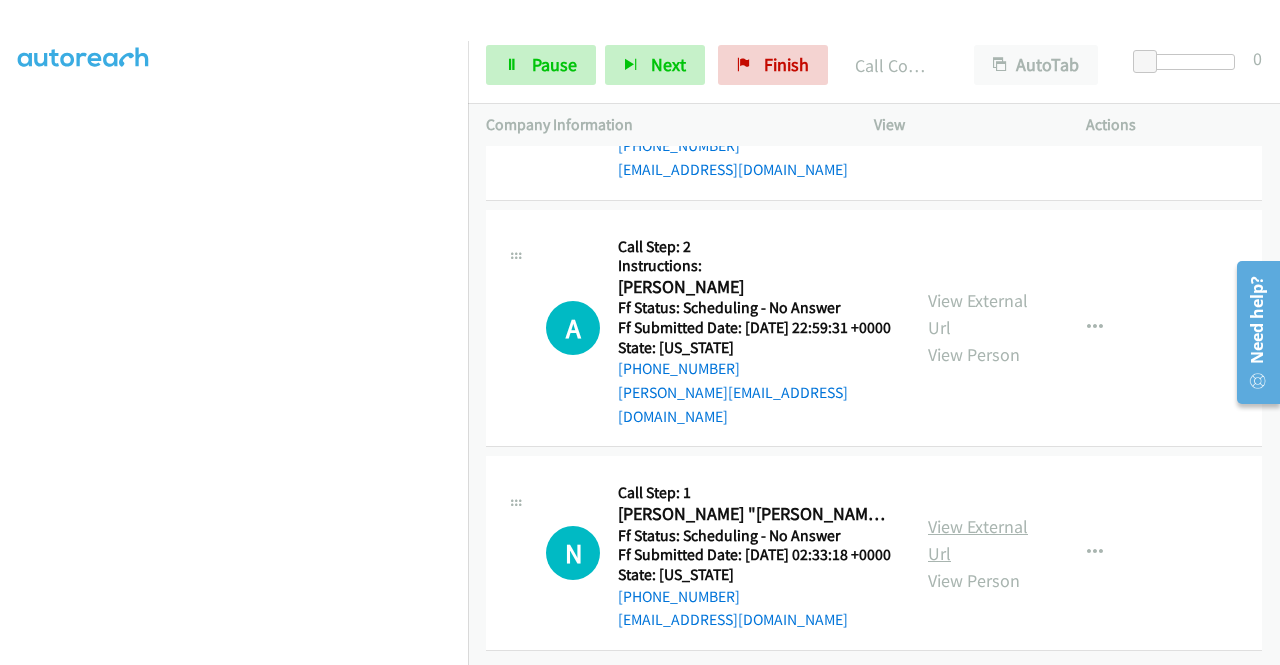 click on "View External Url" at bounding box center (978, 540) 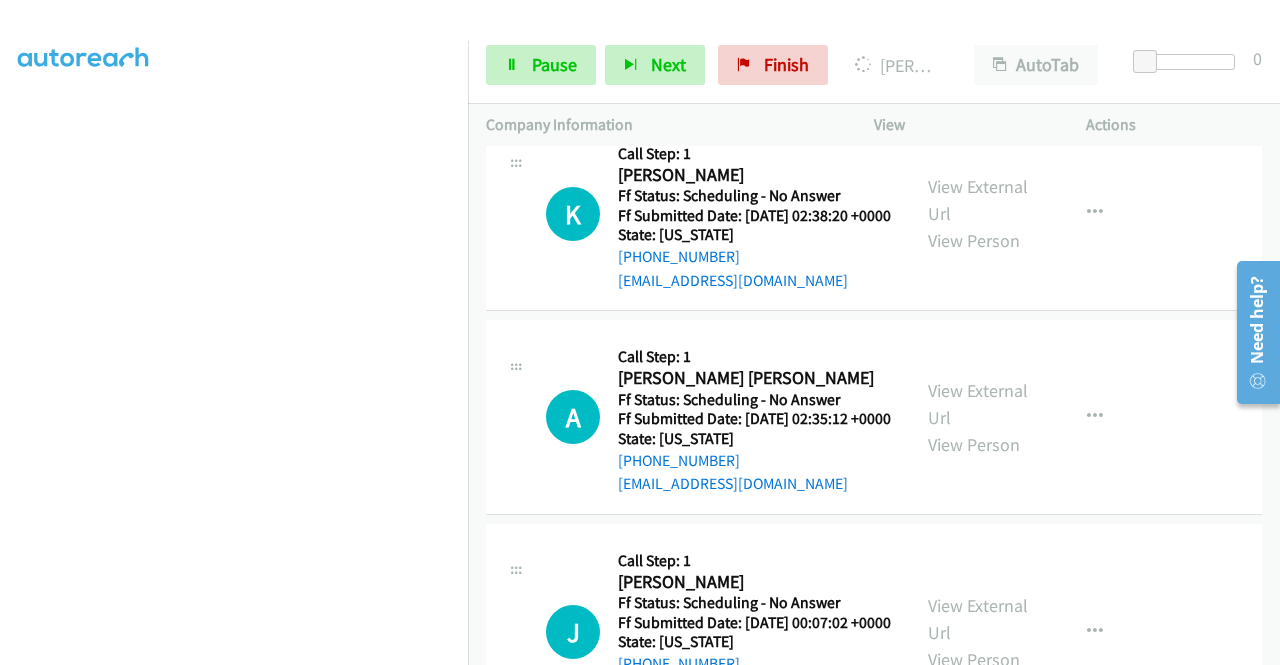 scroll, scrollTop: 10123, scrollLeft: 0, axis: vertical 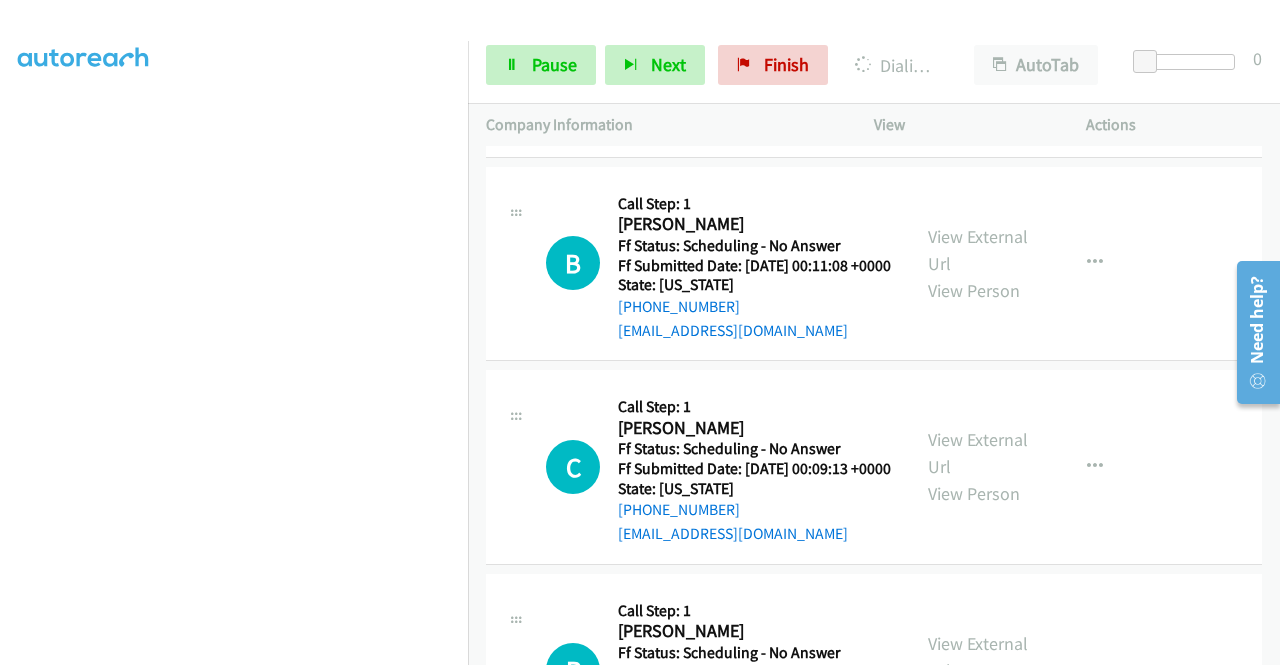 click on "View External Url" at bounding box center [978, -169] 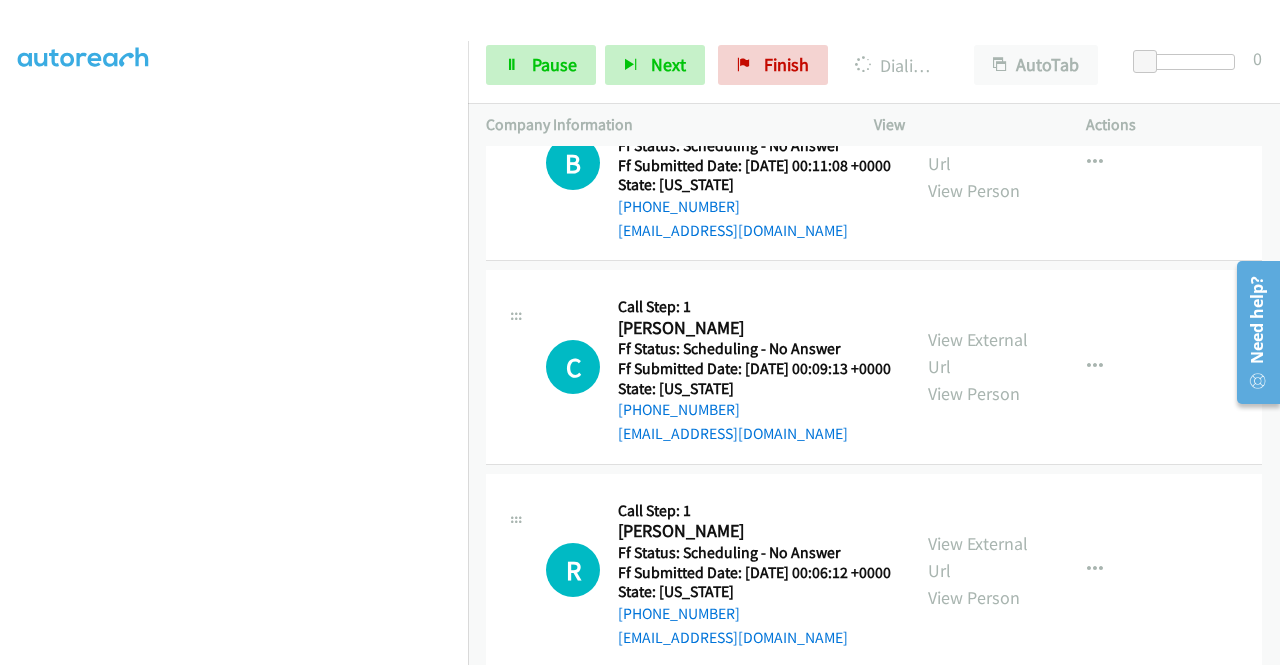 click on "View External Url" at bounding box center [978, -54] 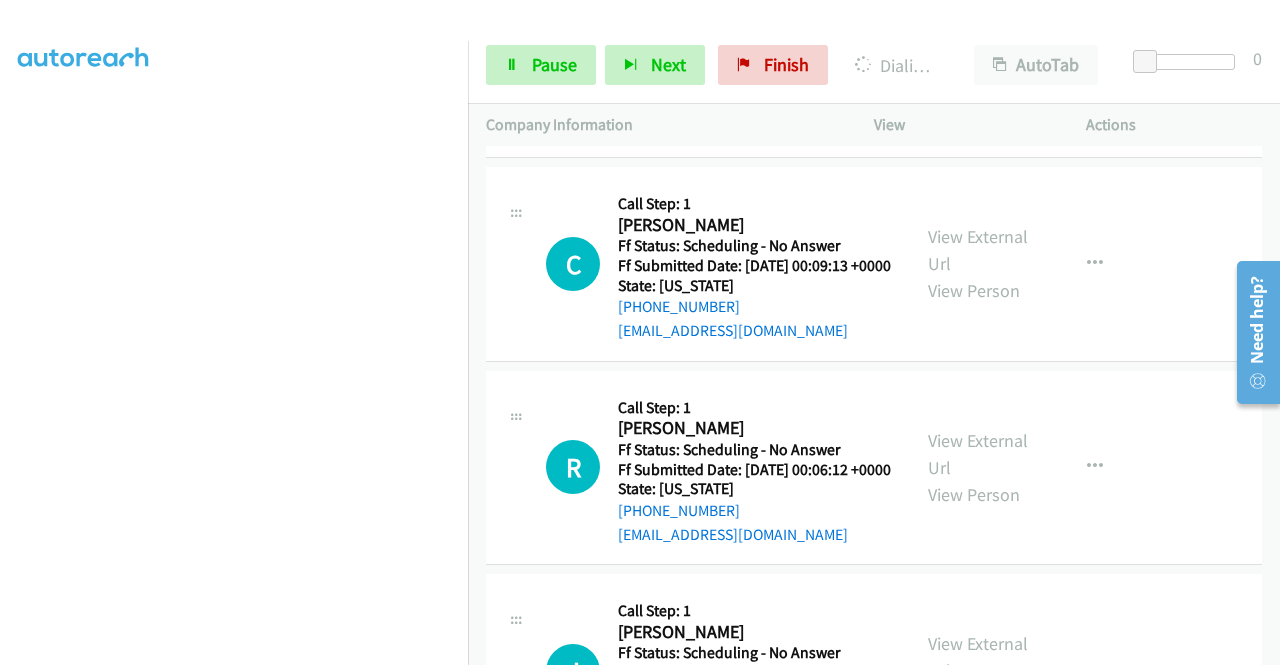 scroll, scrollTop: 12123, scrollLeft: 0, axis: vertical 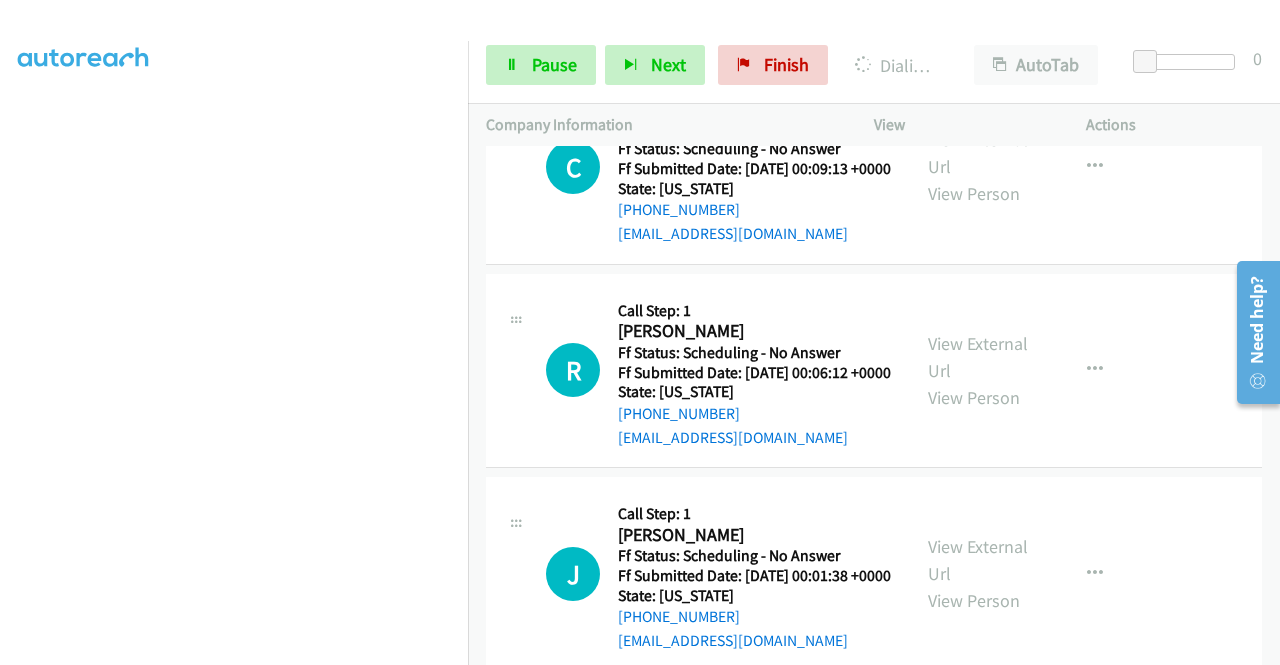 click on "View External Url" at bounding box center [978, -50] 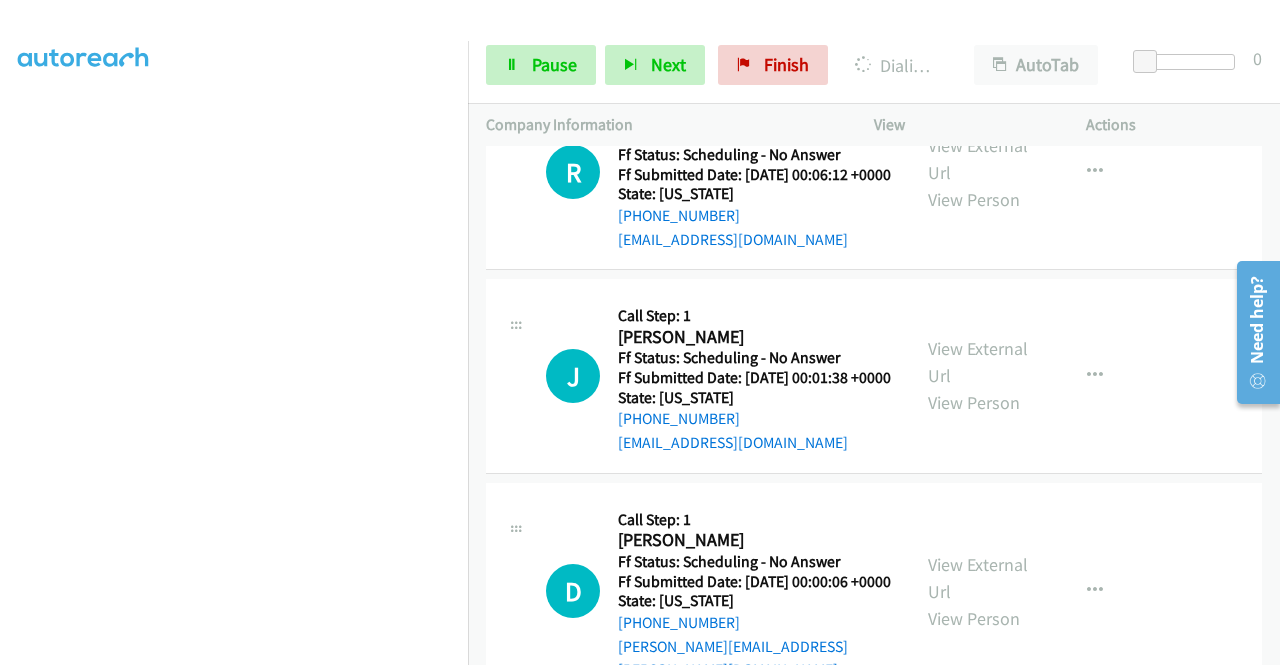 scroll, scrollTop: 12323, scrollLeft: 0, axis: vertical 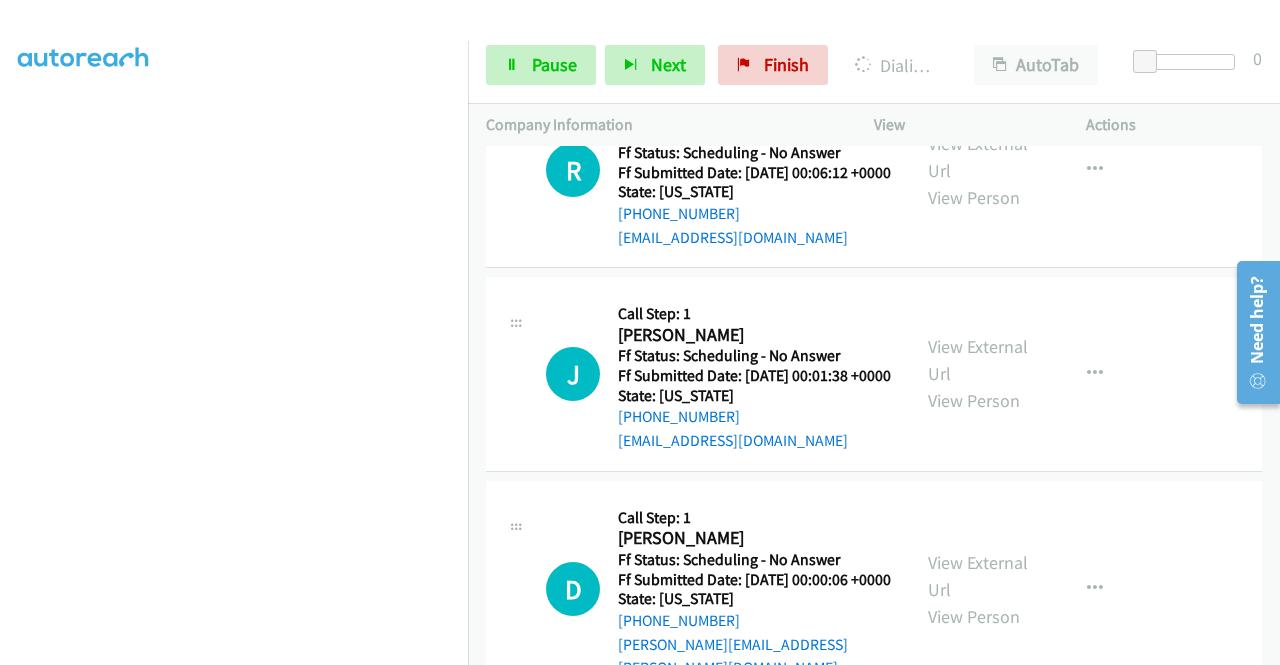 click on "View External Url" at bounding box center (978, -47) 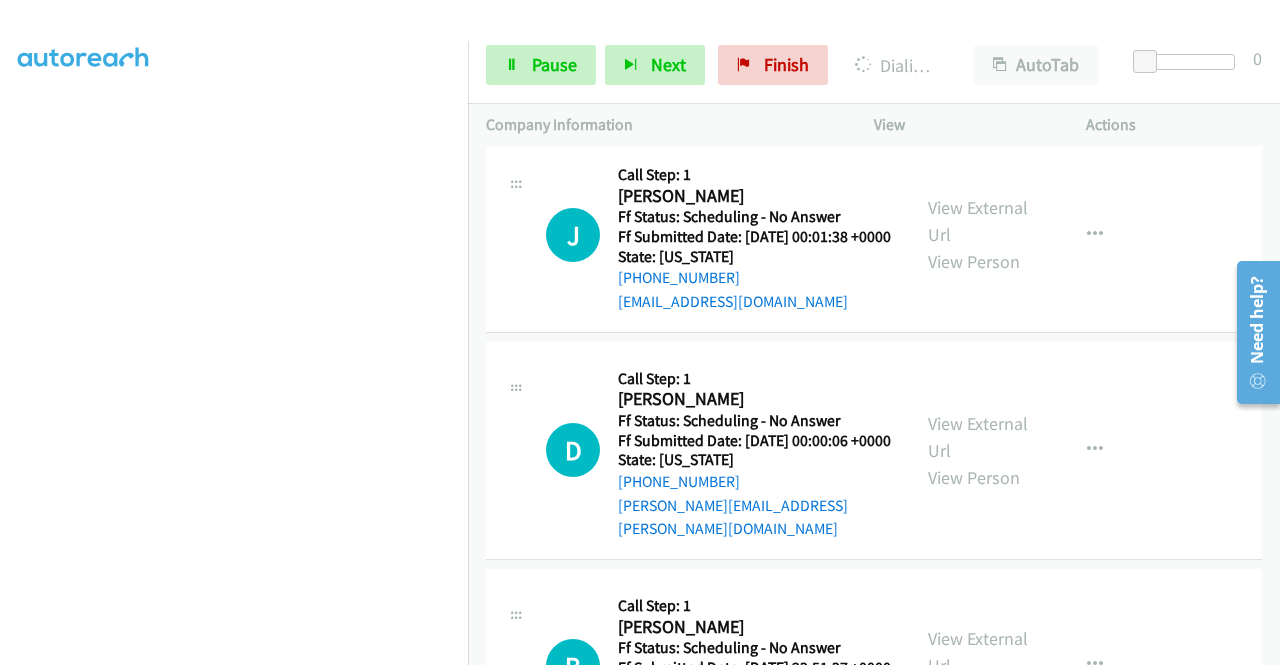scroll, scrollTop: 12523, scrollLeft: 0, axis: vertical 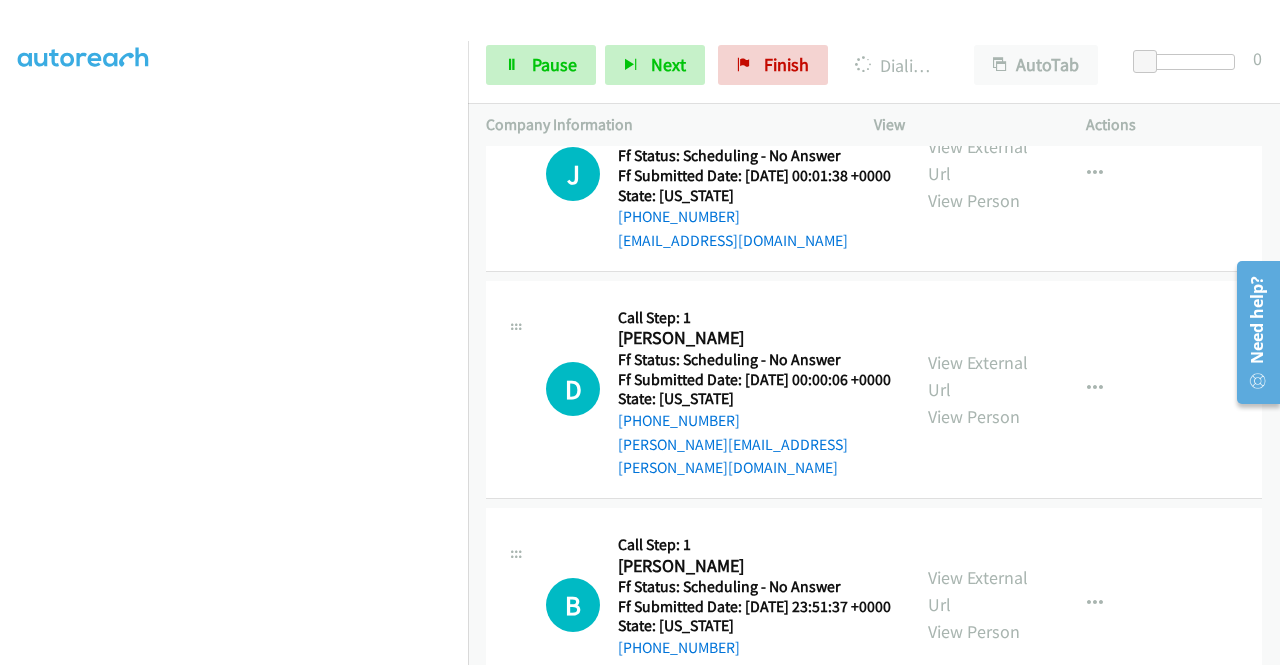 click on "View External Url" at bounding box center [978, -43] 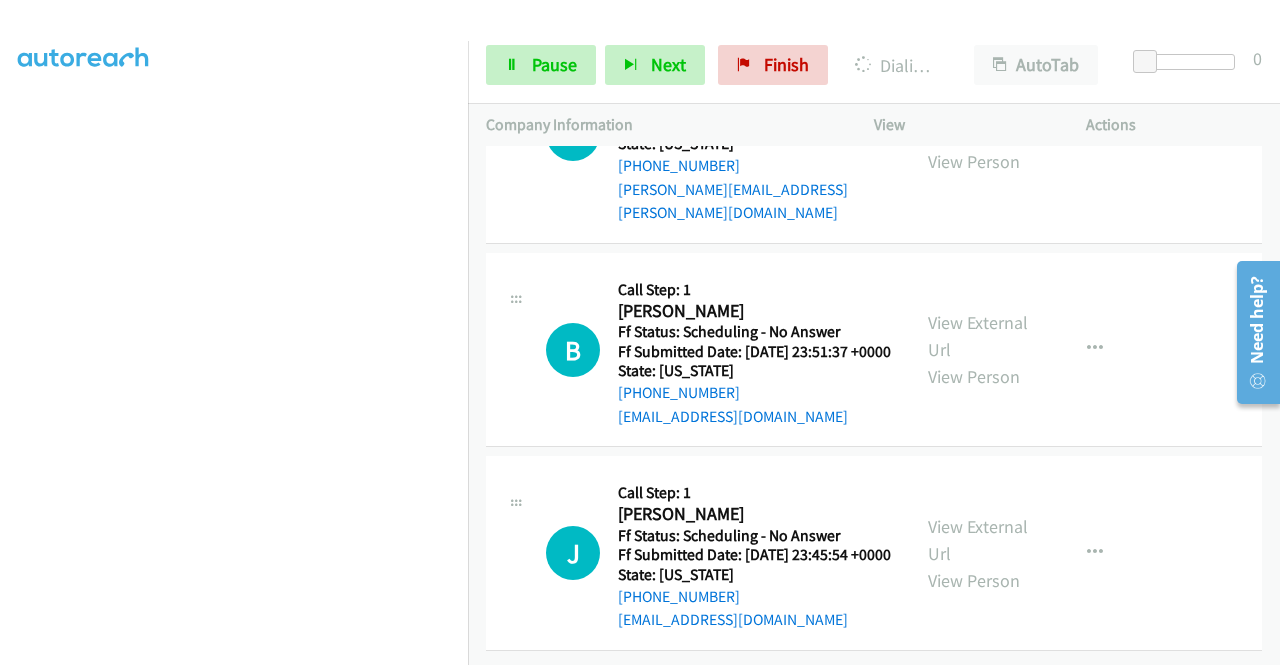 scroll, scrollTop: 12823, scrollLeft: 0, axis: vertical 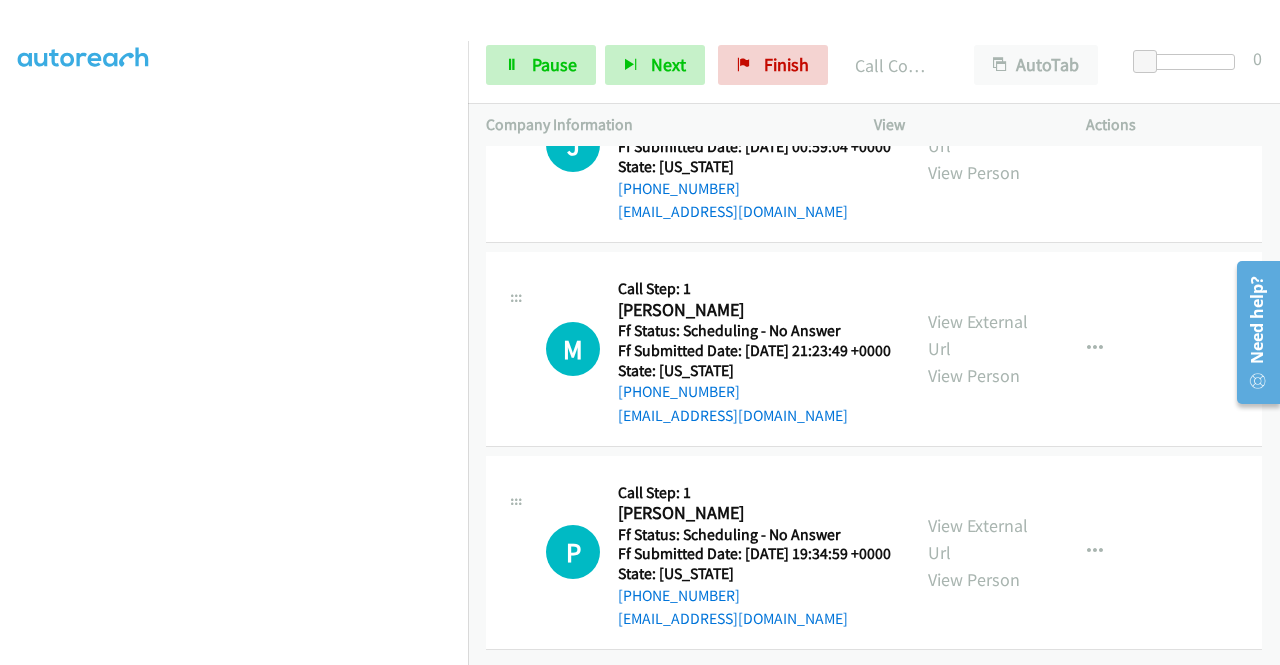 click on "View External Url" at bounding box center (978, -275) 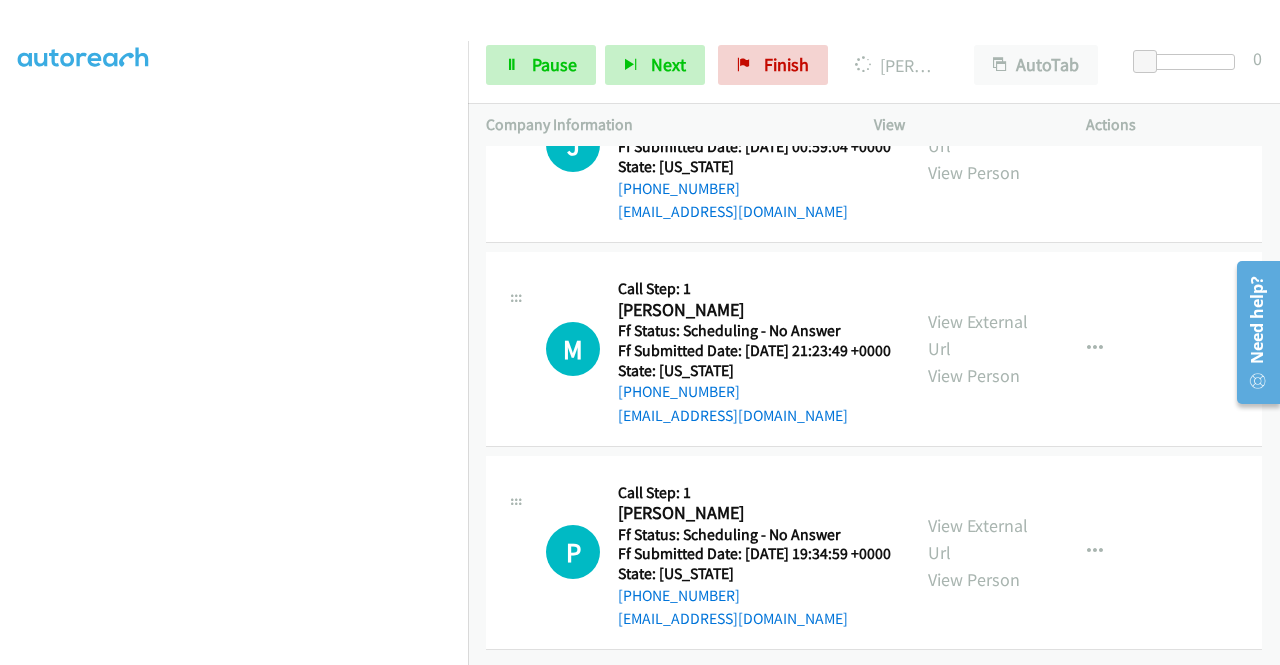 scroll, scrollTop: 13965, scrollLeft: 0, axis: vertical 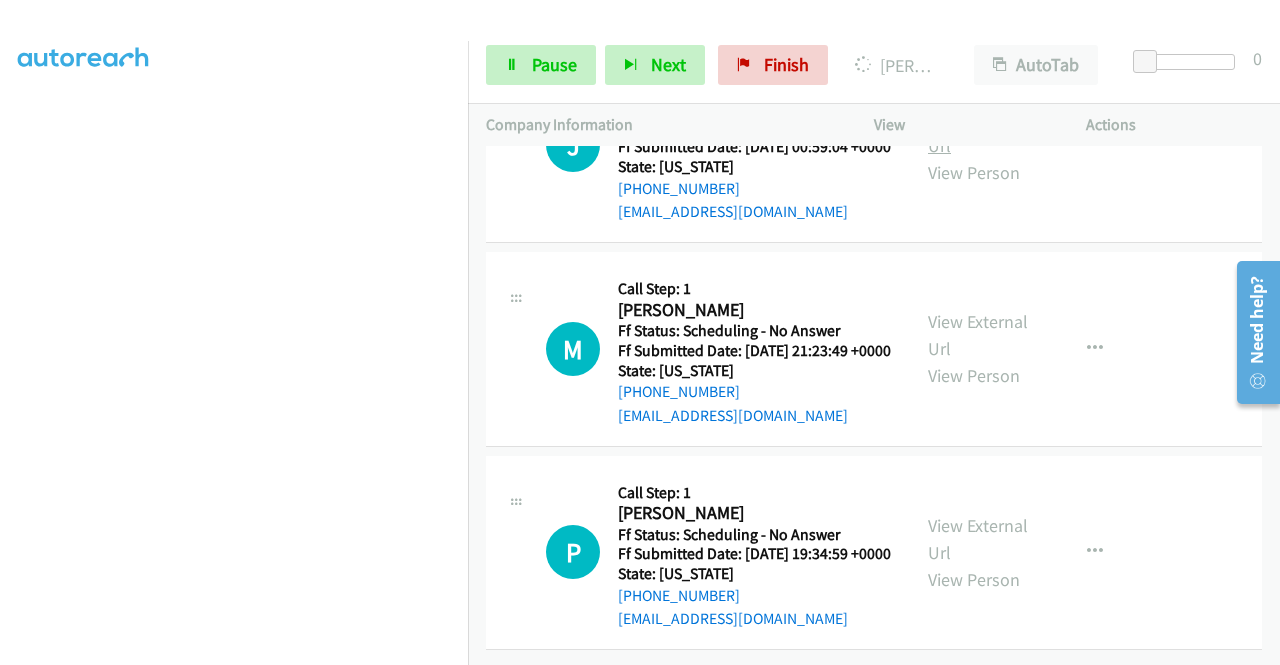 click on "View External Url" at bounding box center [978, 132] 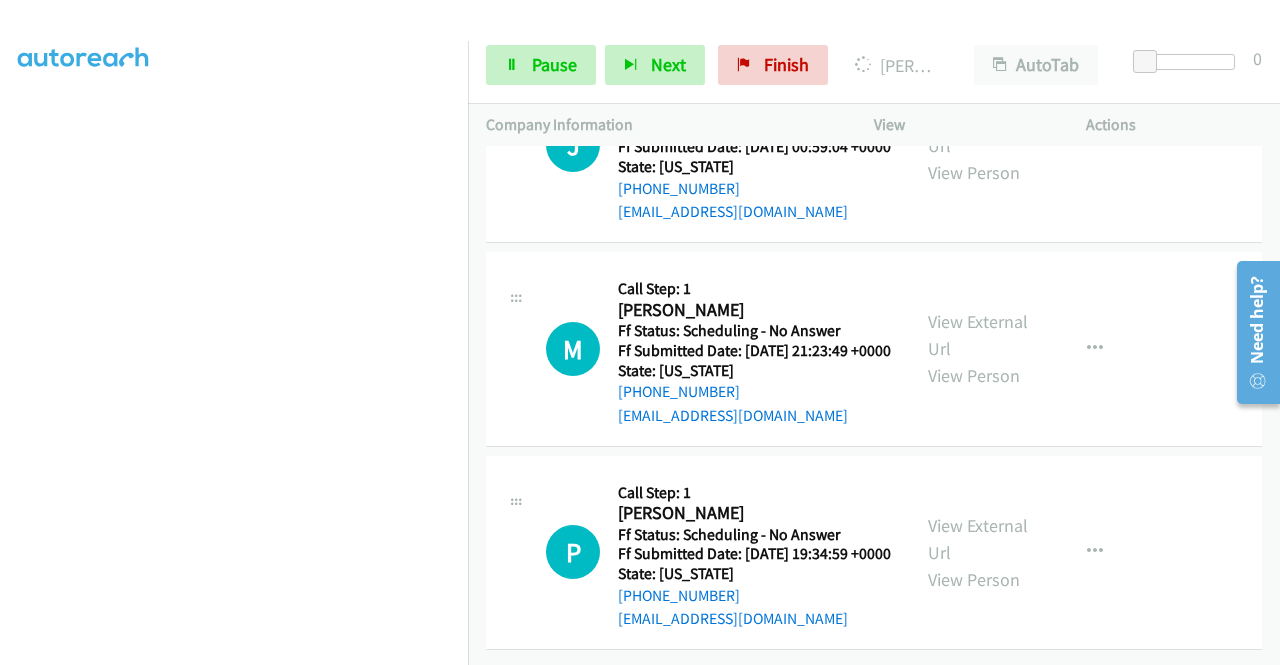 scroll, scrollTop: 14165, scrollLeft: 0, axis: vertical 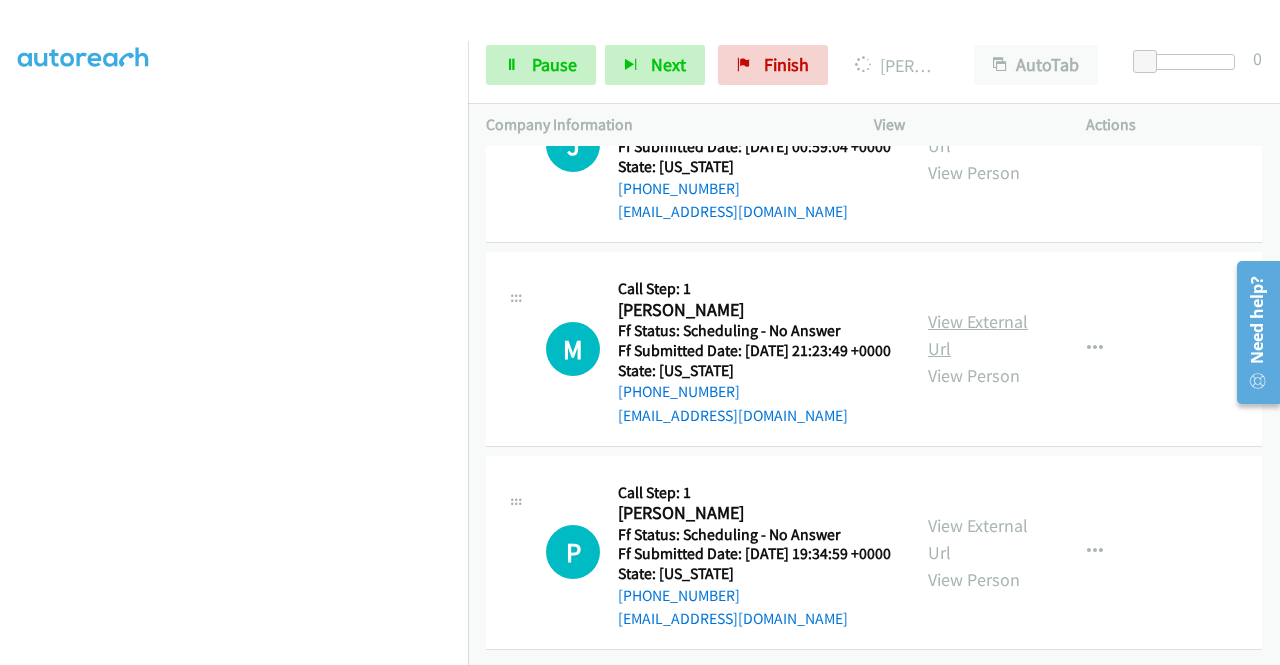 click on "View External Url" at bounding box center [978, 335] 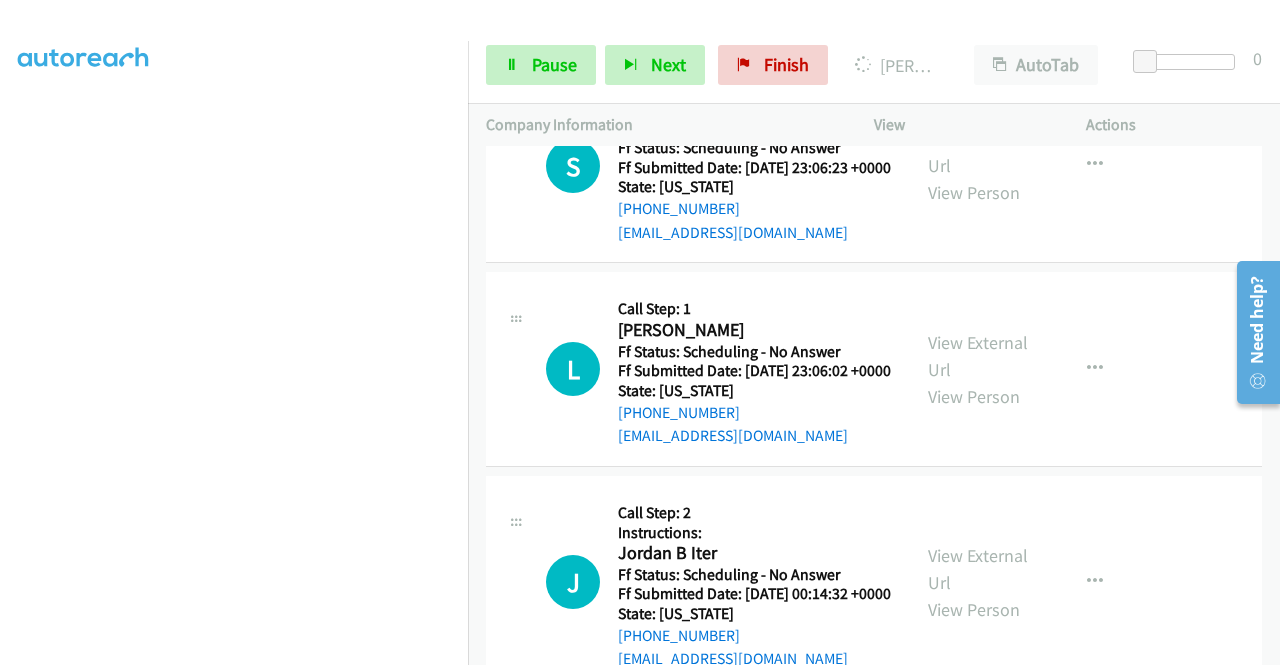 scroll, scrollTop: 14965, scrollLeft: 0, axis: vertical 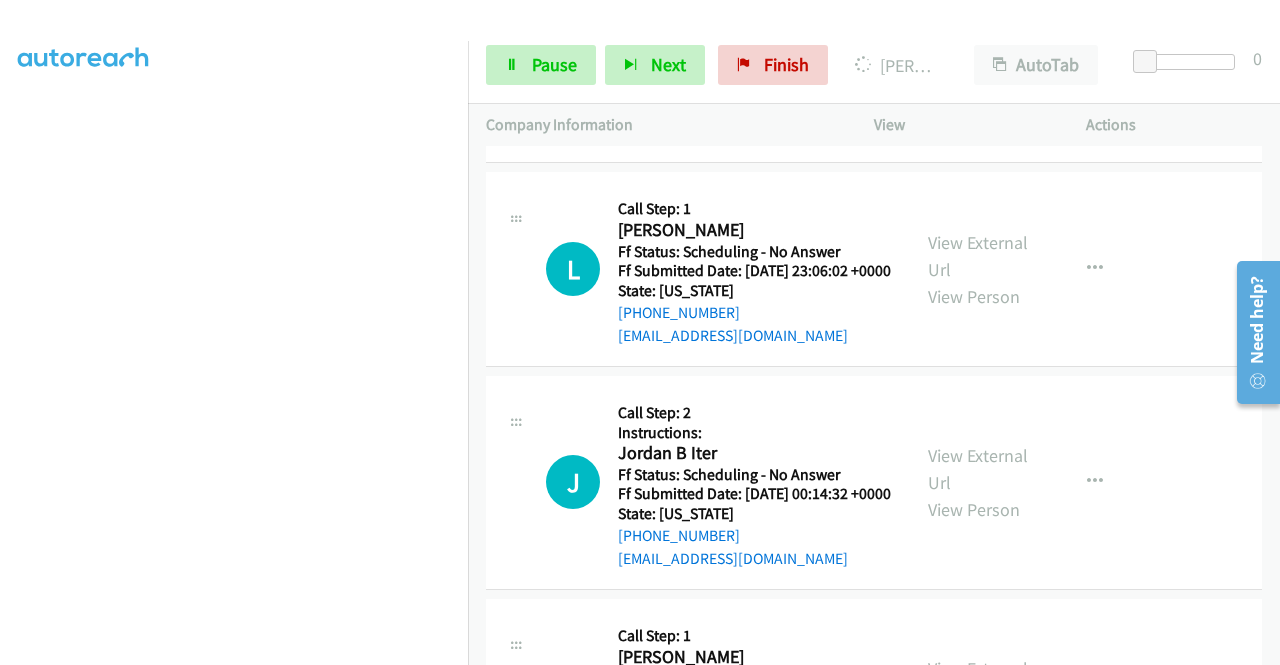 click on "View External Url" at bounding box center [978, -355] 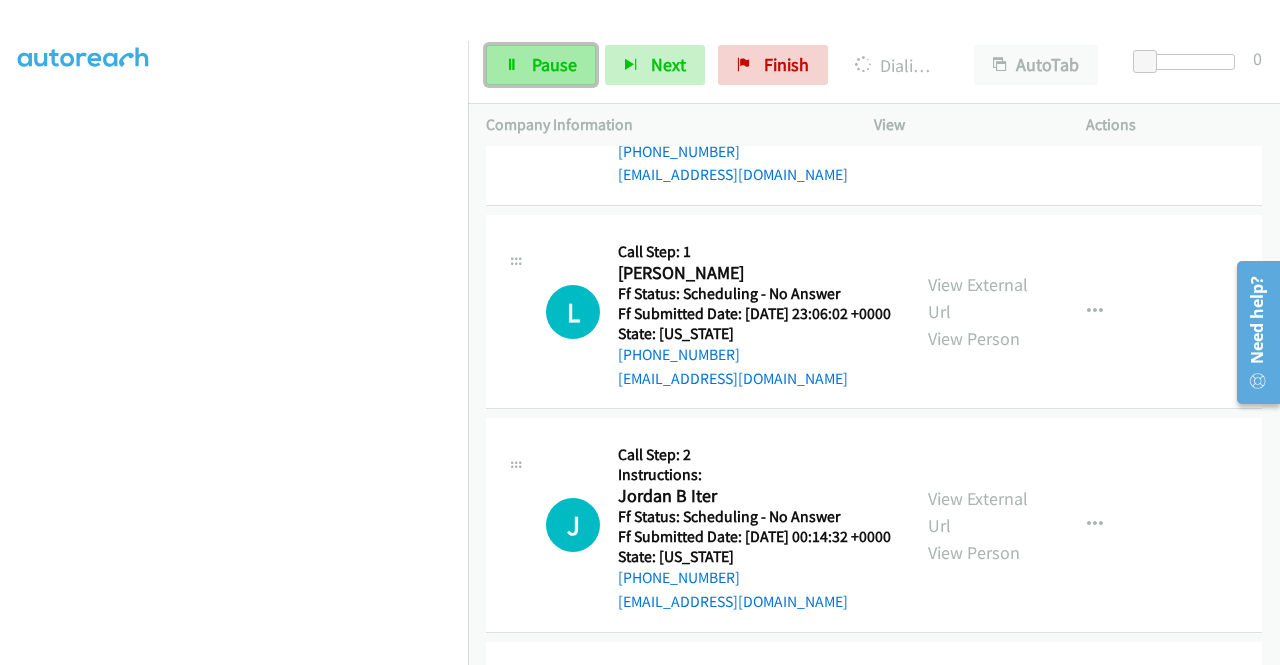 click on "Pause" at bounding box center [554, 64] 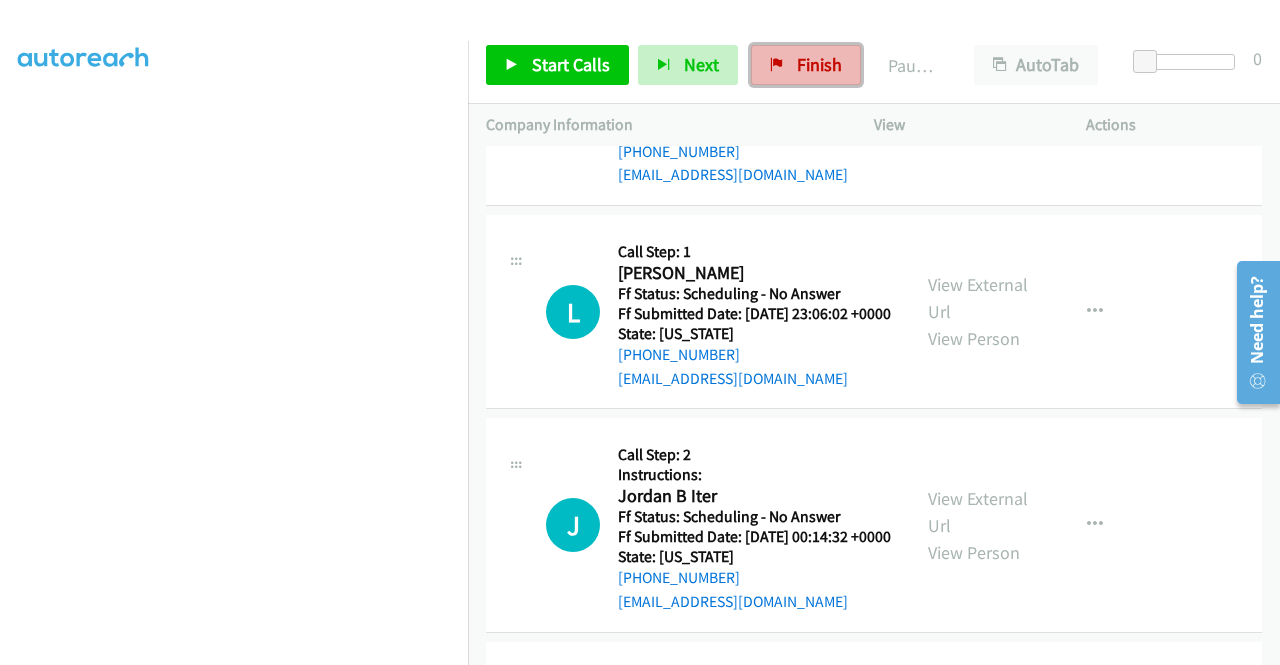 click on "Finish" at bounding box center (806, 65) 